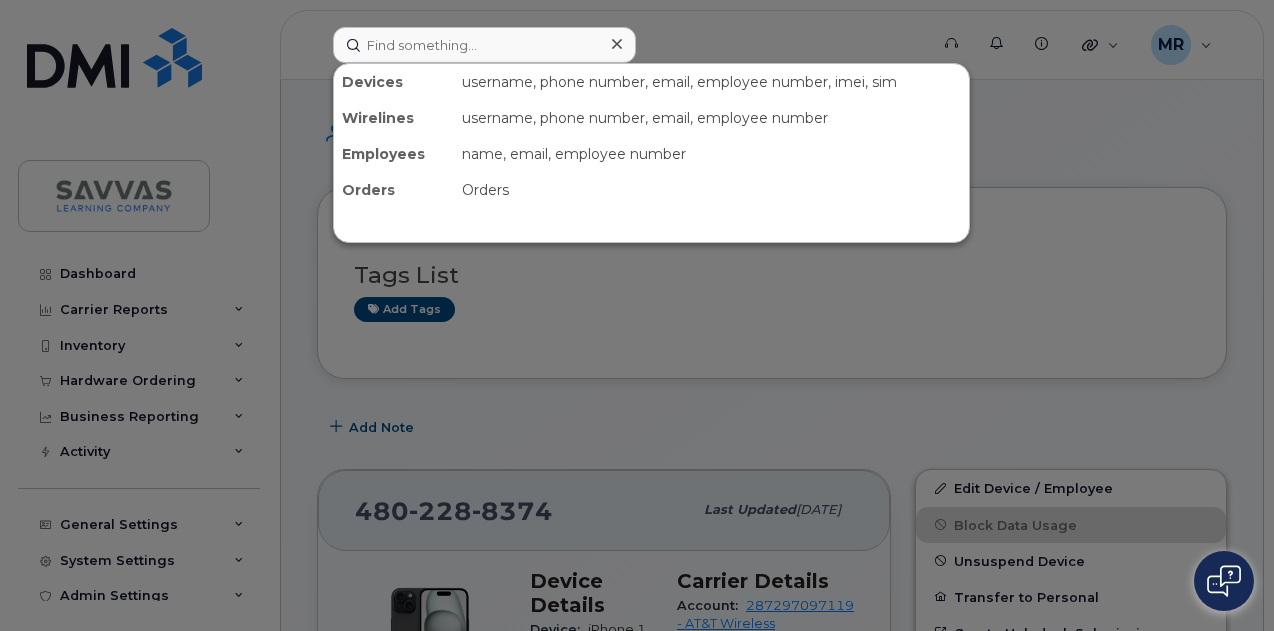 scroll, scrollTop: 400, scrollLeft: 0, axis: vertical 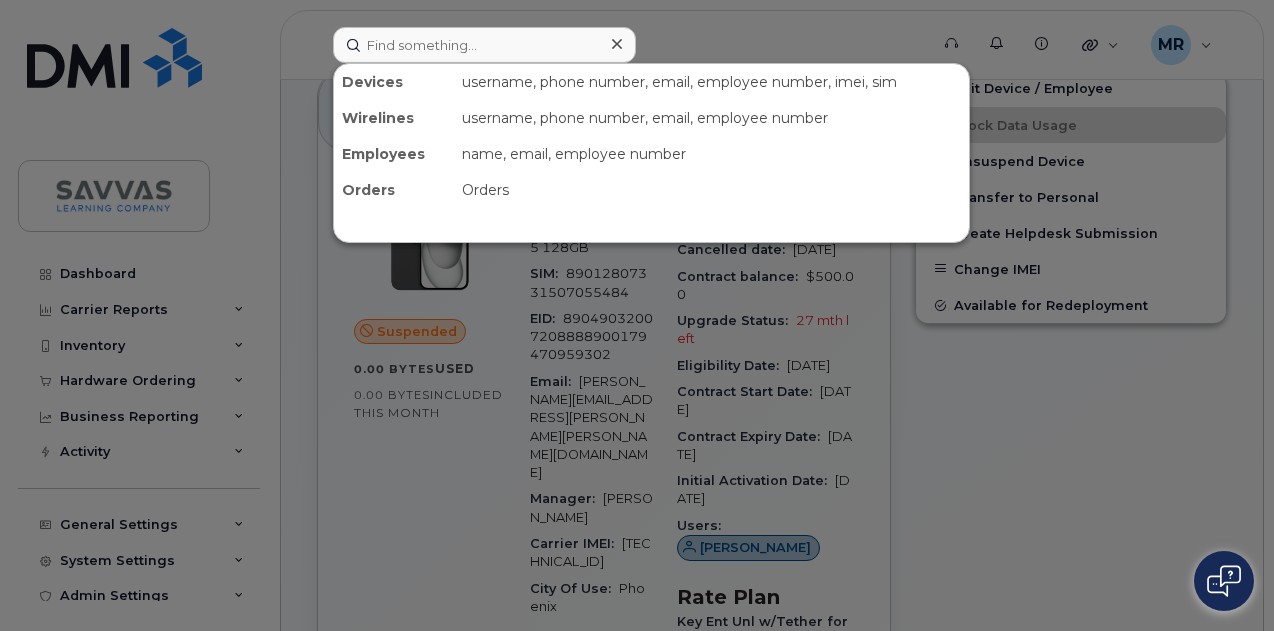 click at bounding box center [484, 45] 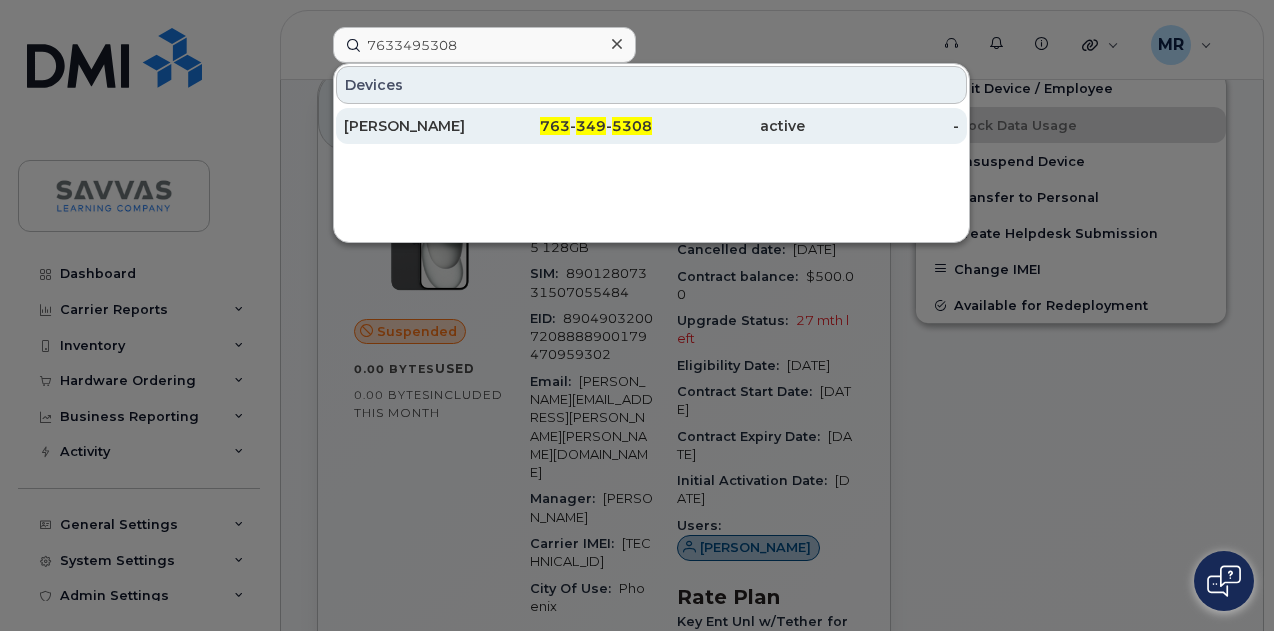 type on "7633495308" 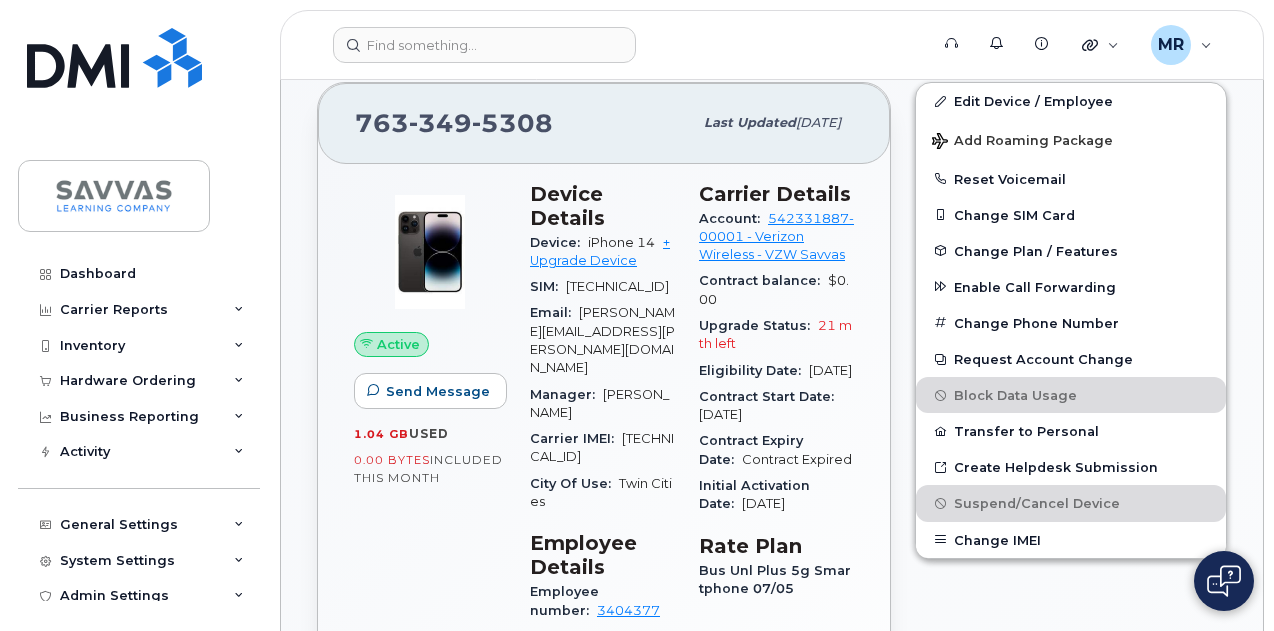 scroll, scrollTop: 500, scrollLeft: 0, axis: vertical 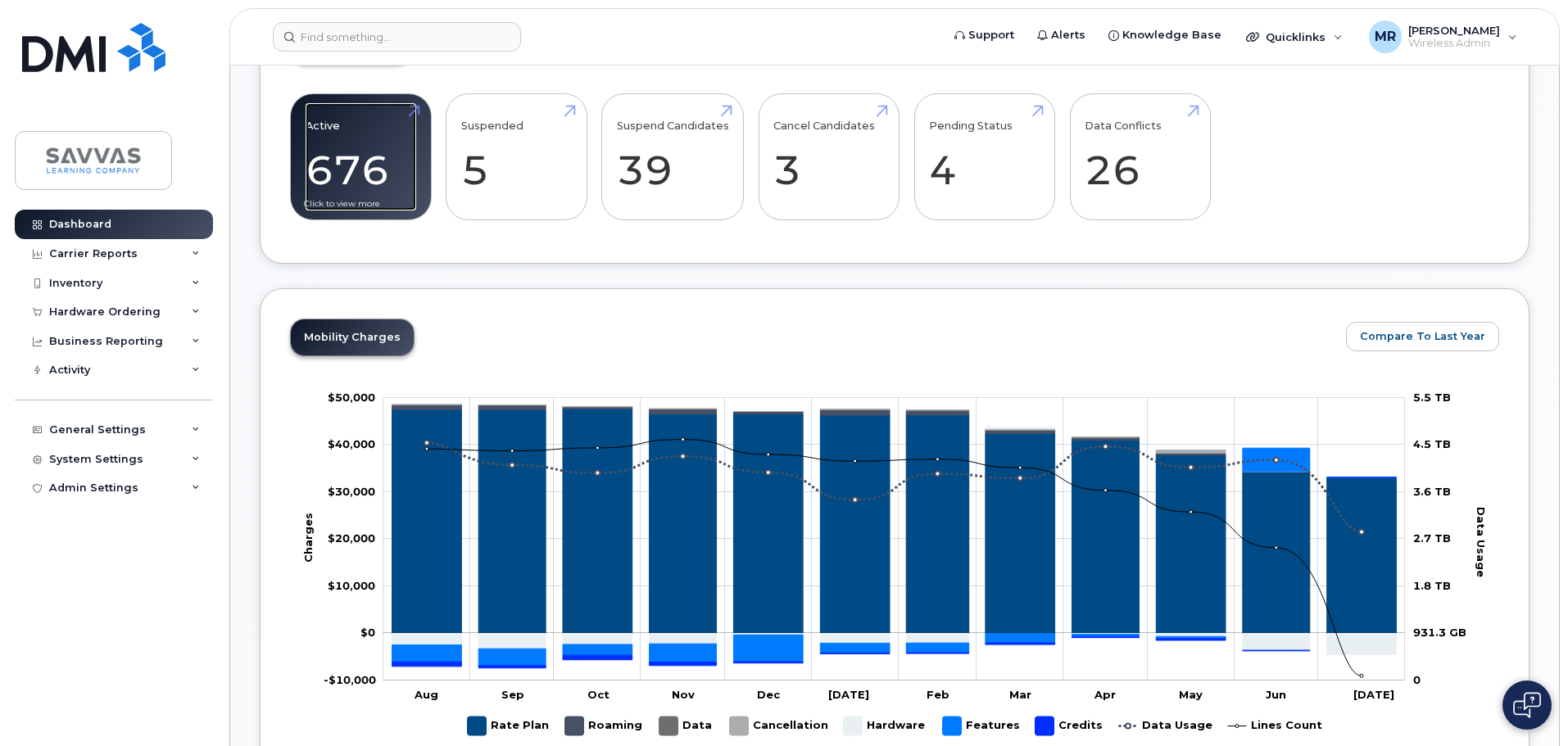 click on "Active
676" at bounding box center (360, 157) 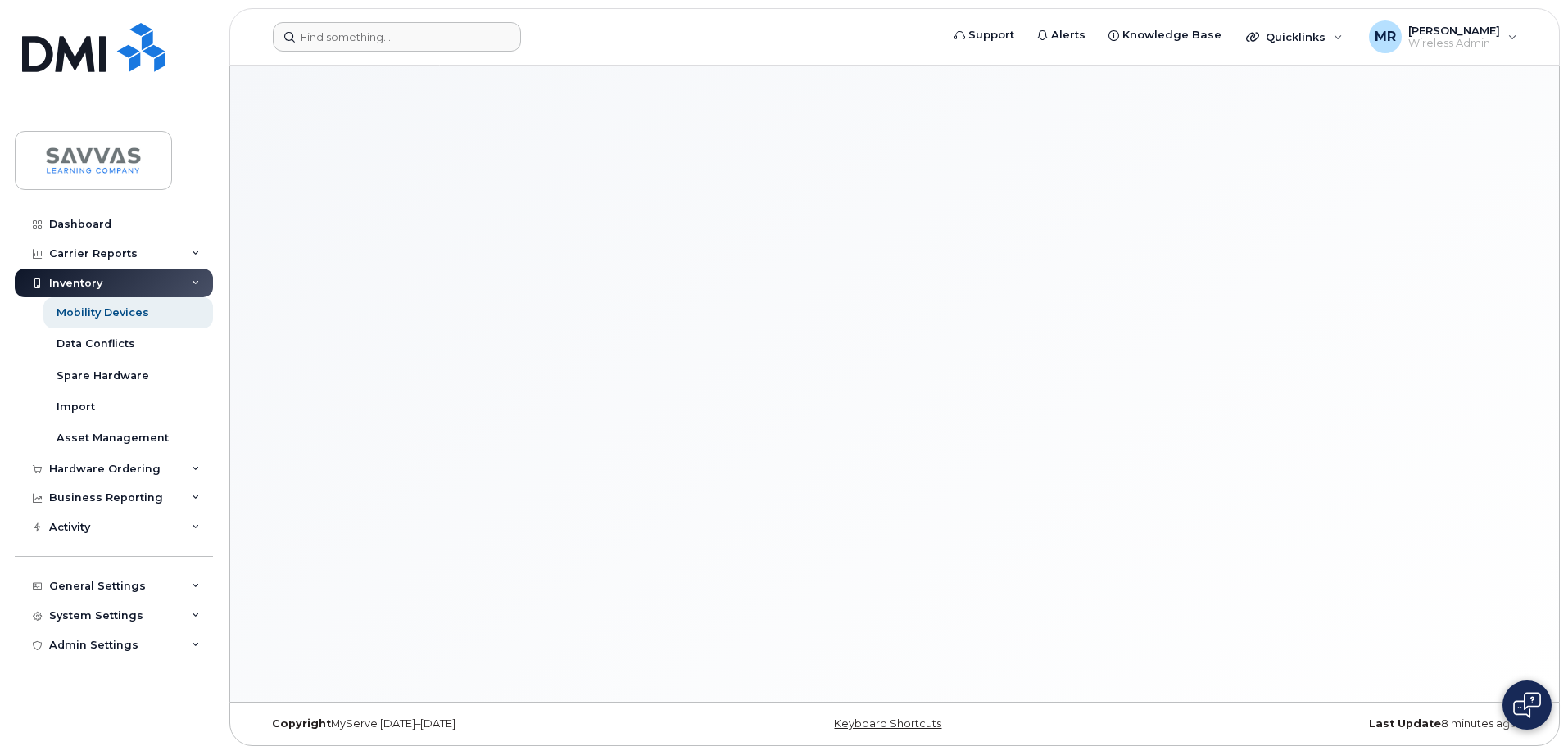 scroll, scrollTop: 0, scrollLeft: 0, axis: both 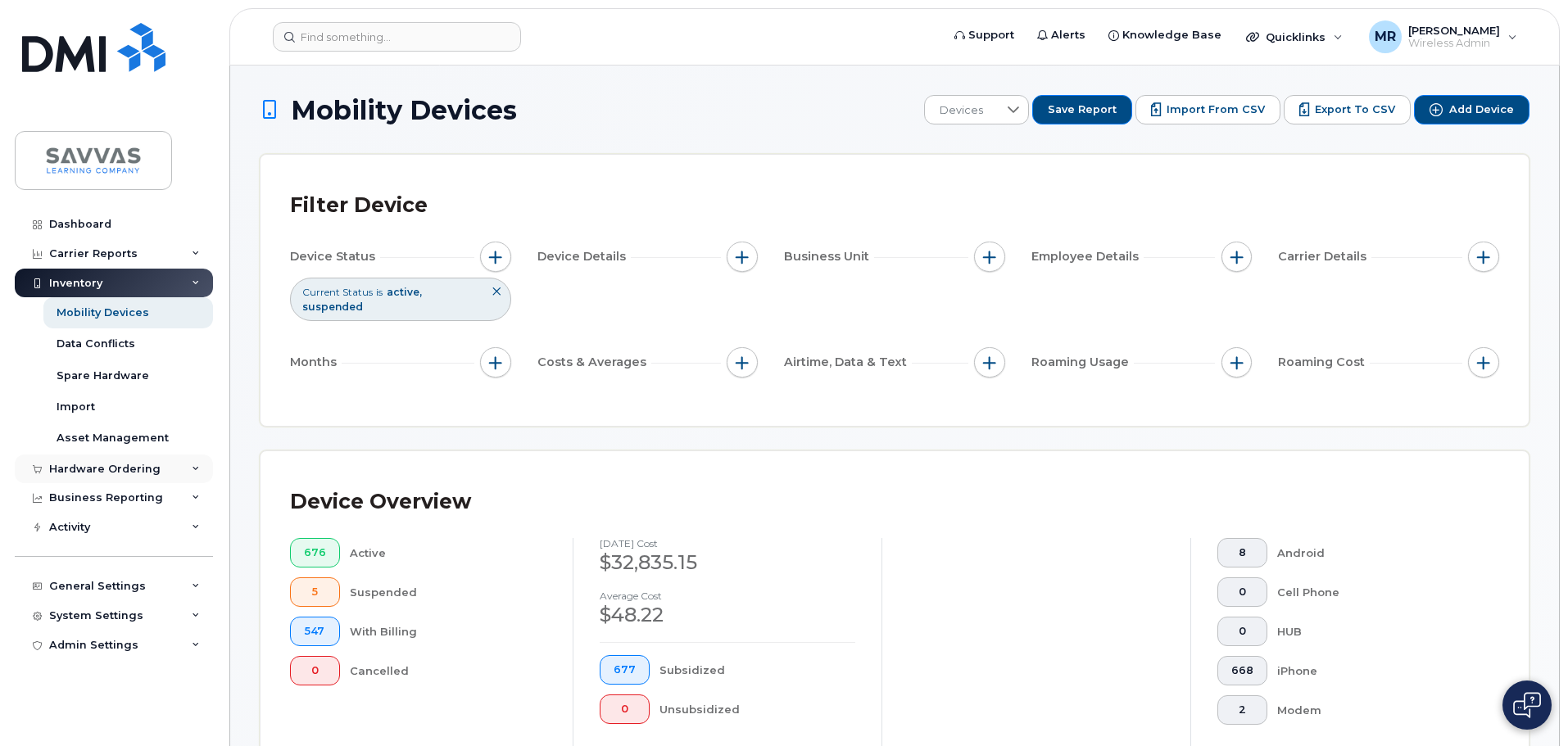 click on "Hardware Ordering" 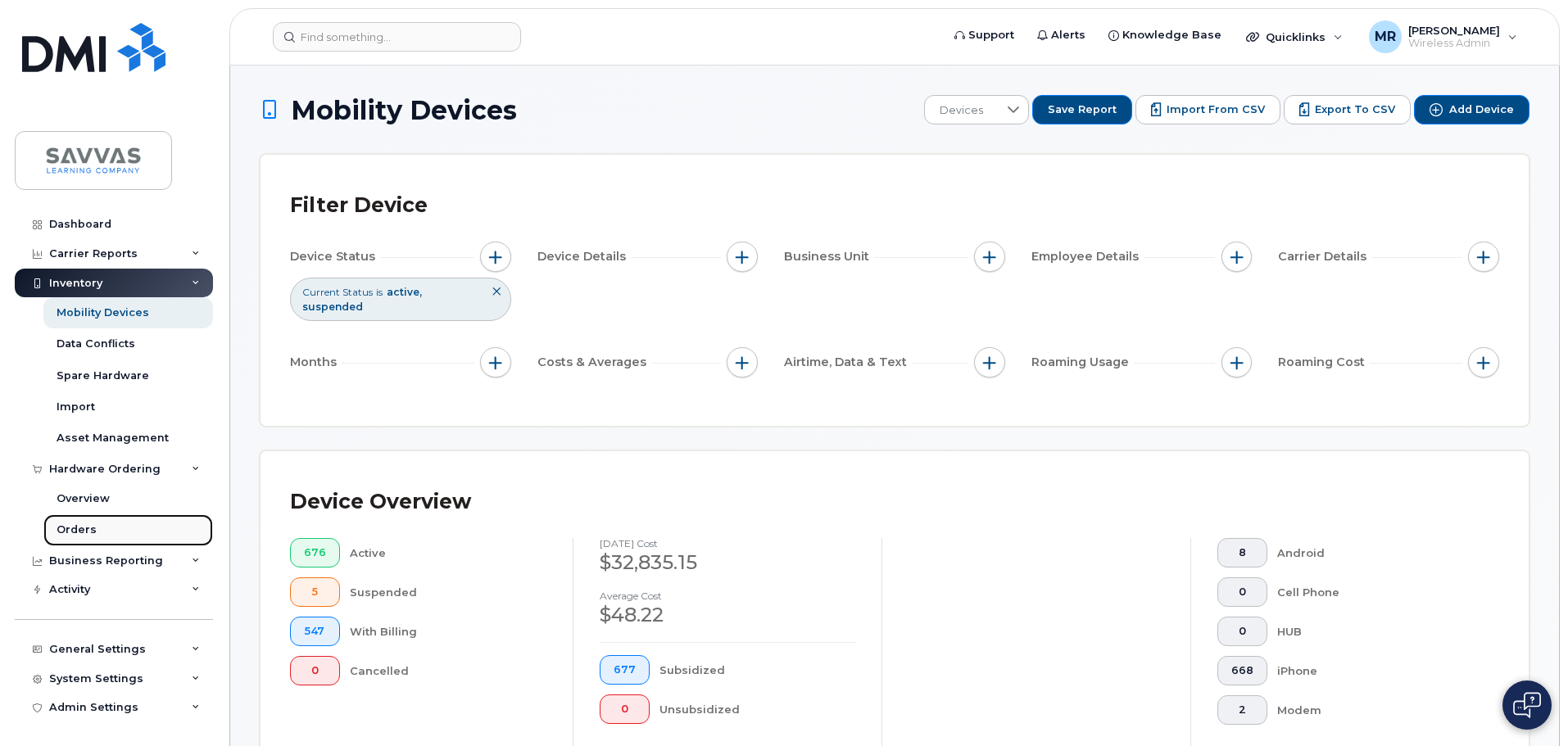 click on "Orders" 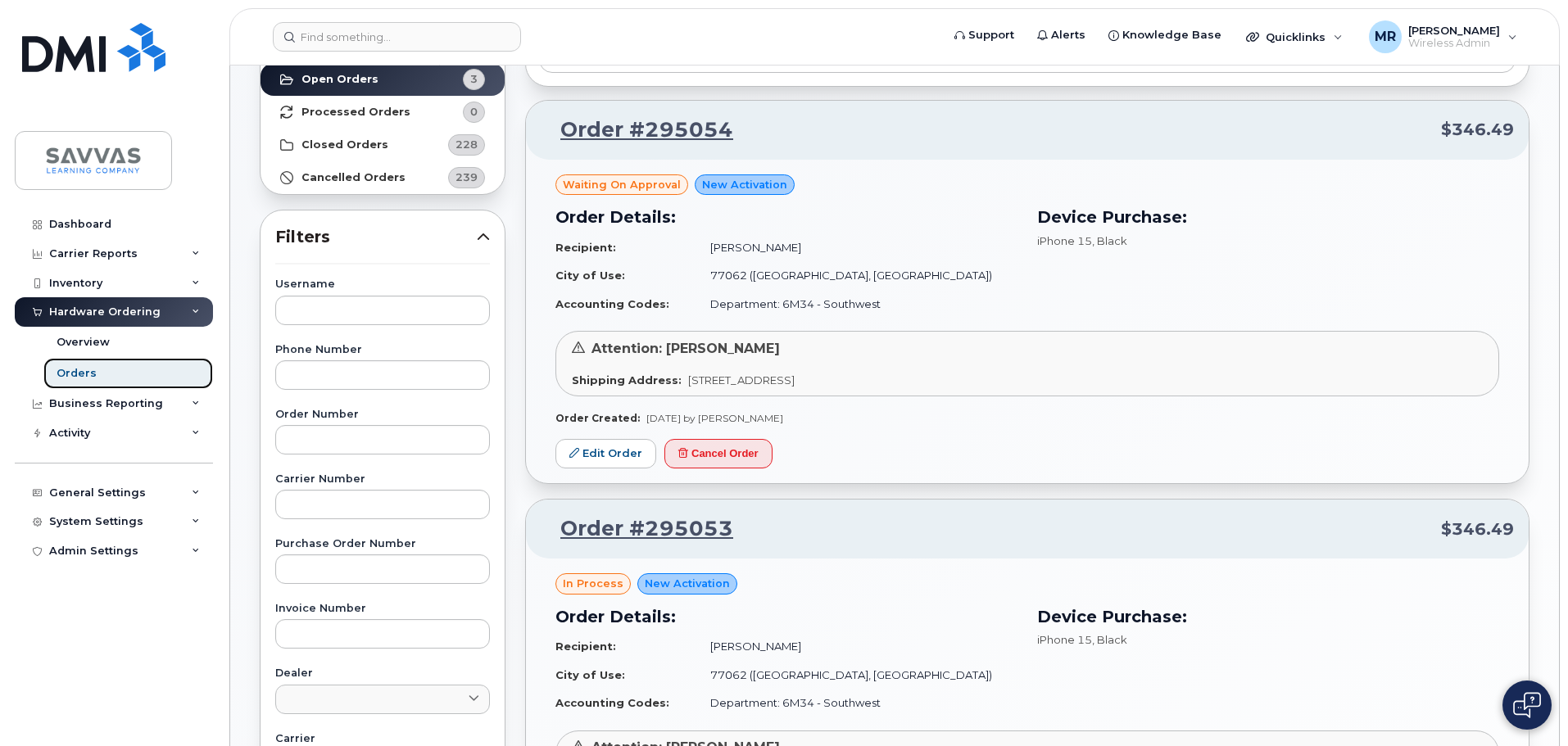 scroll, scrollTop: 0, scrollLeft: 0, axis: both 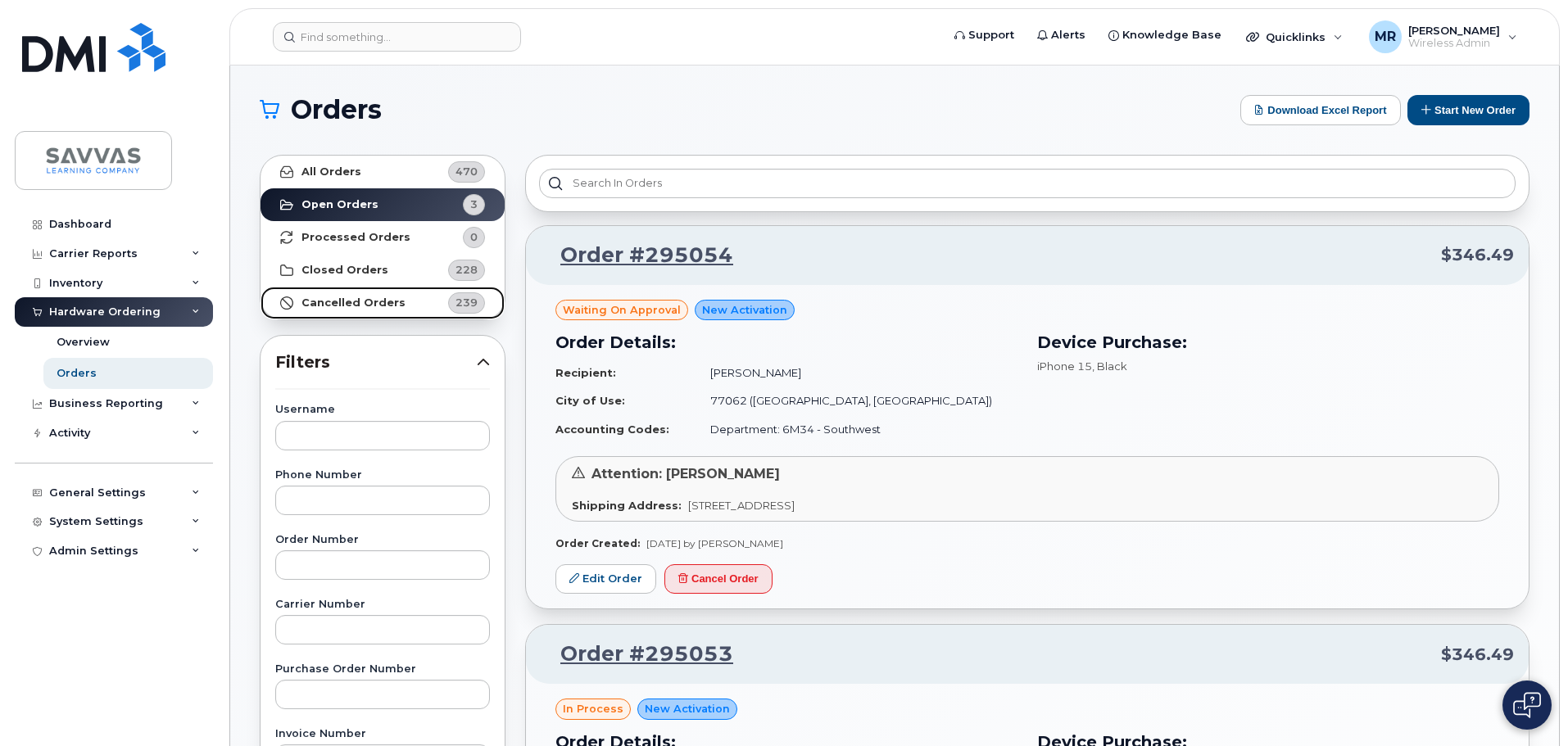 click on "Cancelled Orders 239" 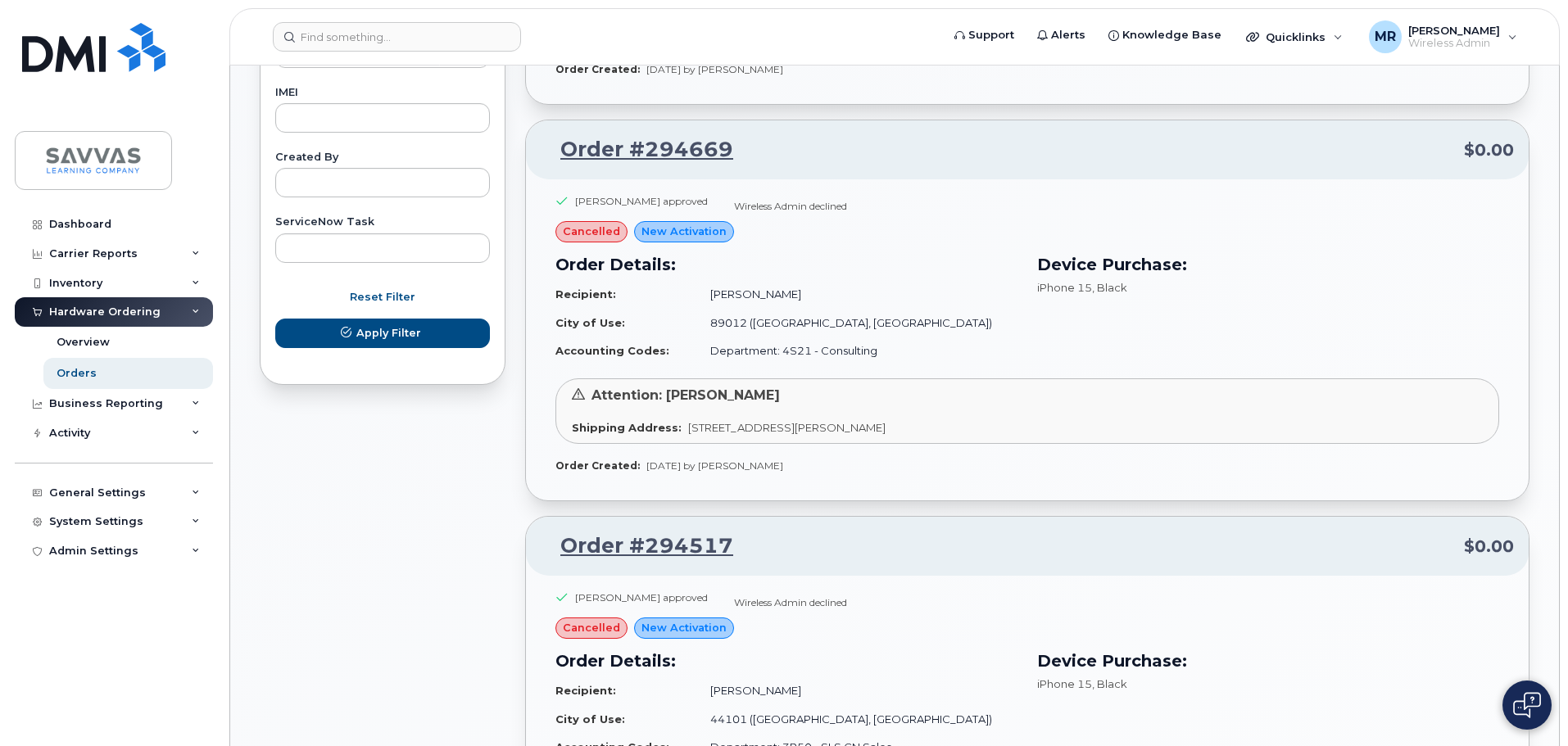 scroll, scrollTop: 1392, scrollLeft: 0, axis: vertical 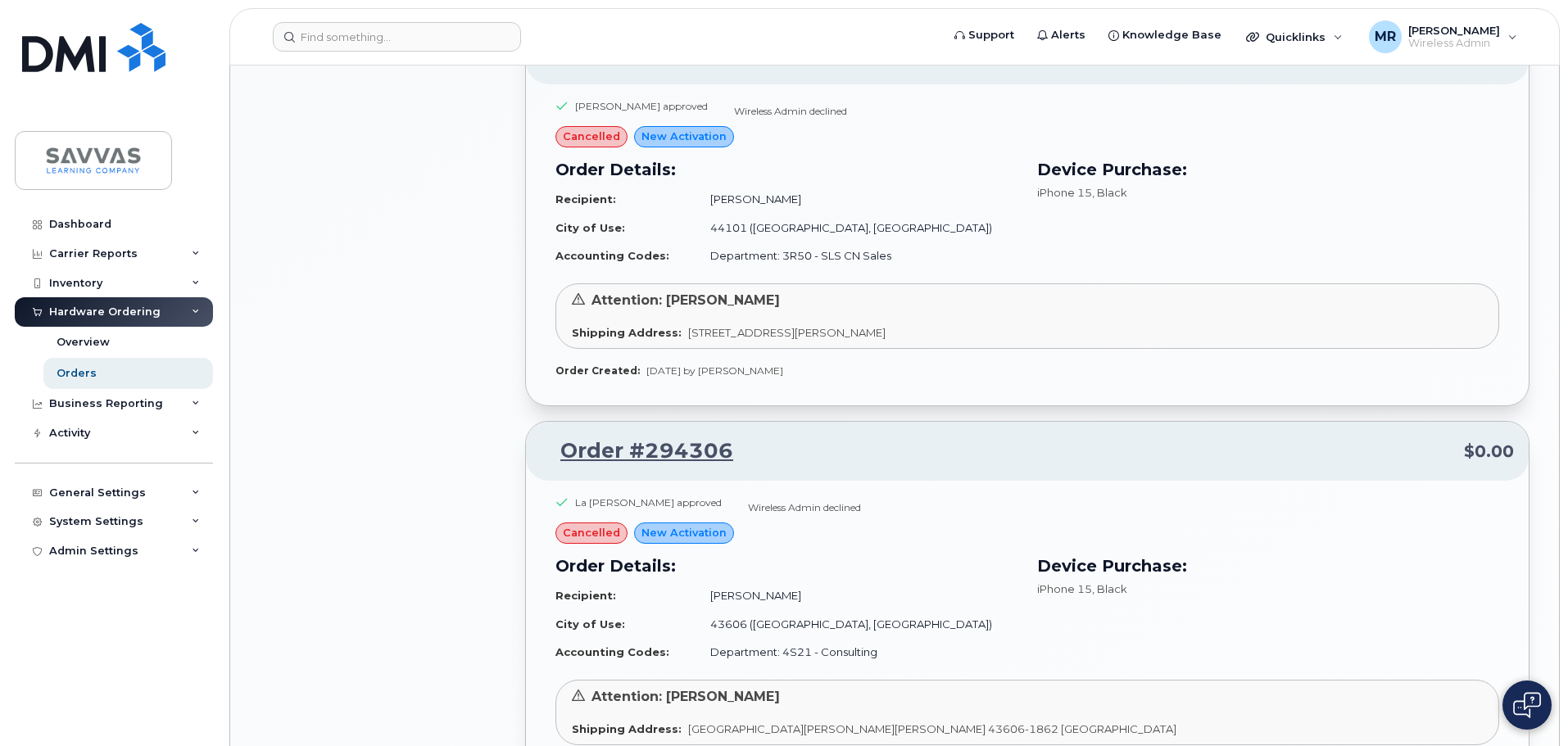 drag, startPoint x: 845, startPoint y: 201, endPoint x: 735, endPoint y: 205, distance: 110.0727 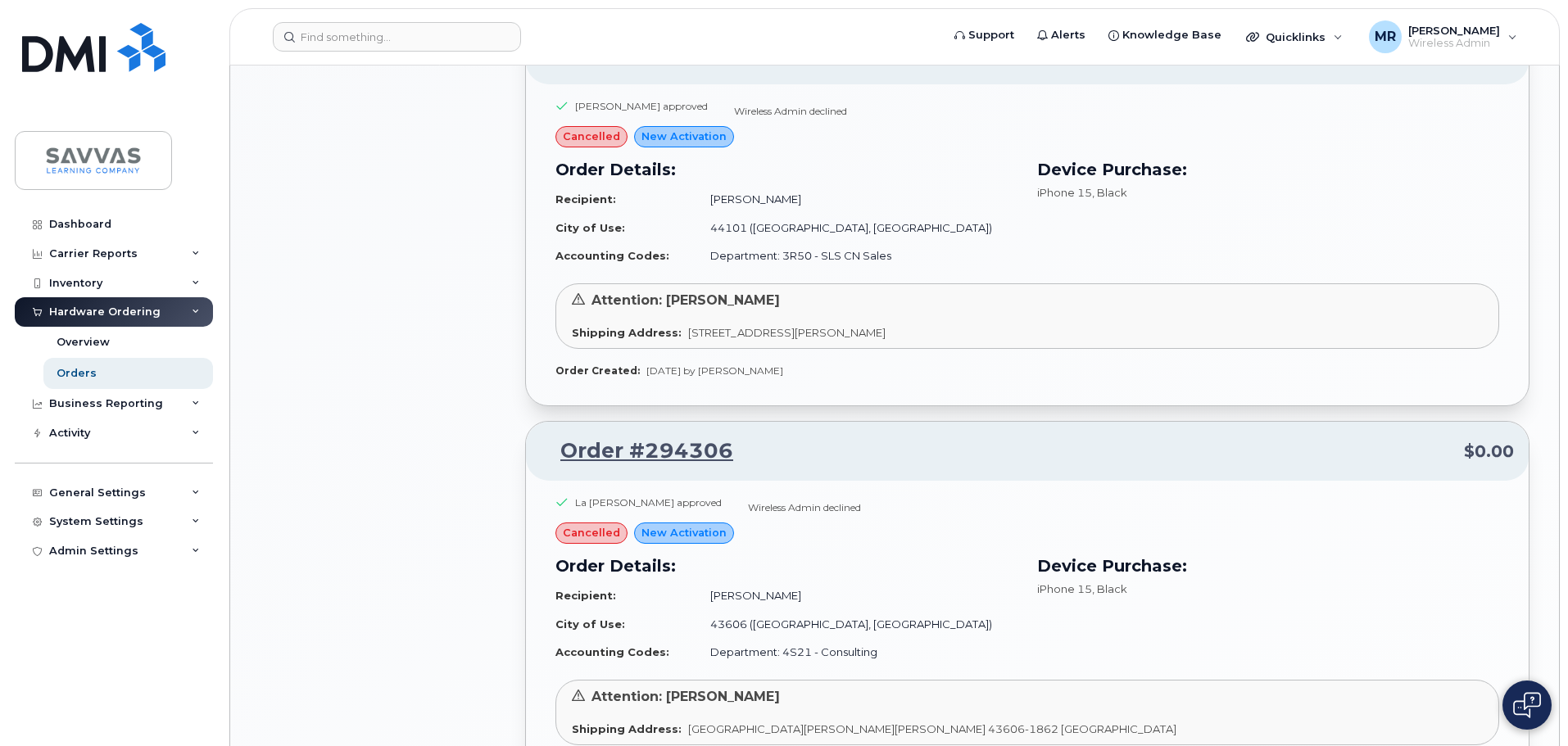 copy on "Andrea Eshelman" 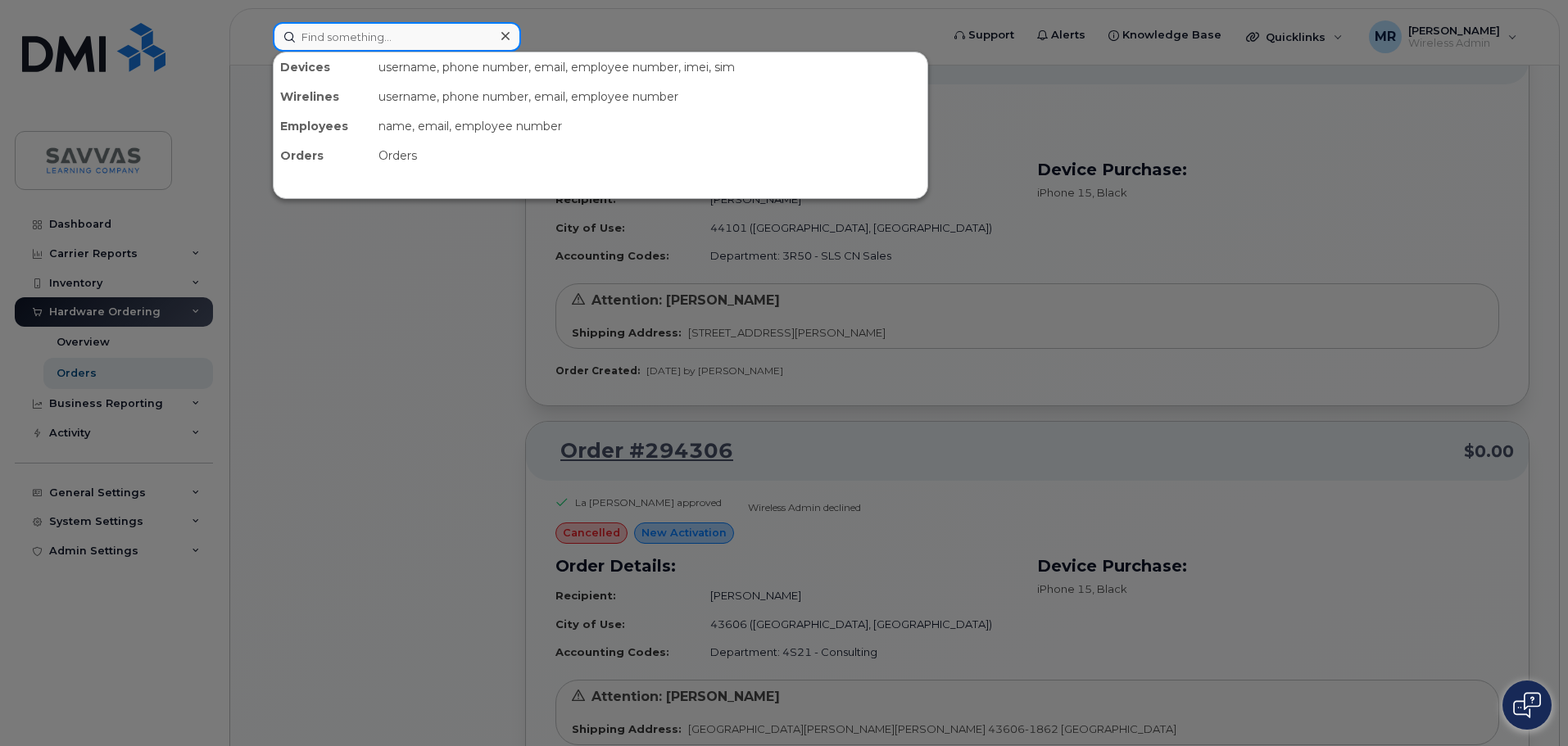 click 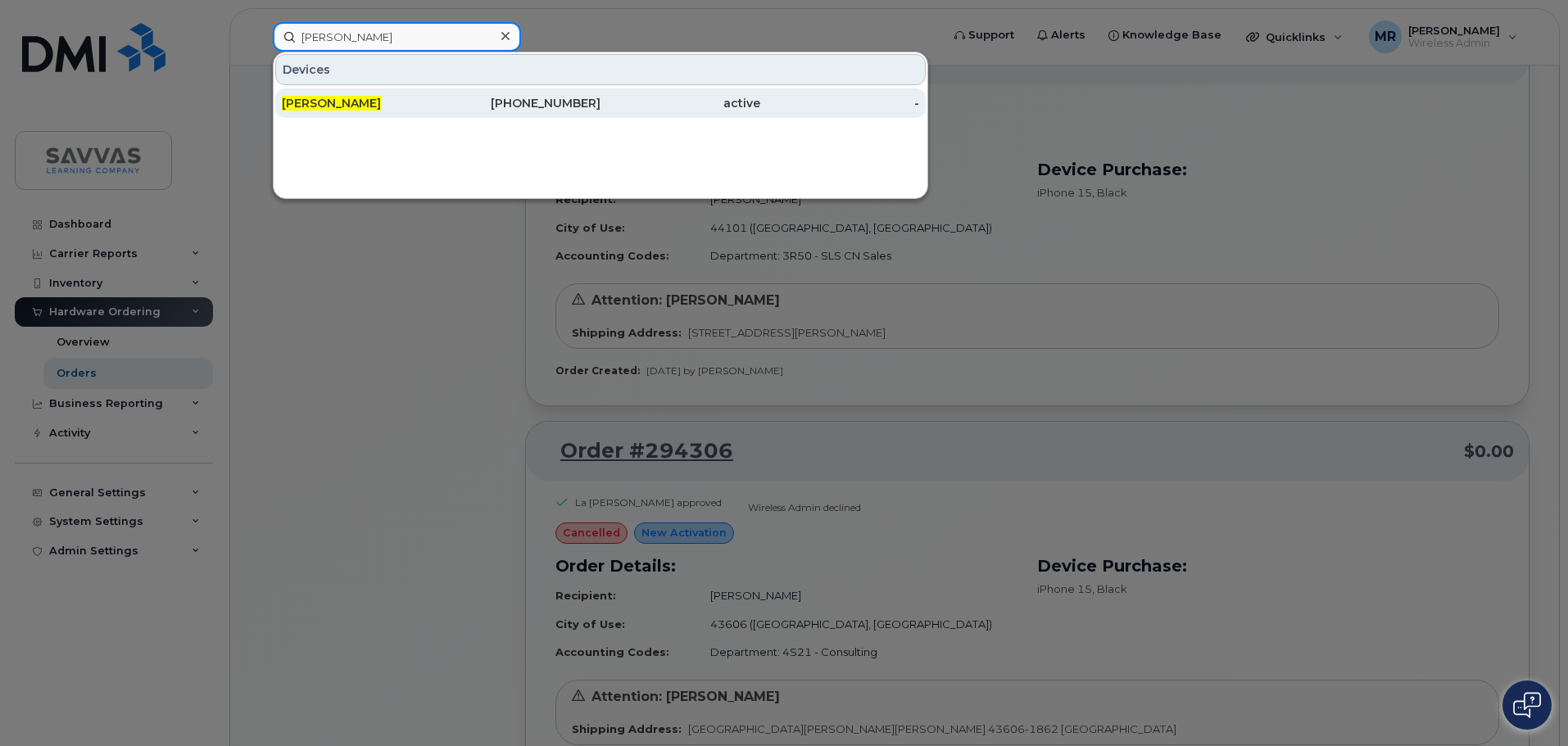 type on "Andrea Eshelman" 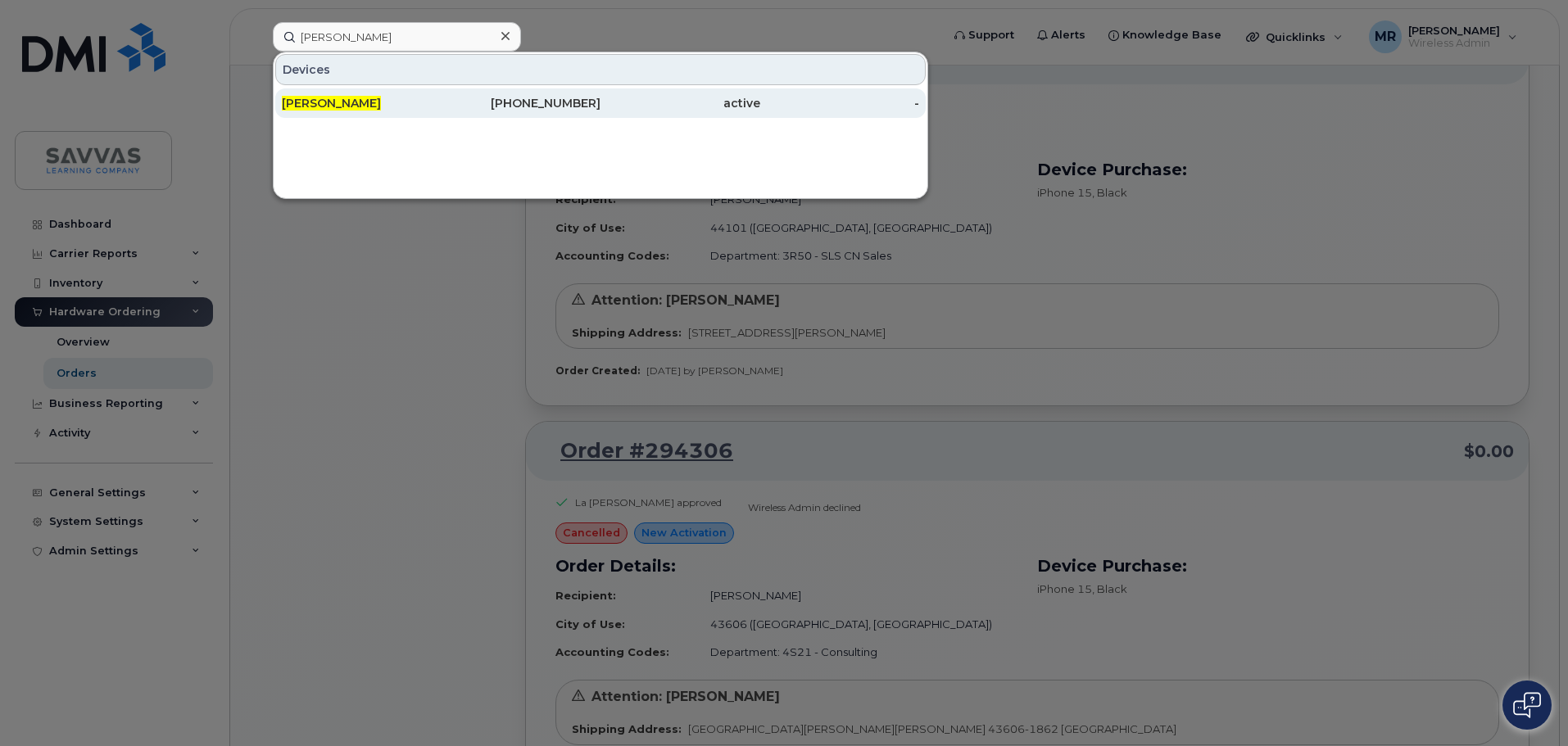 click on "ANDREA ESHELMAN" 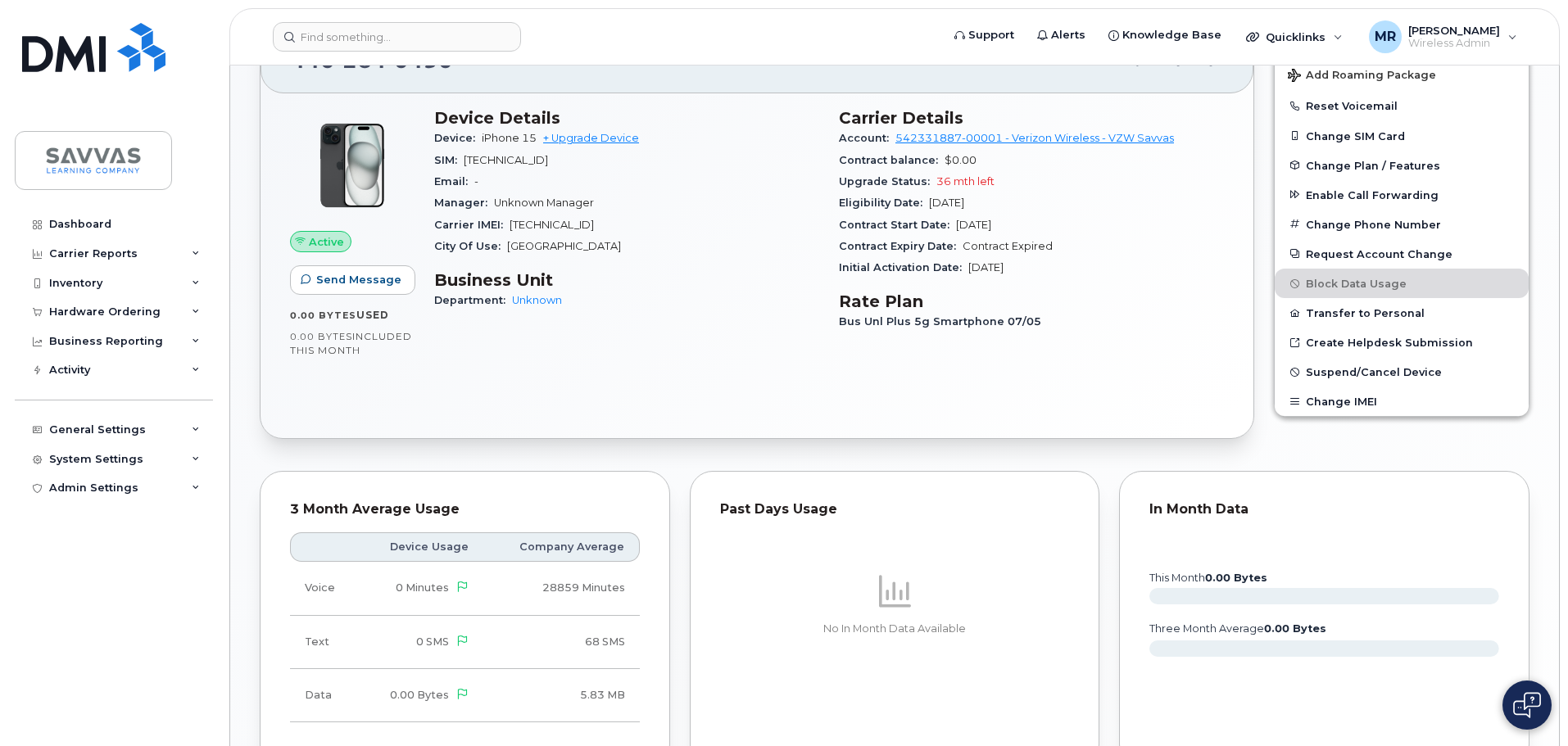 scroll, scrollTop: 491, scrollLeft: 0, axis: vertical 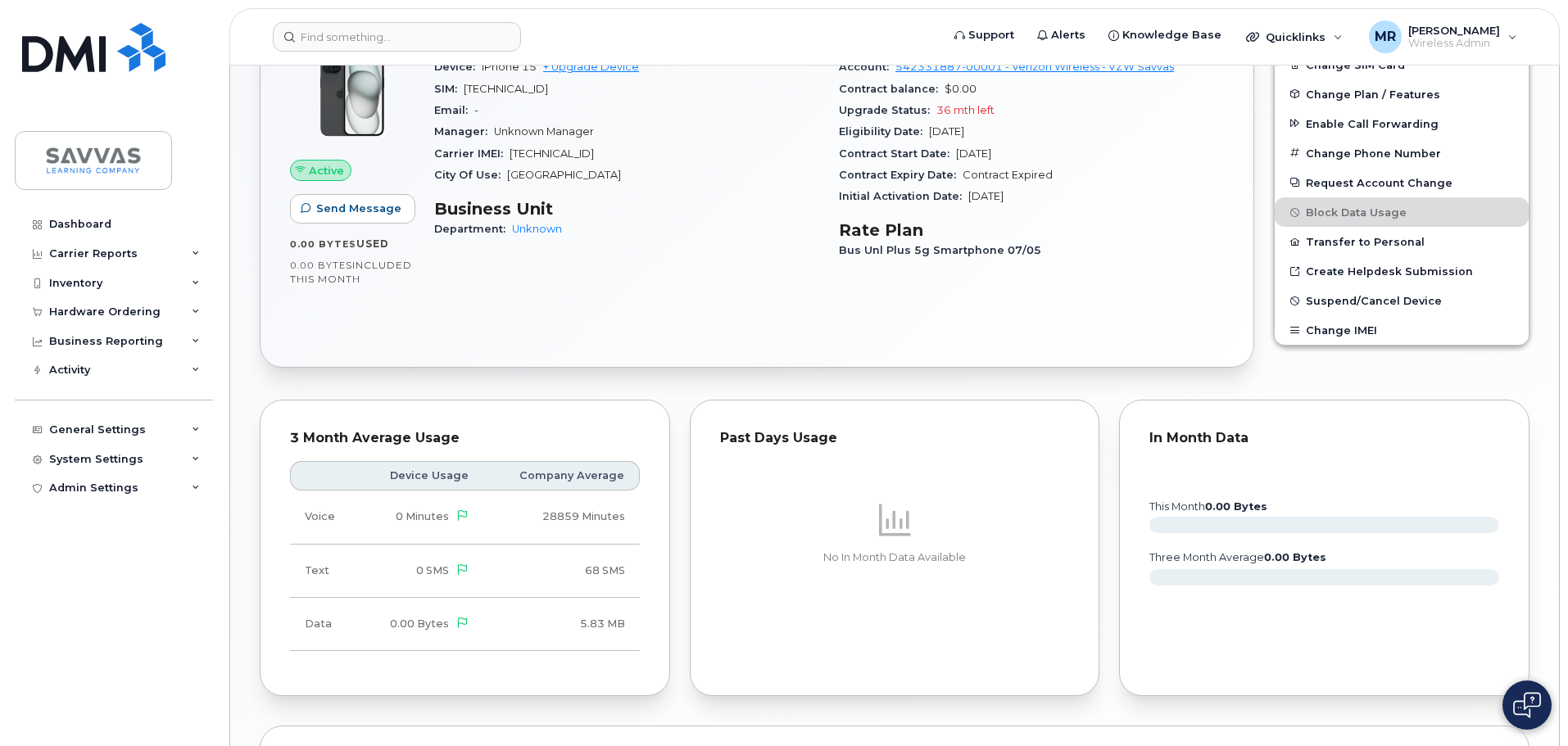 click on "[TECHNICAL_ID]" at bounding box center (551, 153) 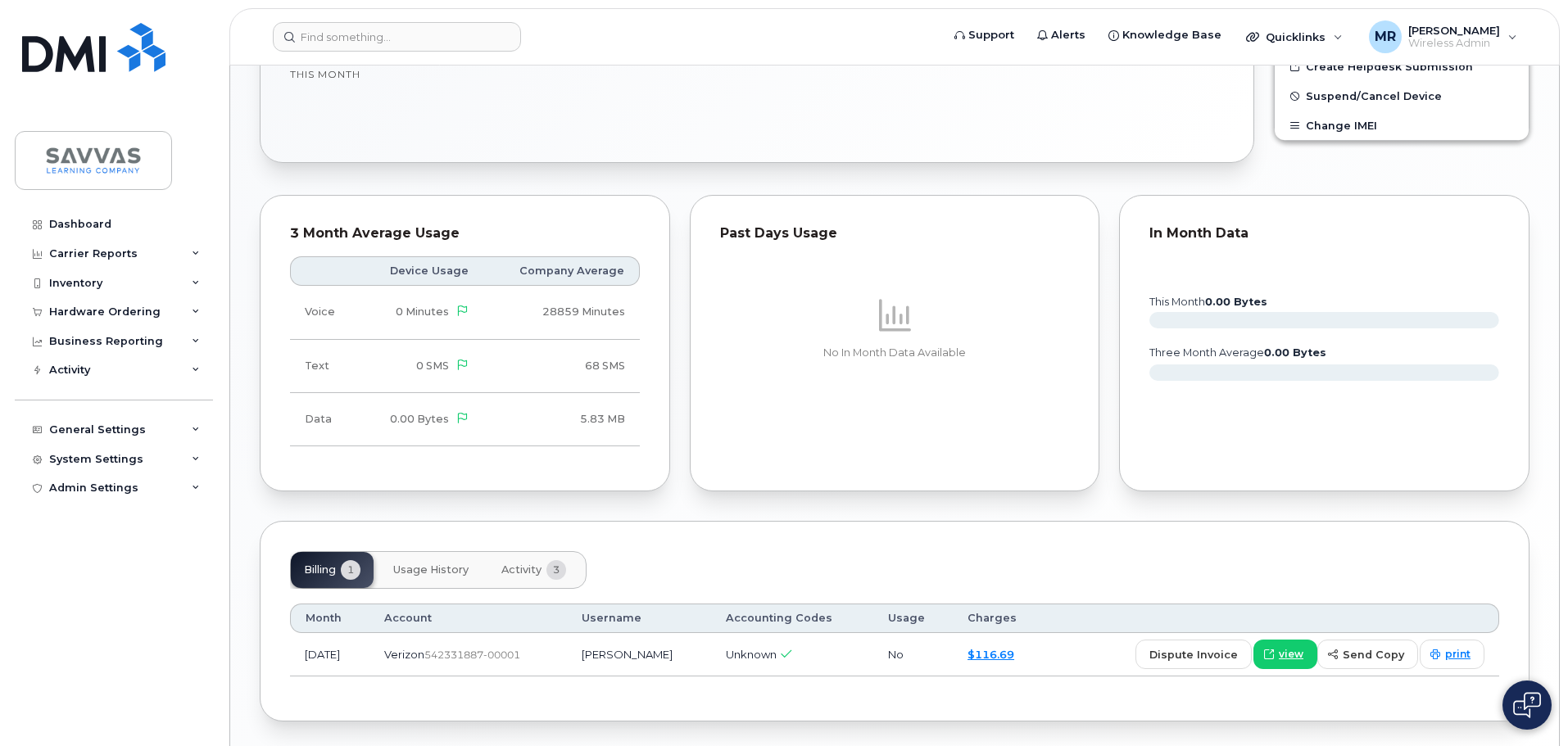 scroll, scrollTop: 753, scrollLeft: 0, axis: vertical 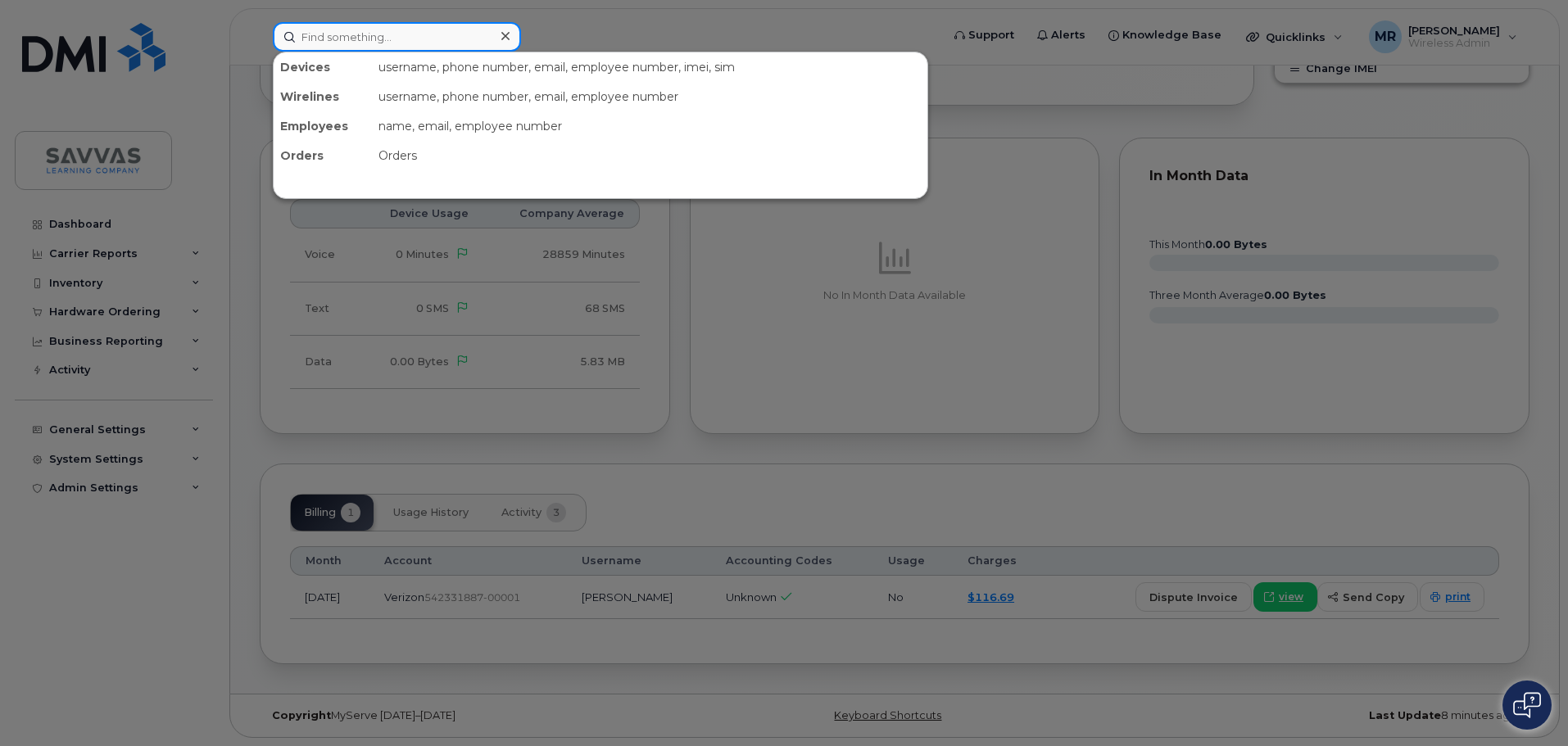 click at bounding box center (397, 37) 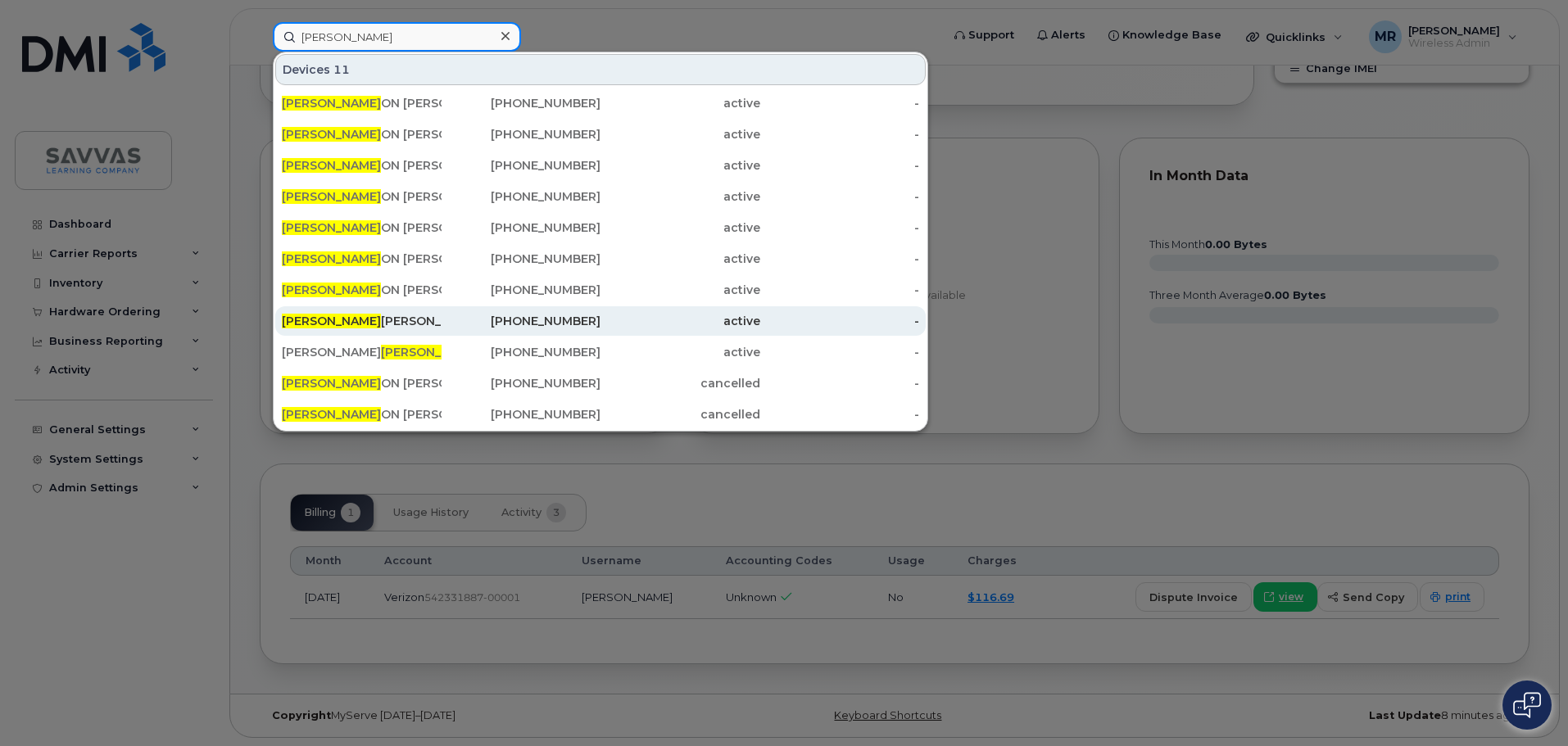 type on "jas" 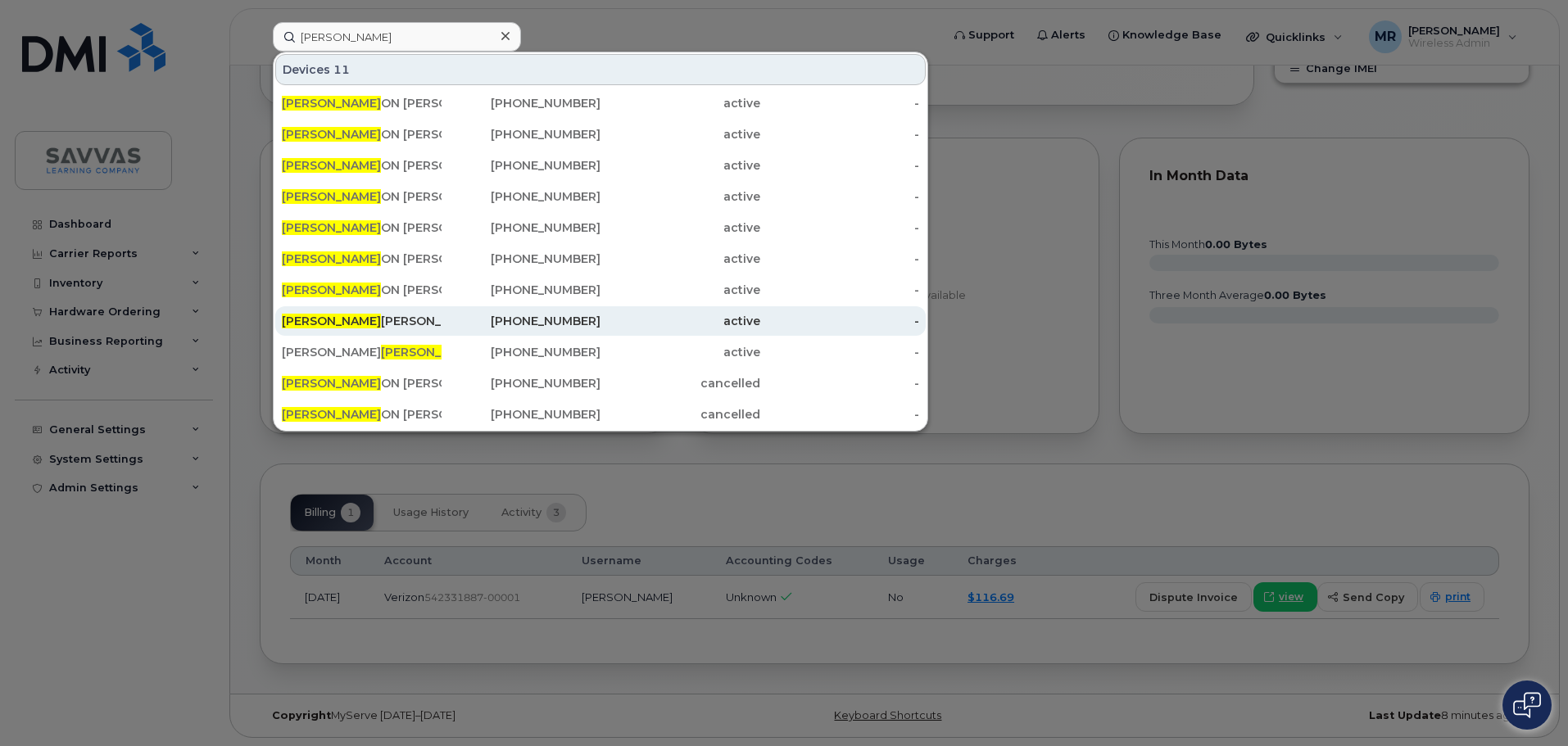 click on "JAS JIT ARNEJA" at bounding box center (361, 321) 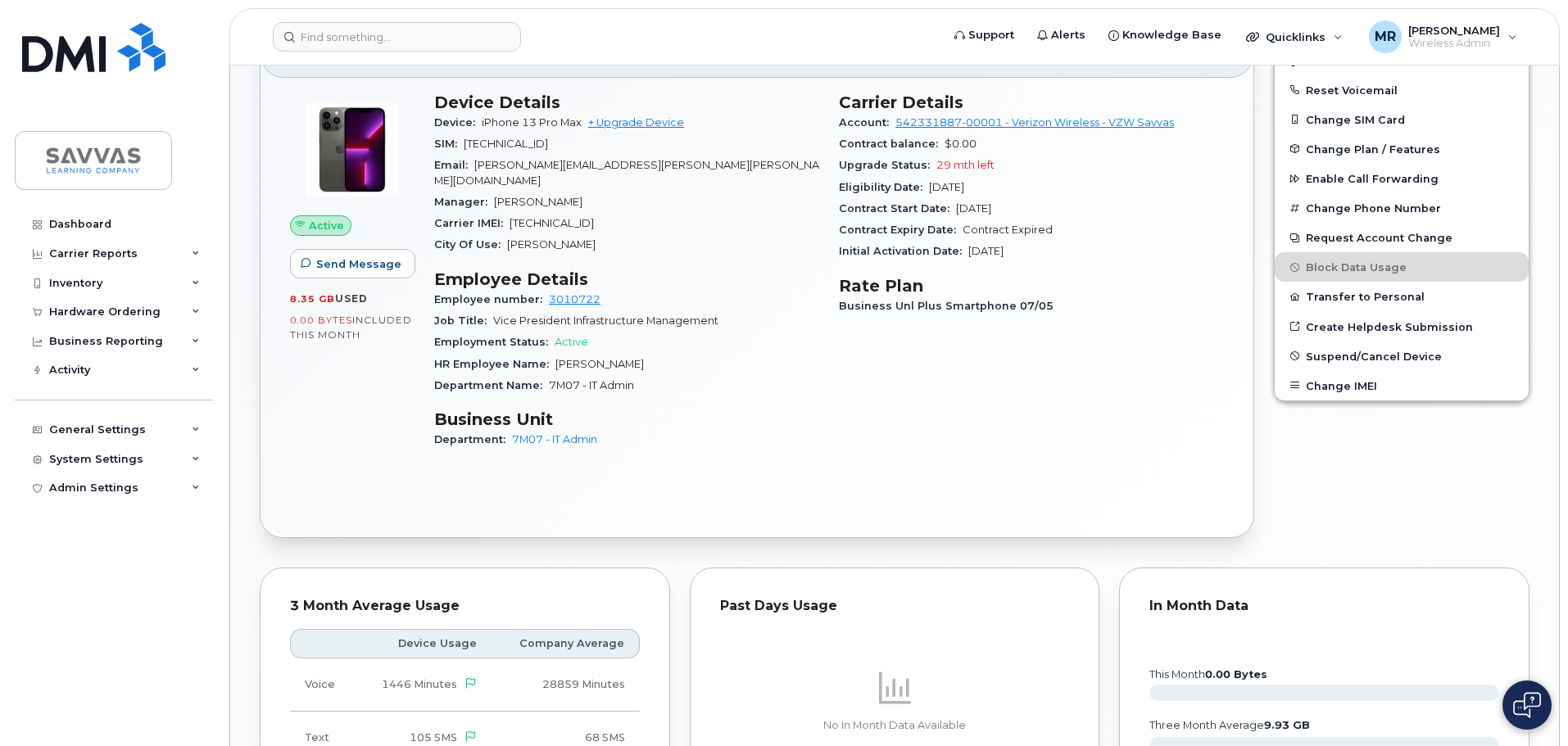 scroll, scrollTop: 409, scrollLeft: 0, axis: vertical 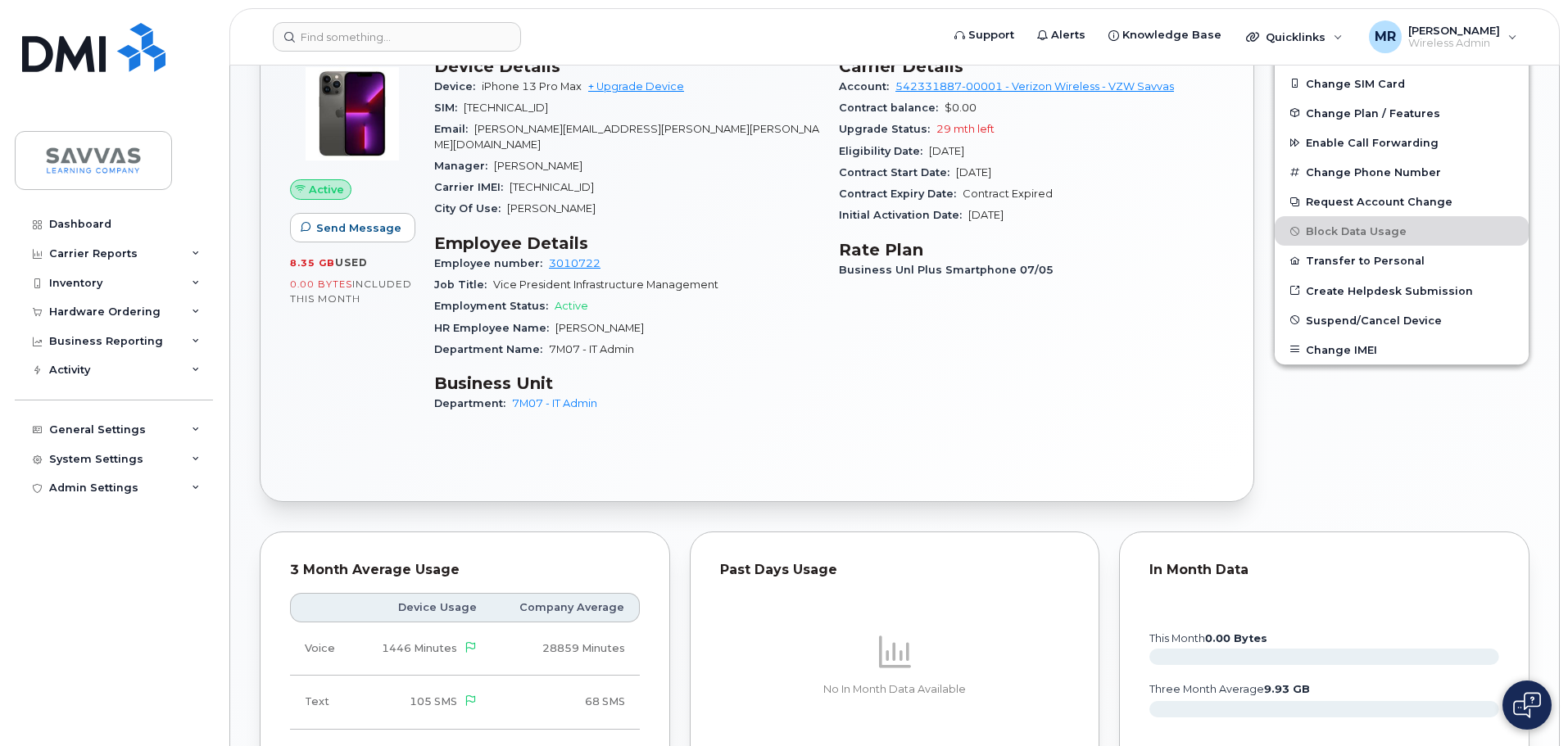 click on "[TECHNICAL_ID]" at bounding box center [551, 187] 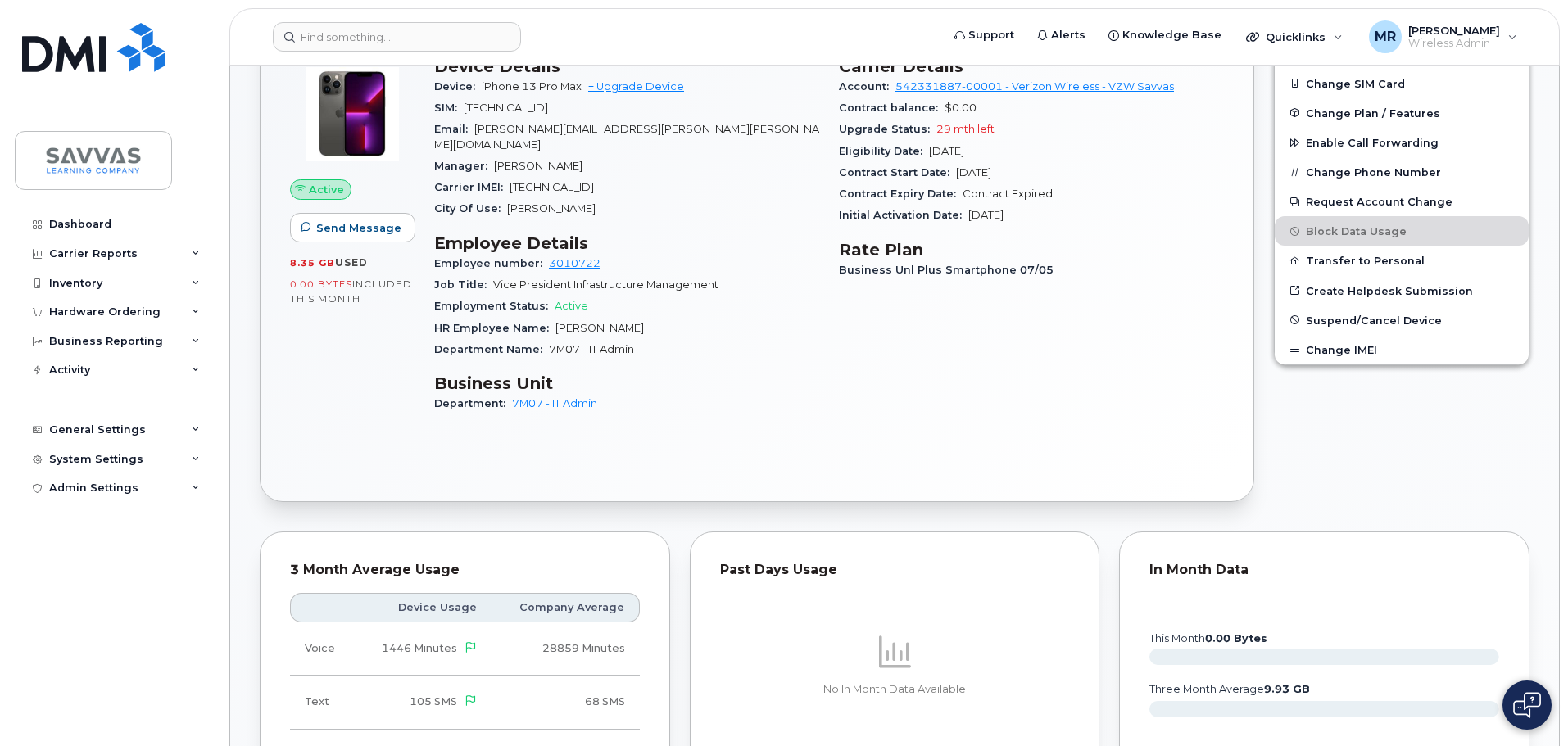 click on "[TECHNICAL_ID]" at bounding box center (551, 187) 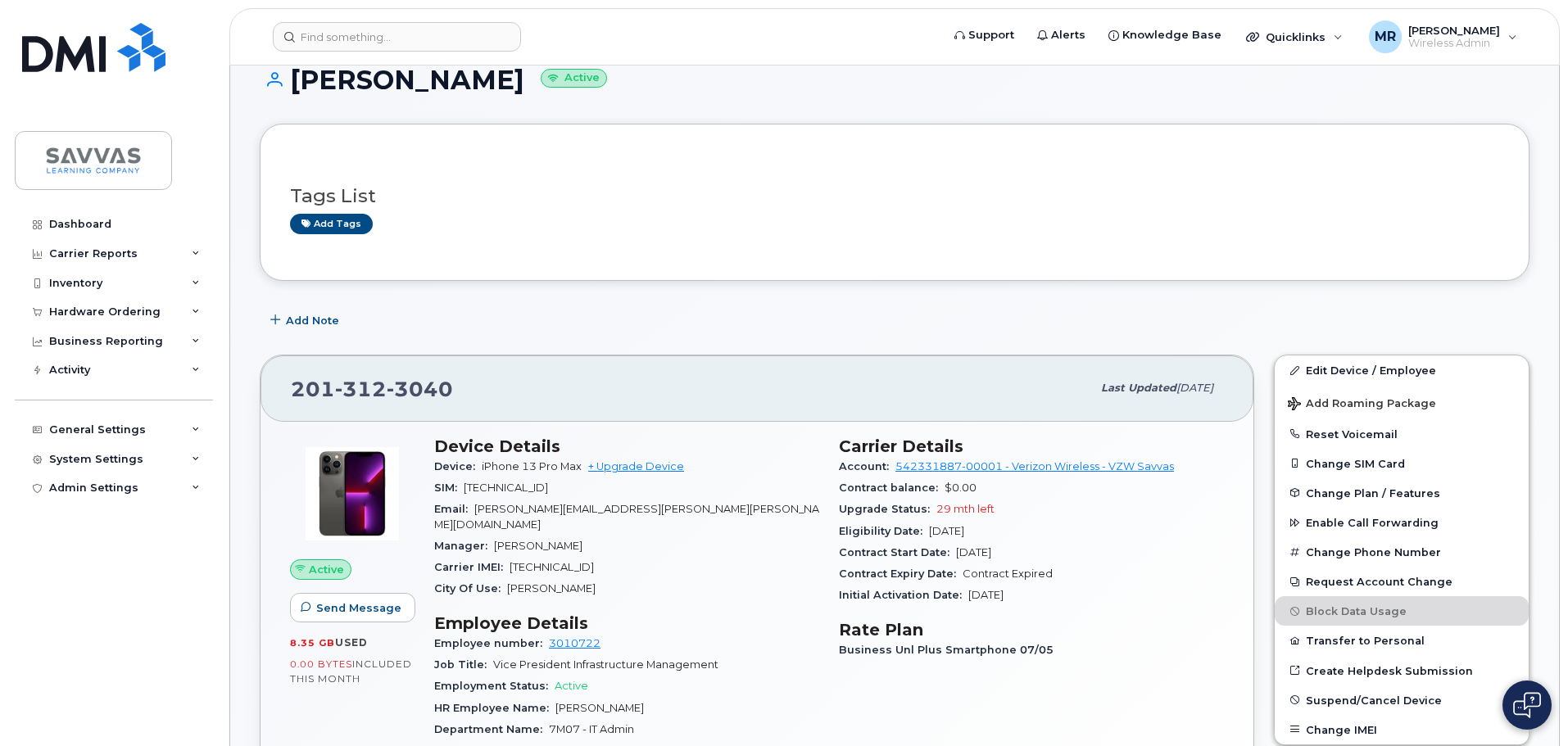 scroll, scrollTop: 0, scrollLeft: 0, axis: both 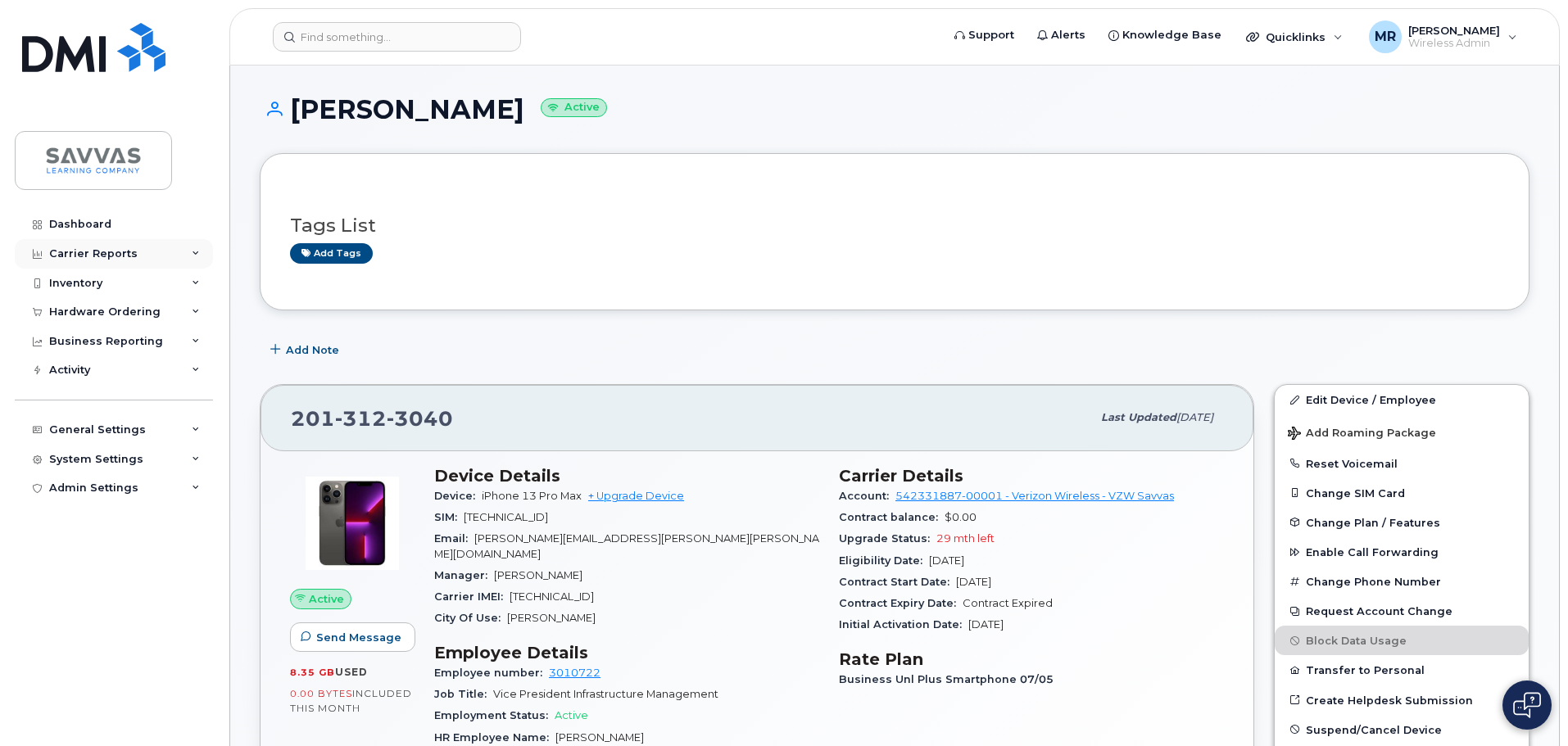 click on "Carrier Reports" at bounding box center [114, 254] 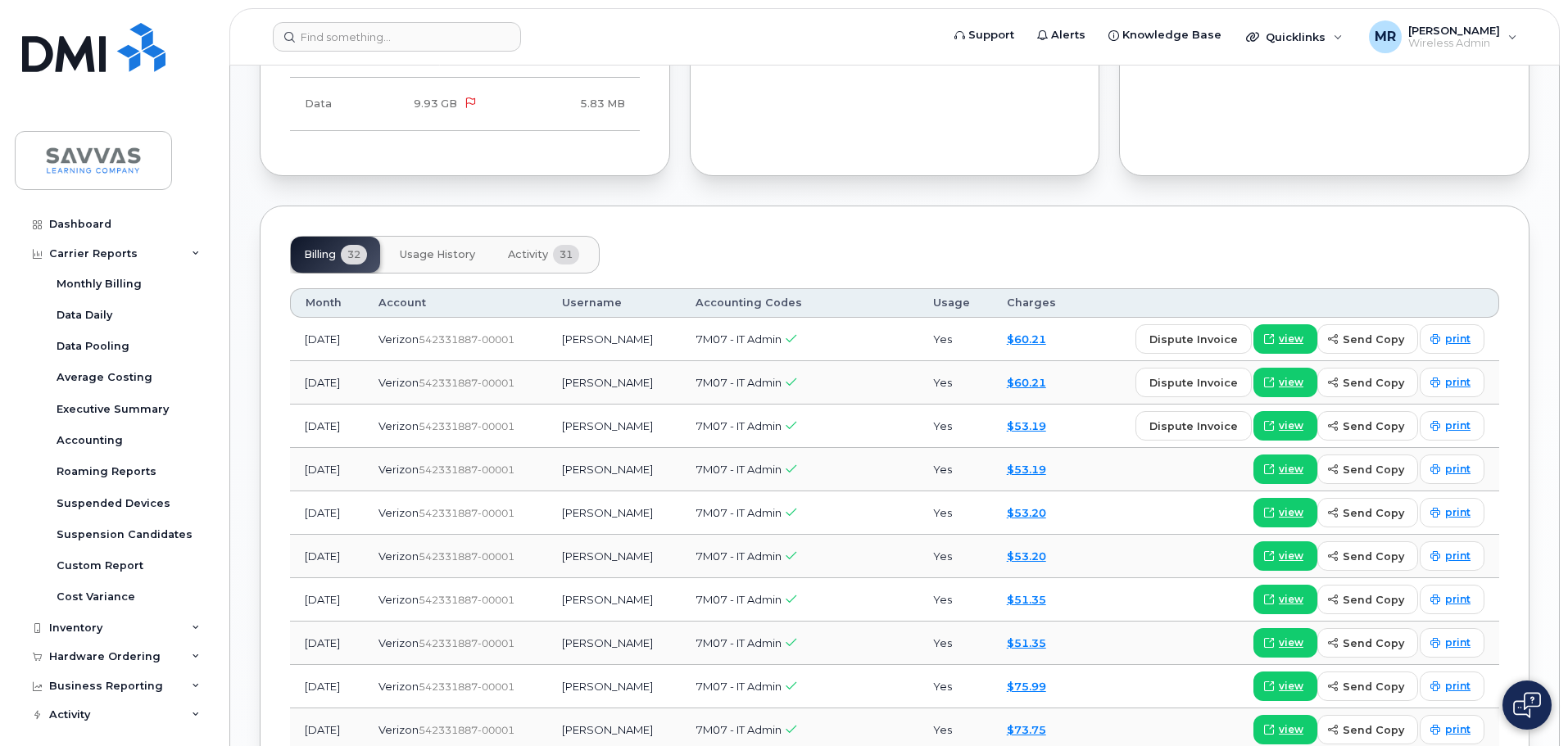 scroll, scrollTop: 1065, scrollLeft: 0, axis: vertical 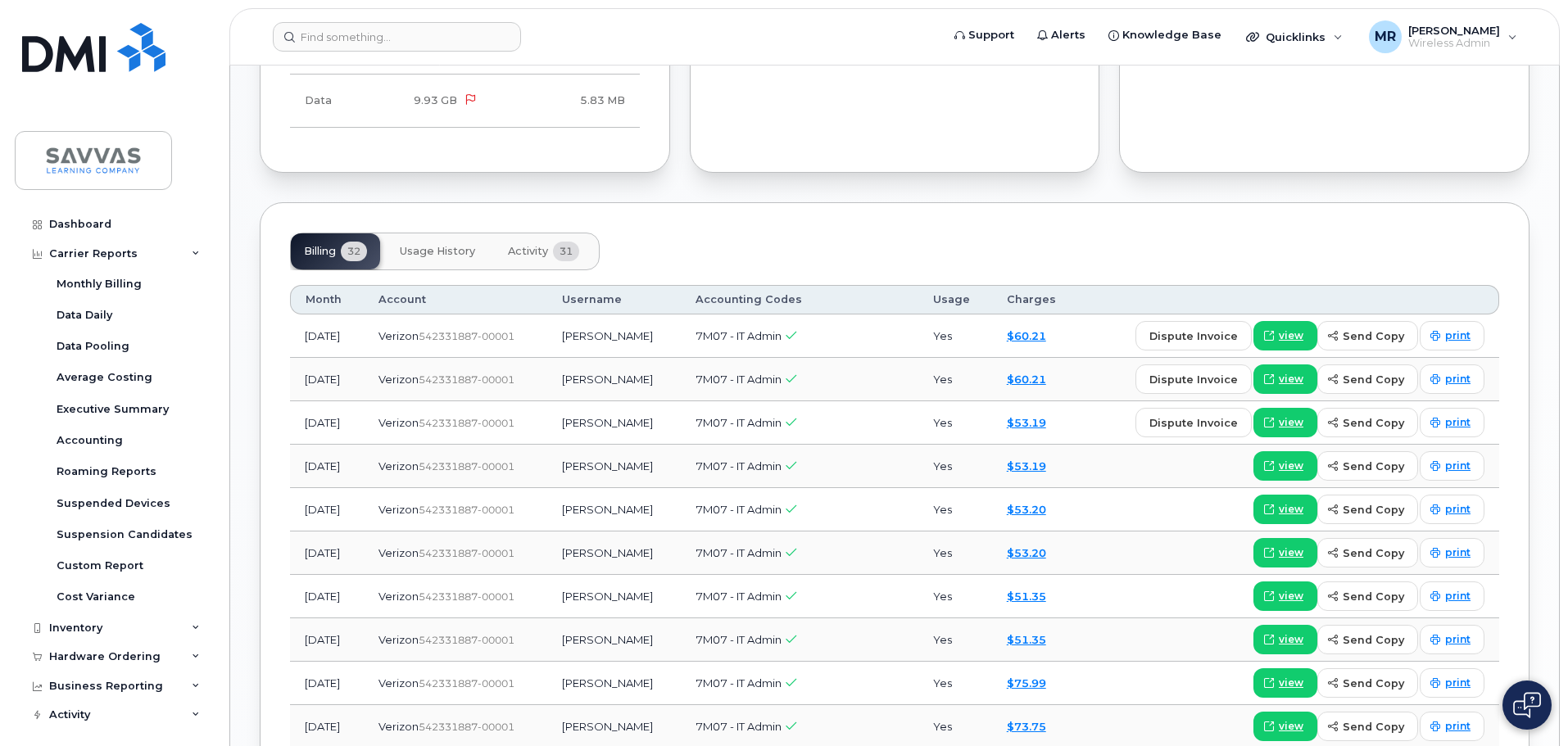 click on "Usage History" at bounding box center (437, 251) 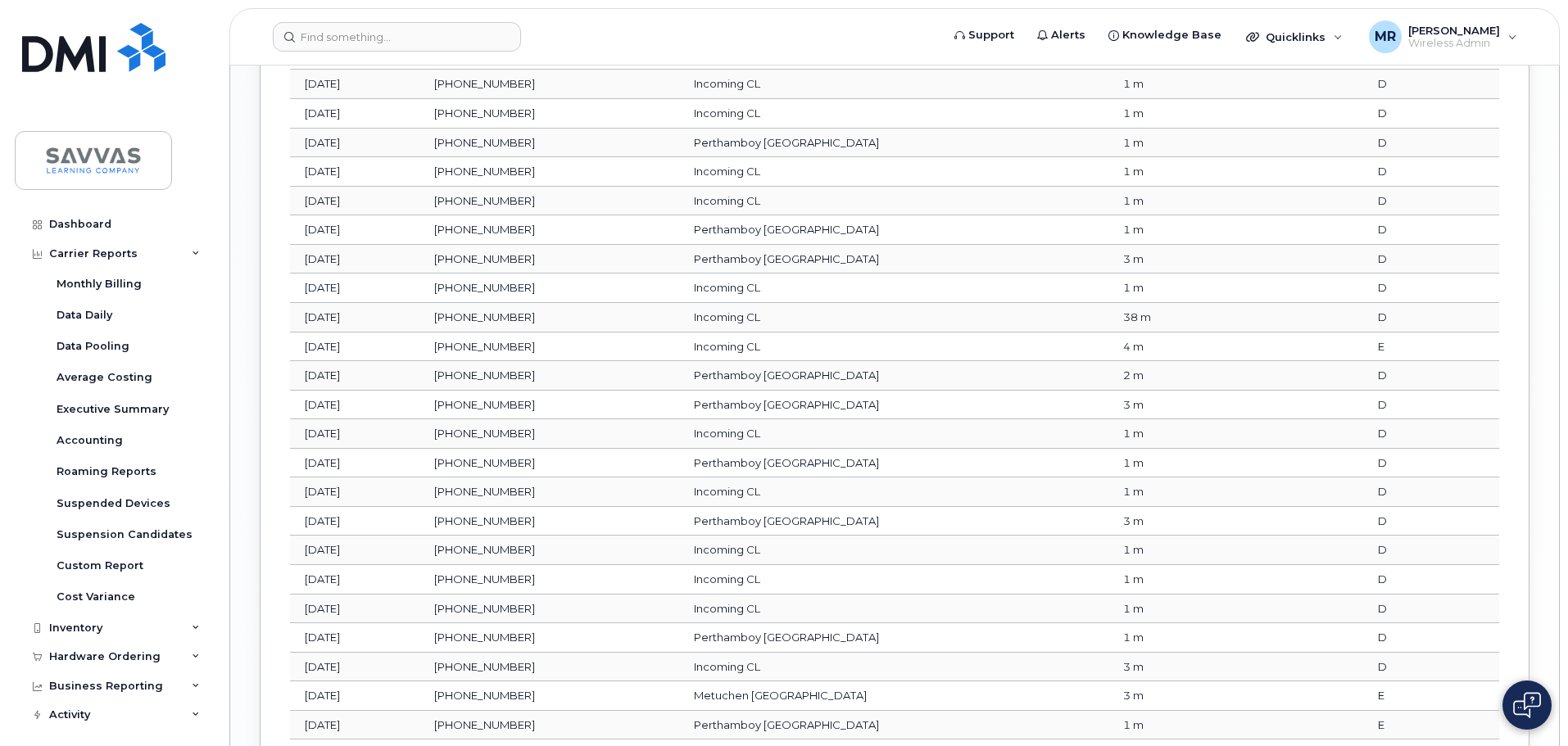 scroll, scrollTop: 1927, scrollLeft: 0, axis: vertical 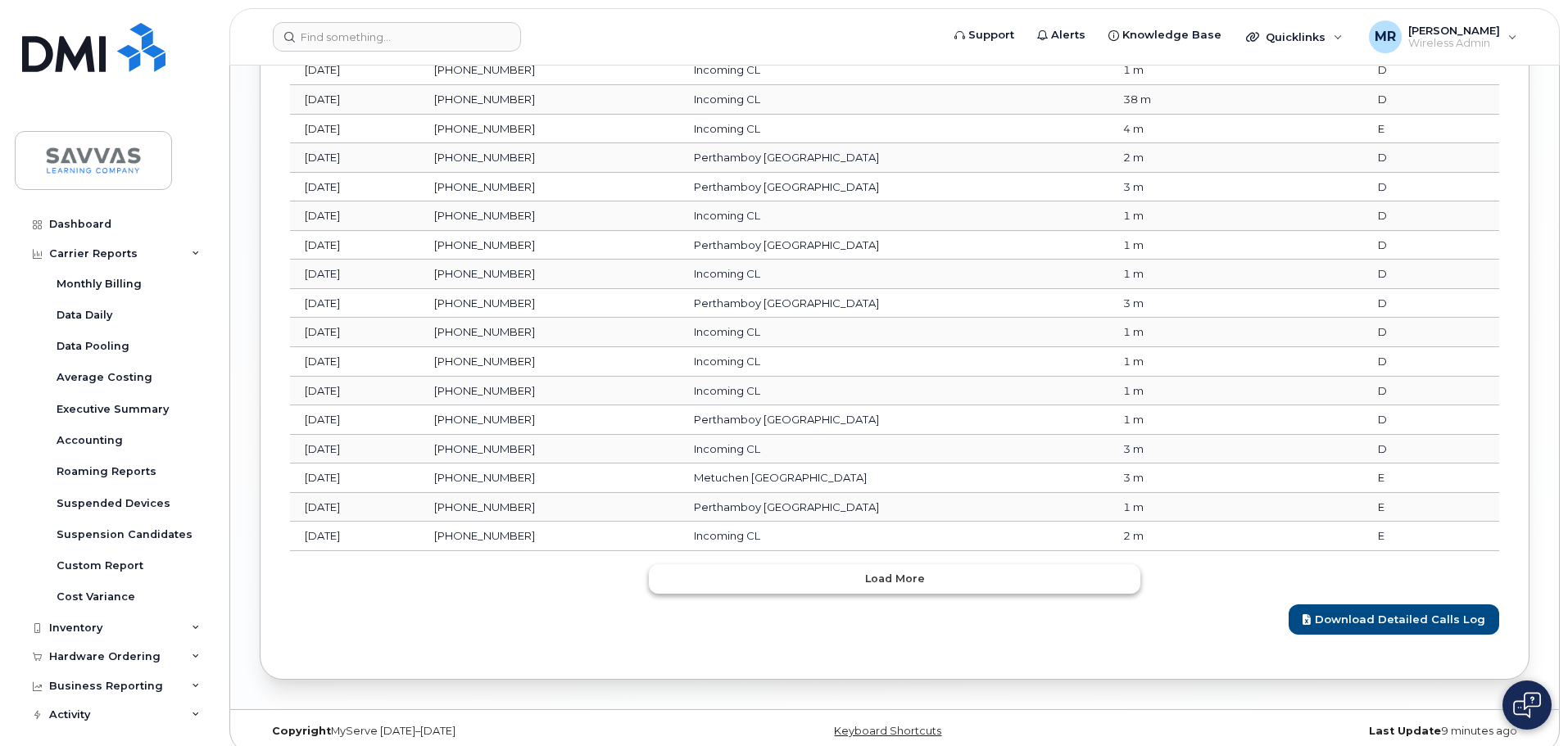 click on "Load more" at bounding box center (895, 579) 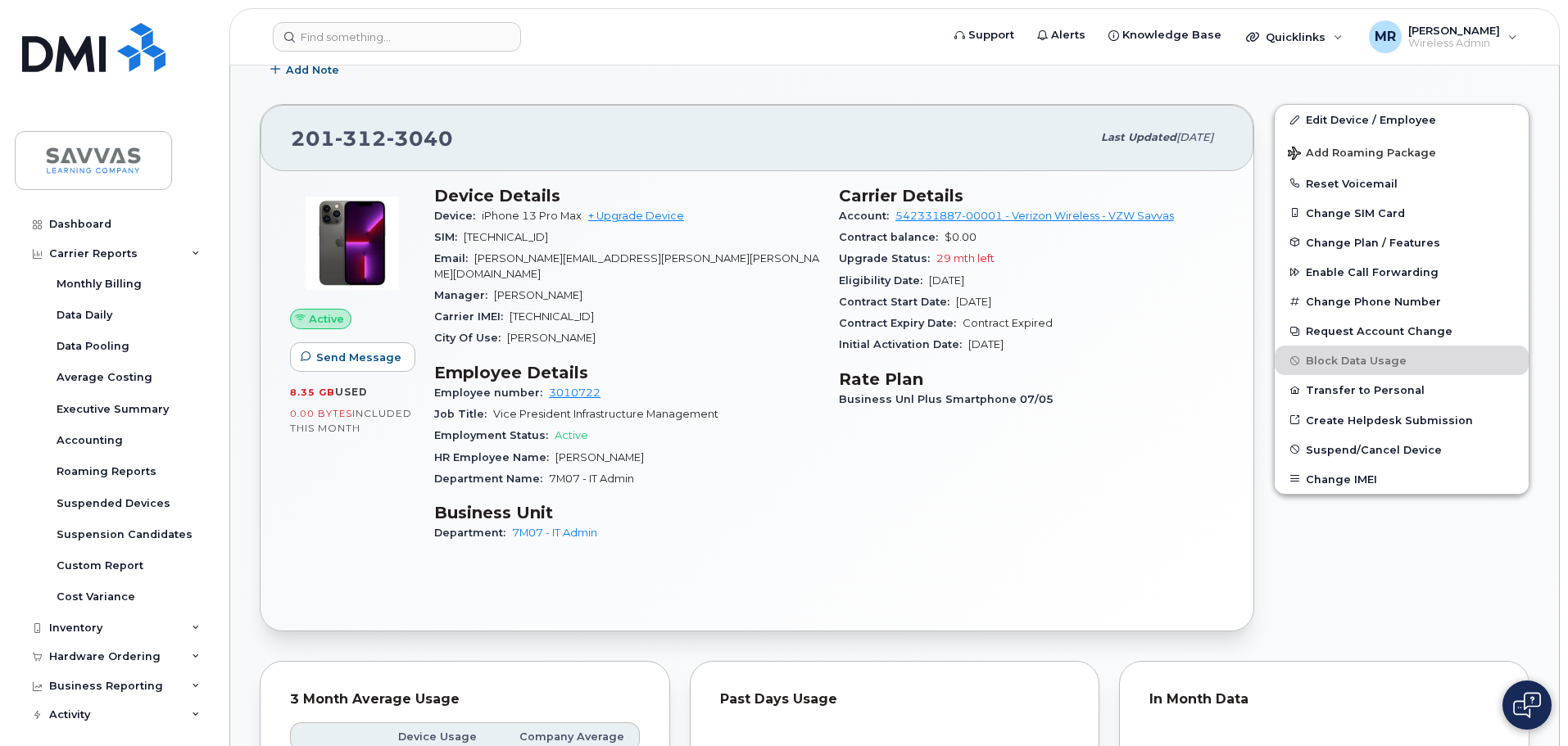 scroll, scrollTop: 281, scrollLeft: 0, axis: vertical 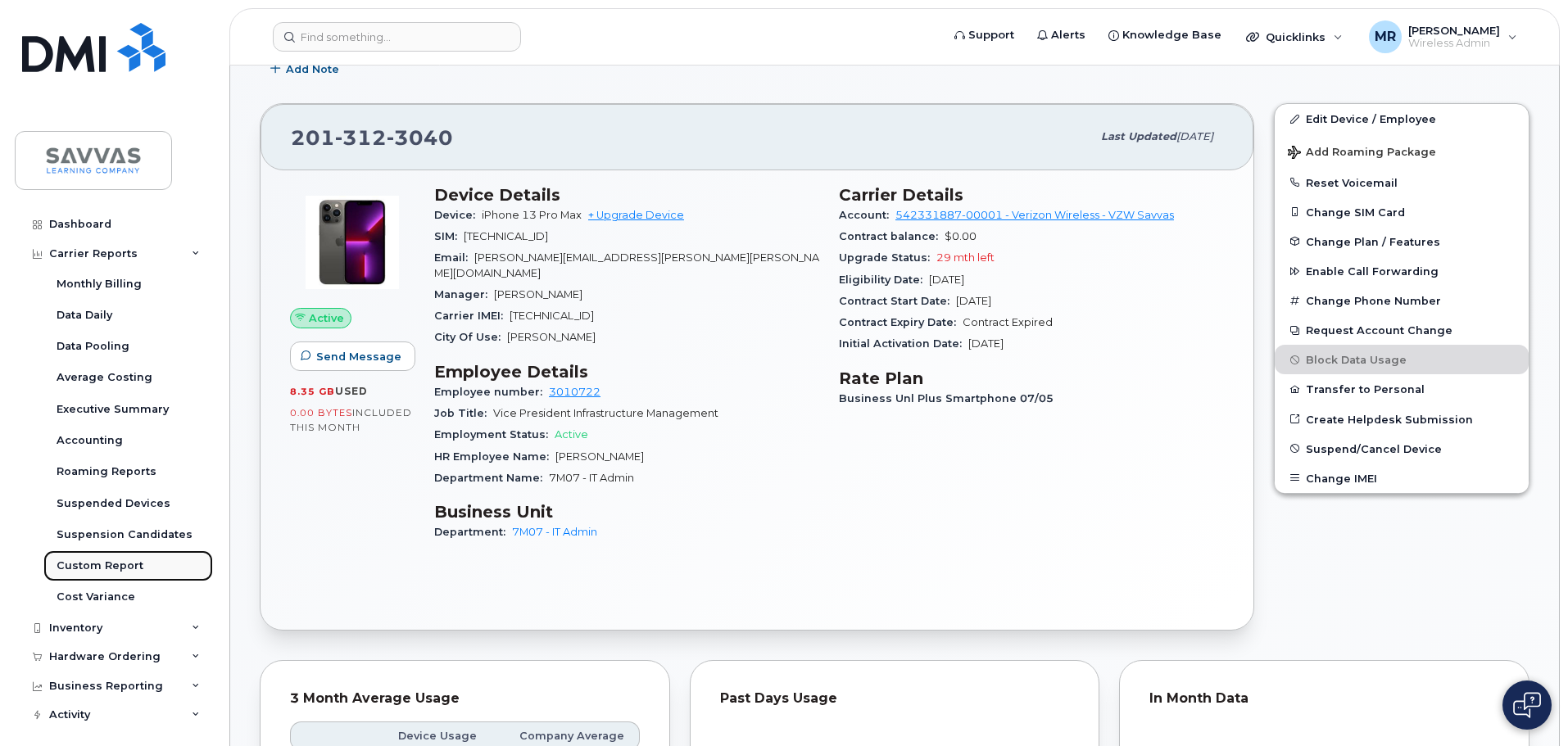 click on "Custom Report" at bounding box center (100, 566) 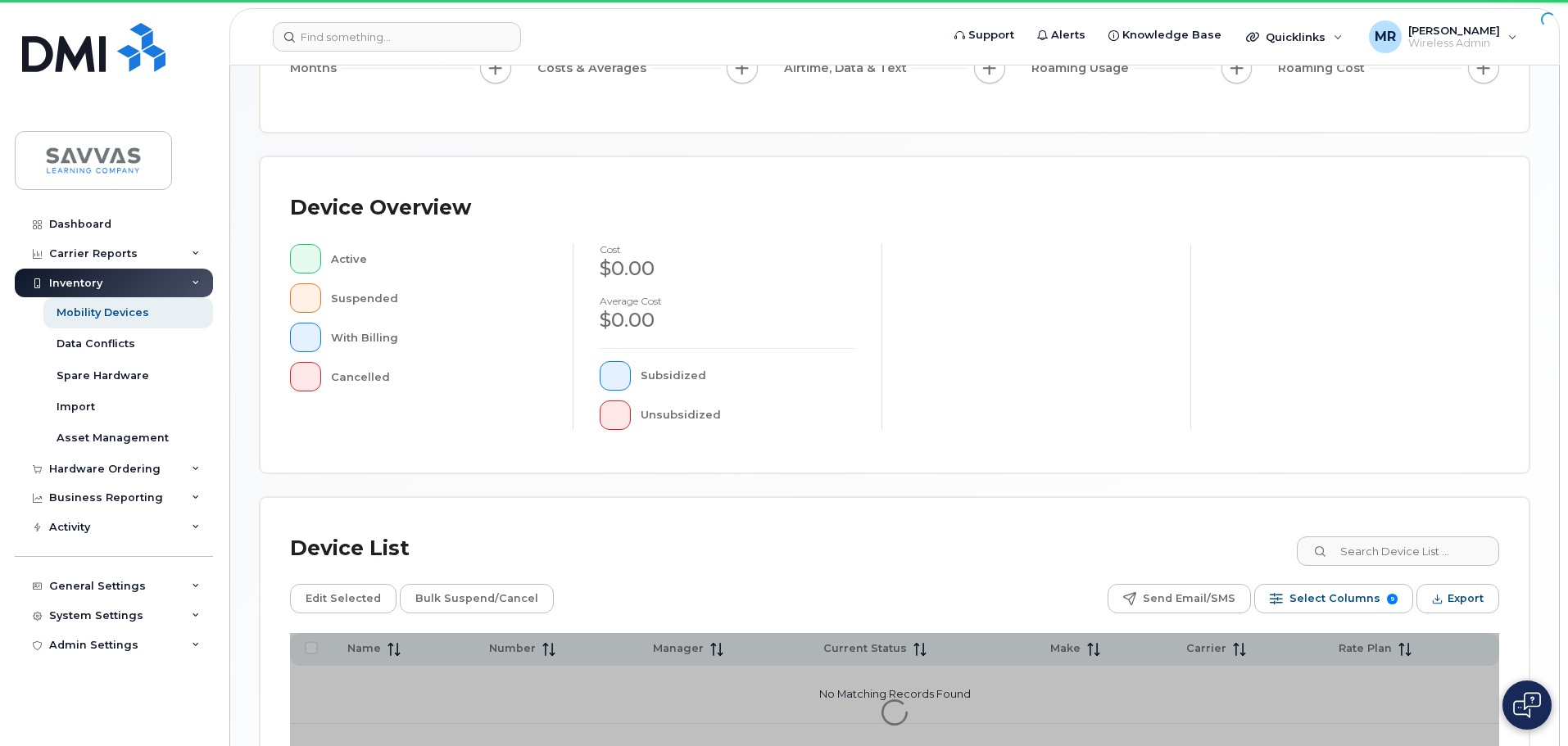 scroll, scrollTop: 0, scrollLeft: 0, axis: both 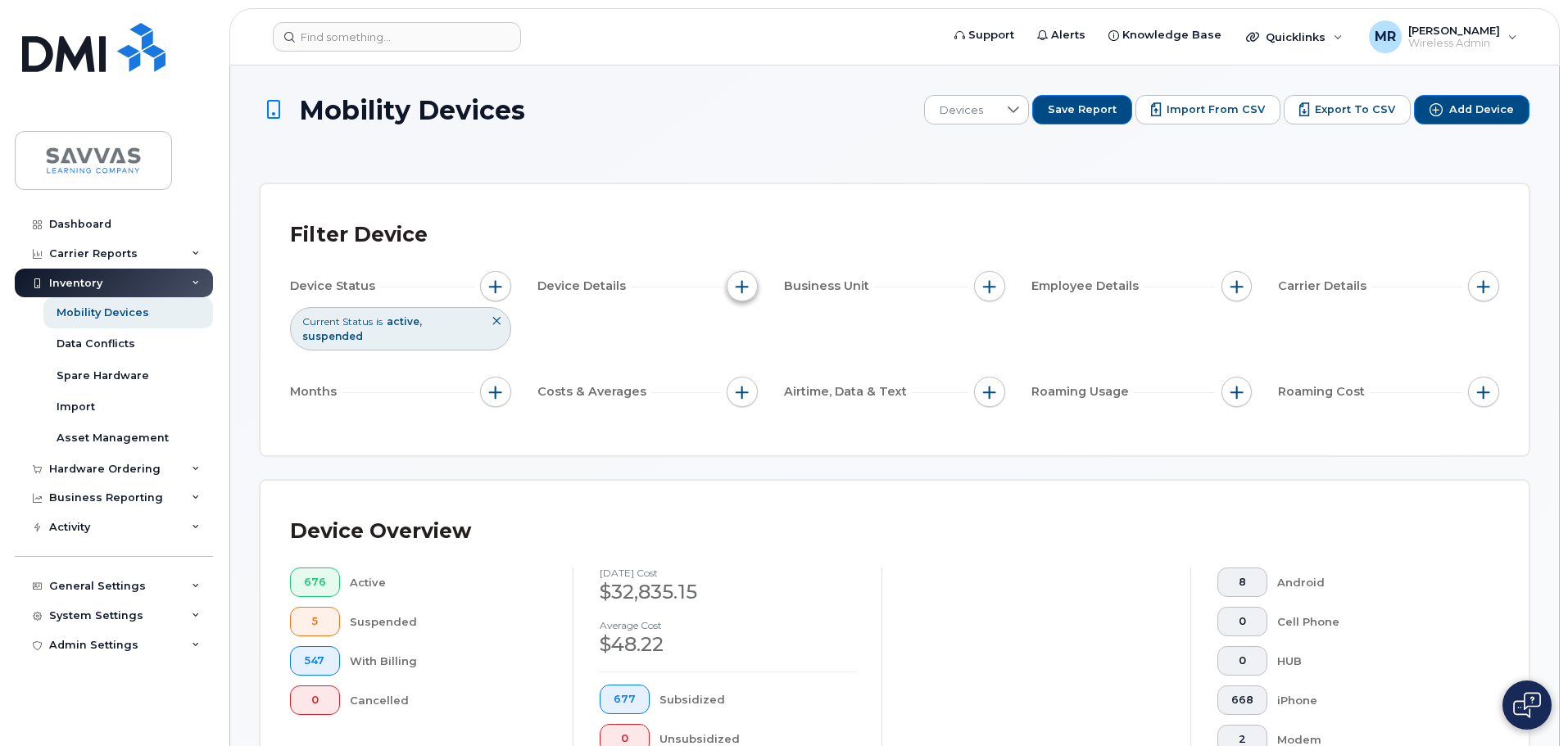 click 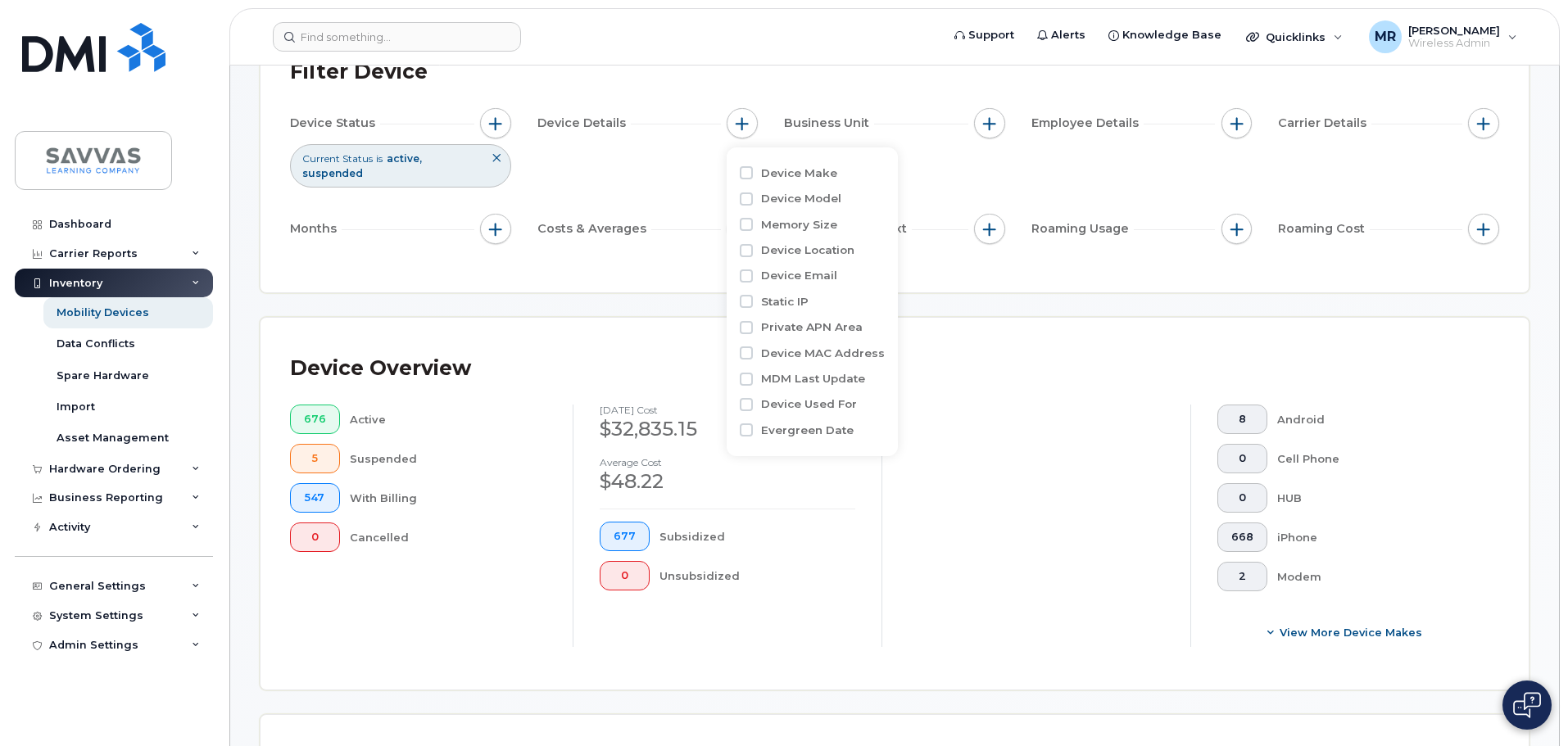 scroll, scrollTop: 164, scrollLeft: 0, axis: vertical 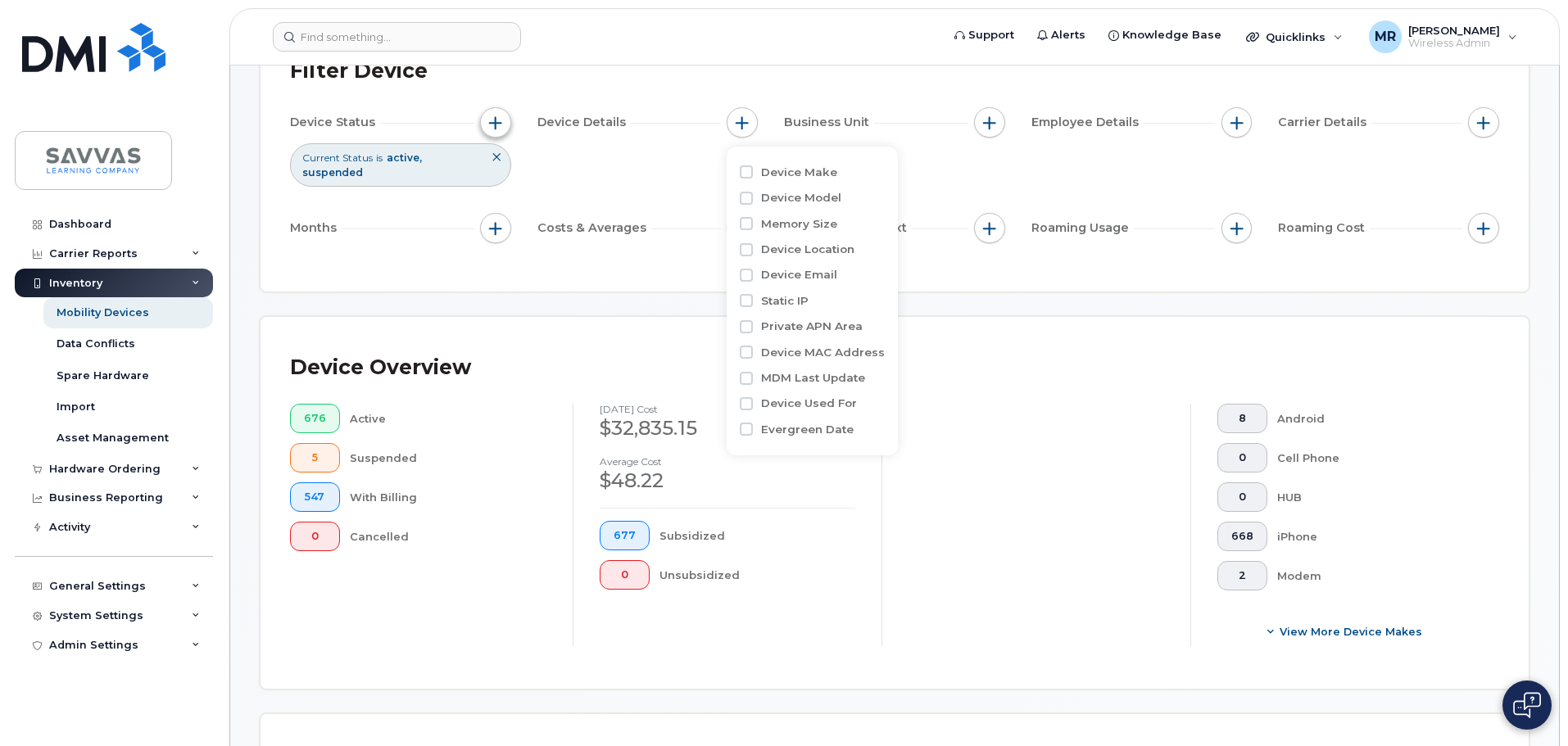 click at bounding box center (496, 123) 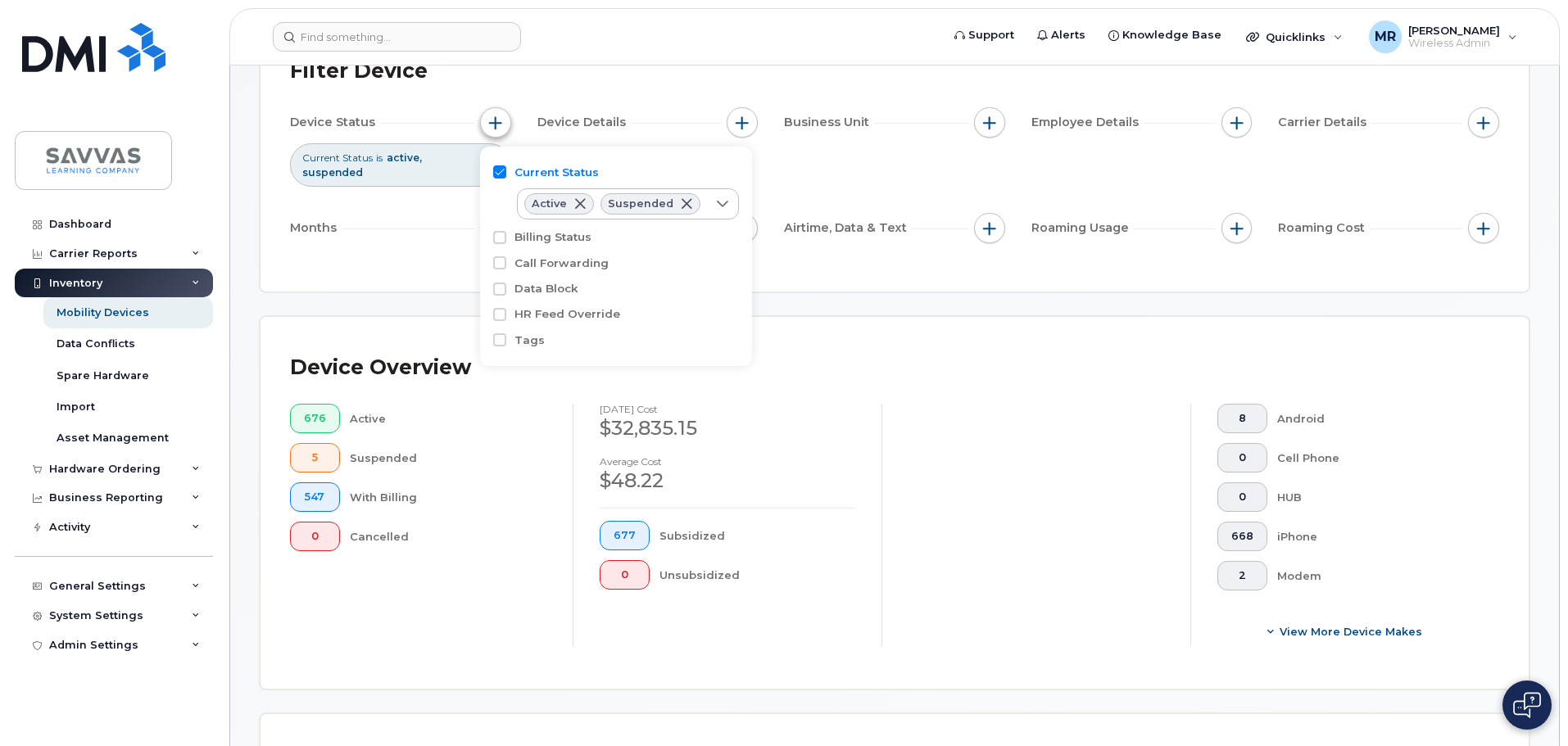 click at bounding box center [496, 123] 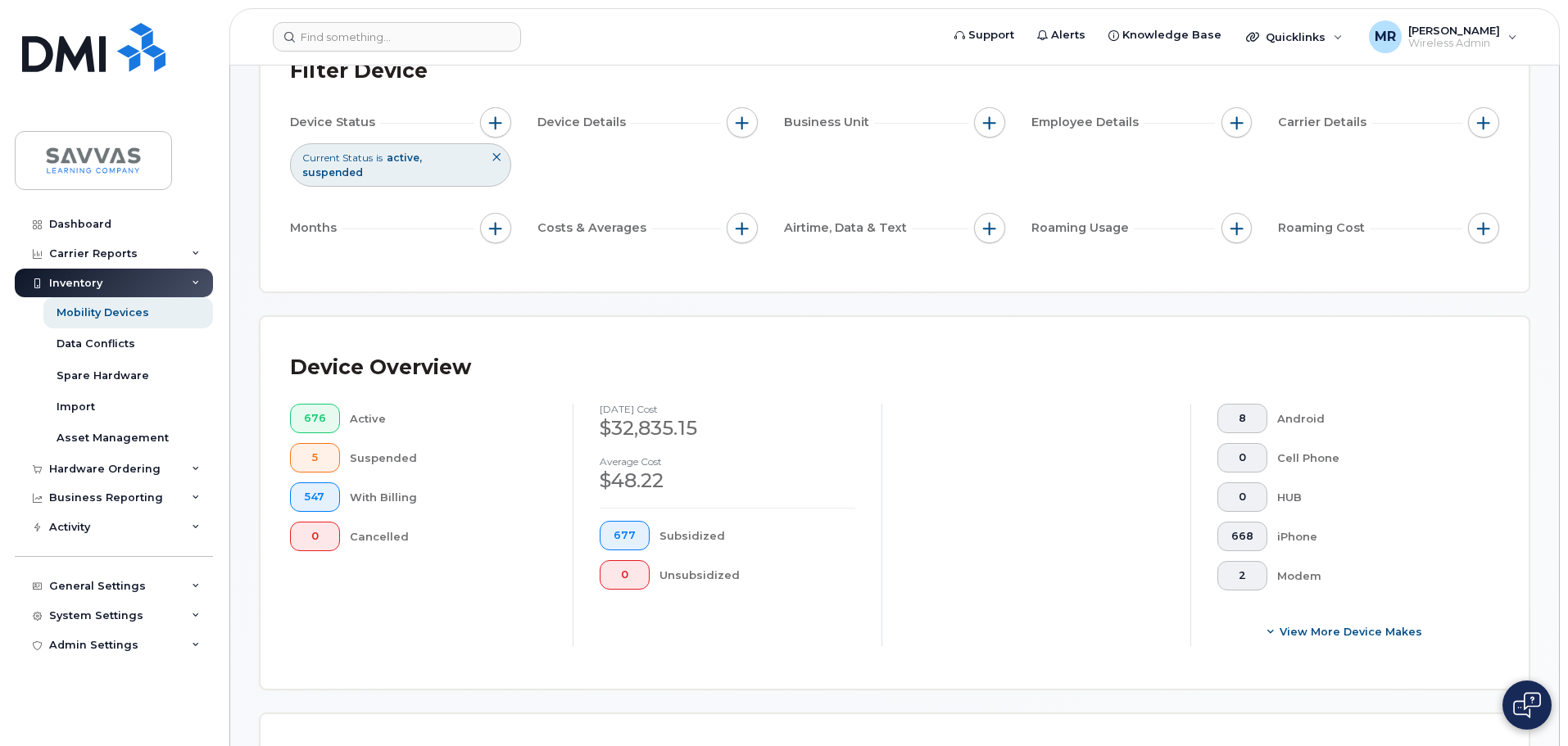click on "Device Status   Current Status is active suspended Device Details   Business Unit   Employee Details   Carrier Details   Months   Costs & Averages   Airtime, Data & Text   Roaming Usage   Roaming Cost" 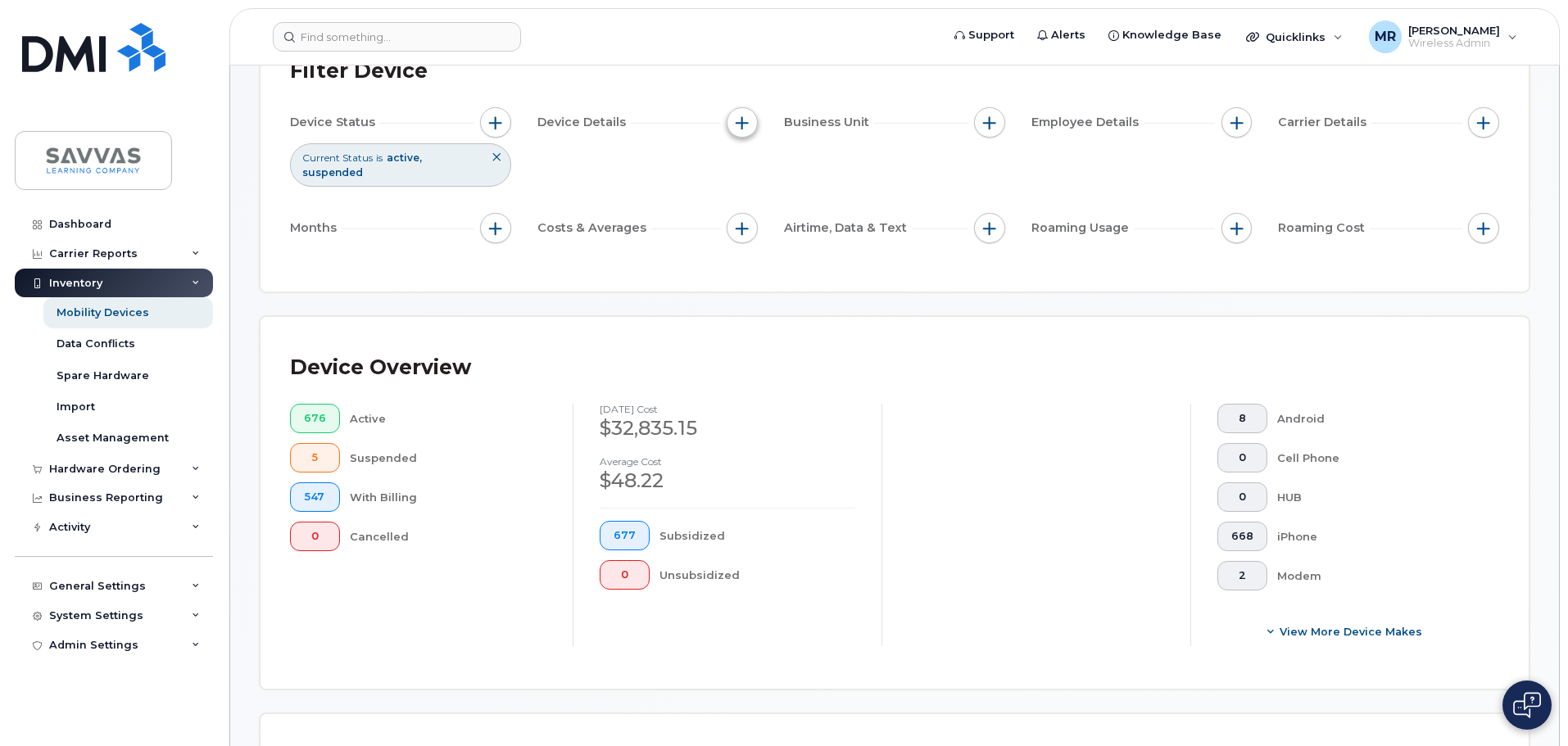 click 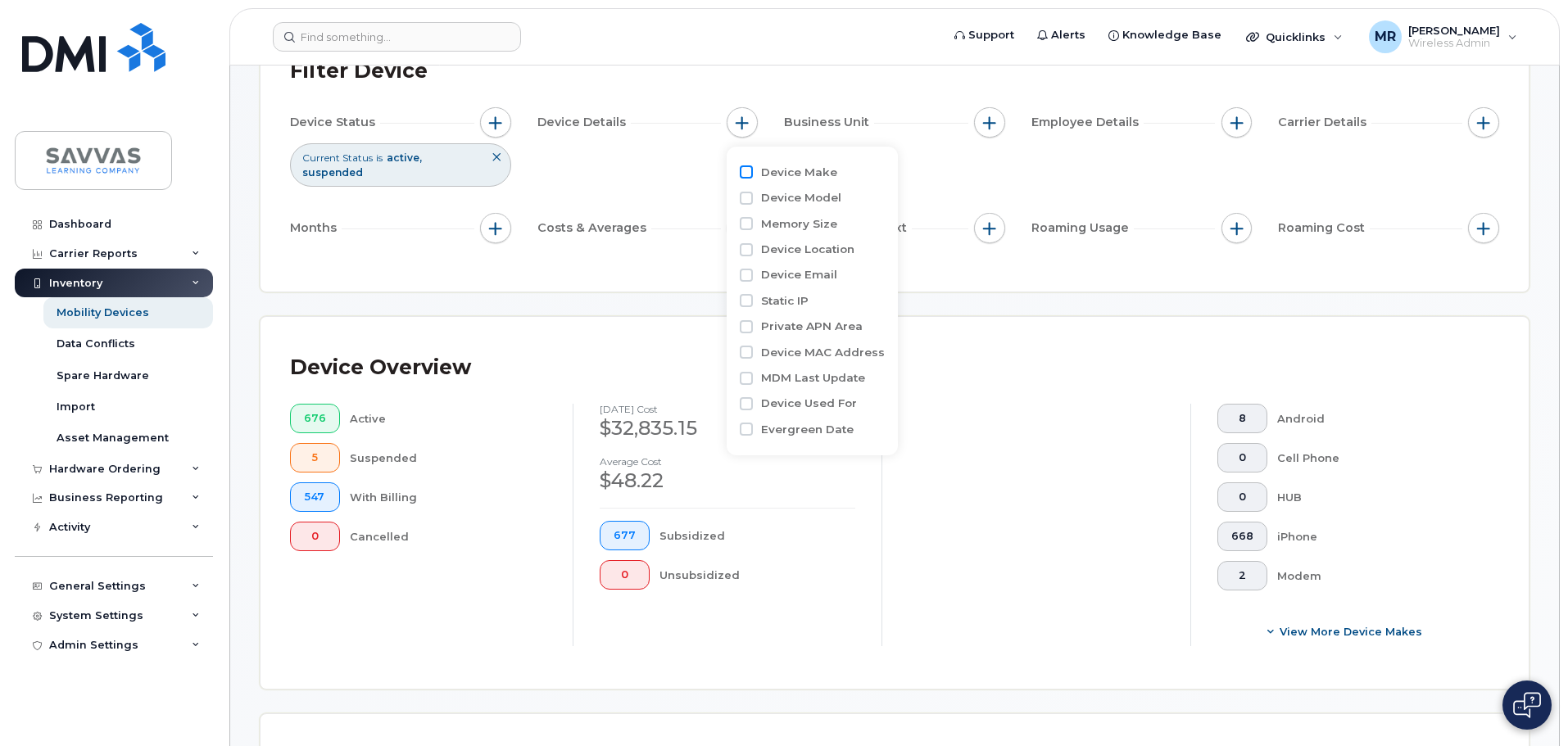 click on "Device Make" at bounding box center [746, 172] 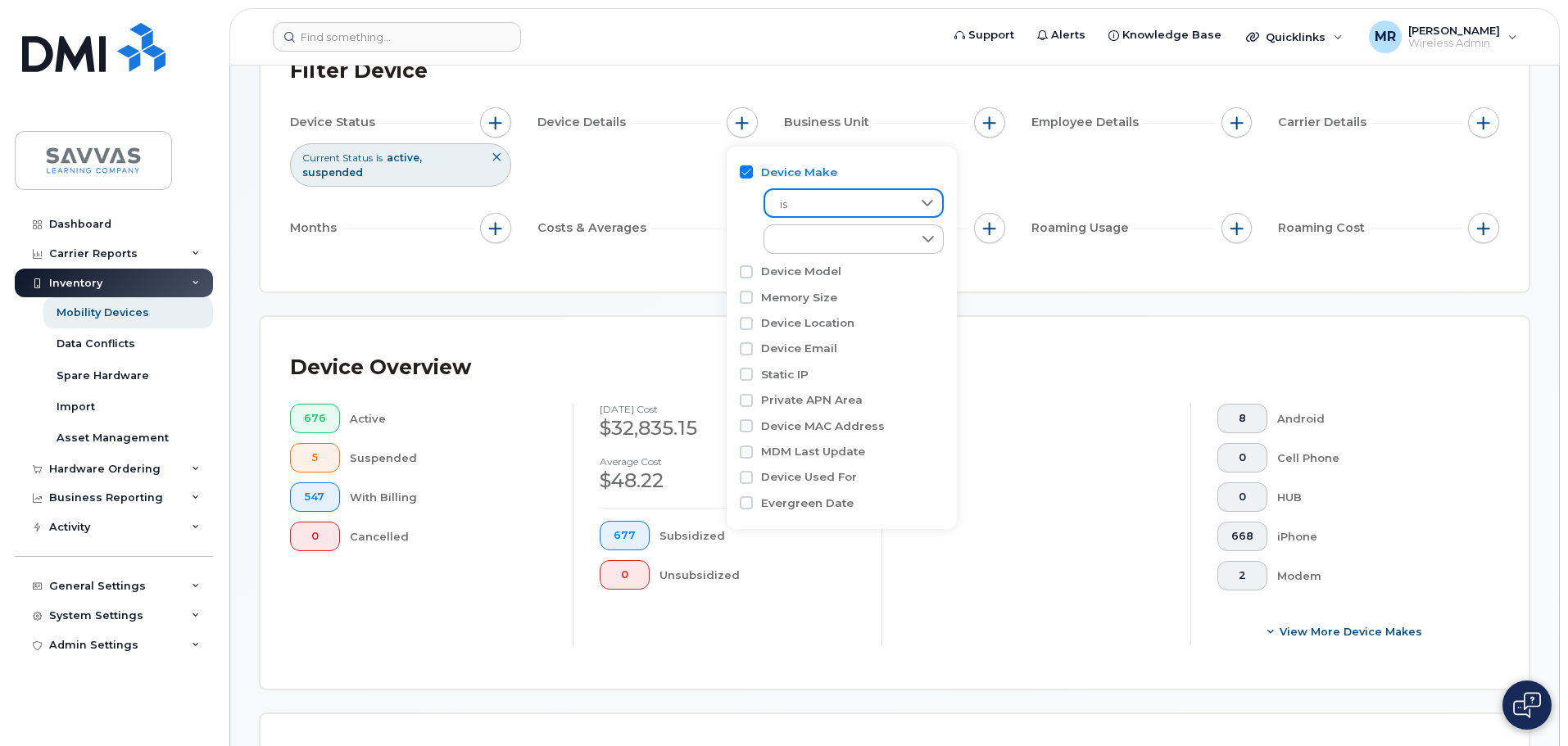 click on "is" at bounding box center (838, 205) 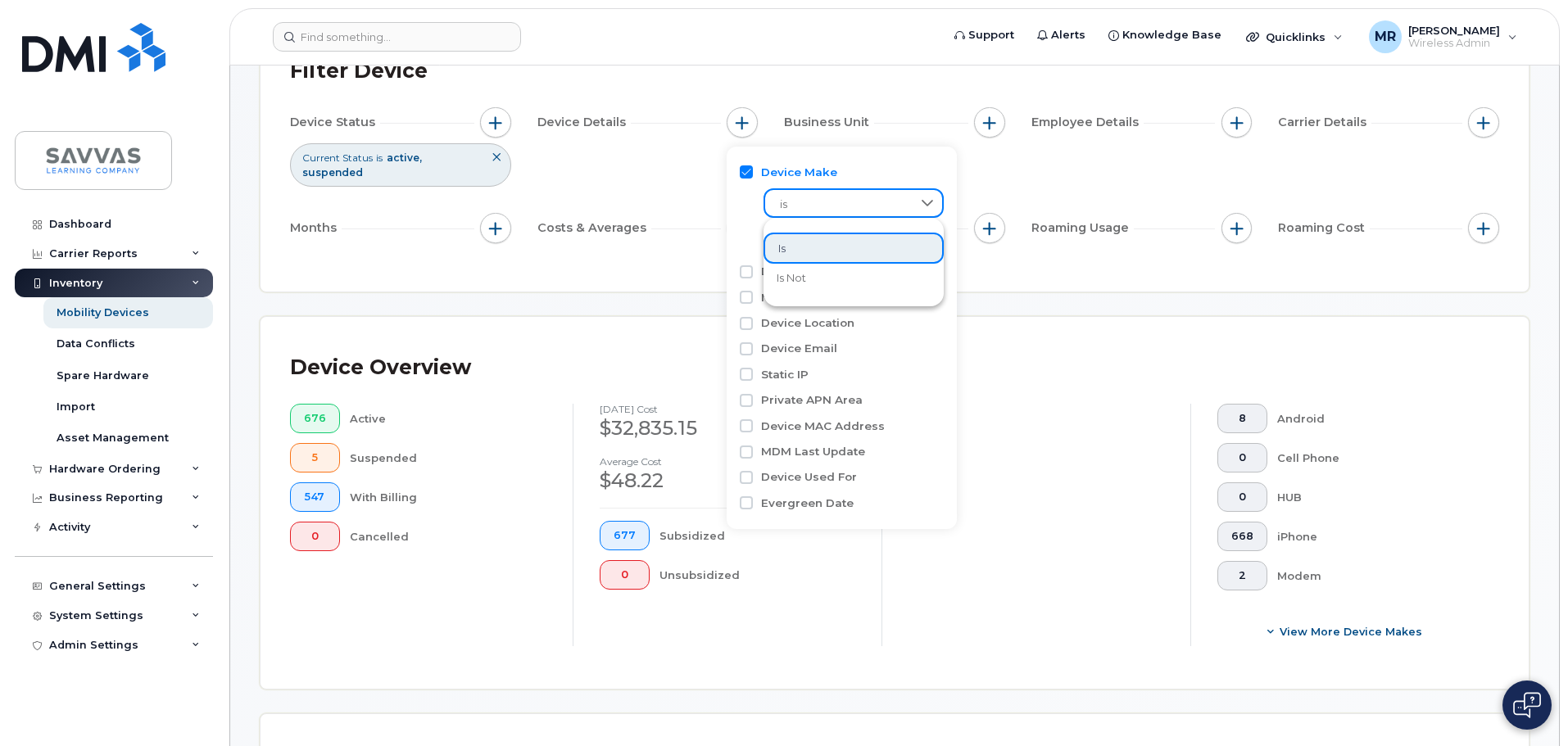 click on "is" at bounding box center [838, 205] 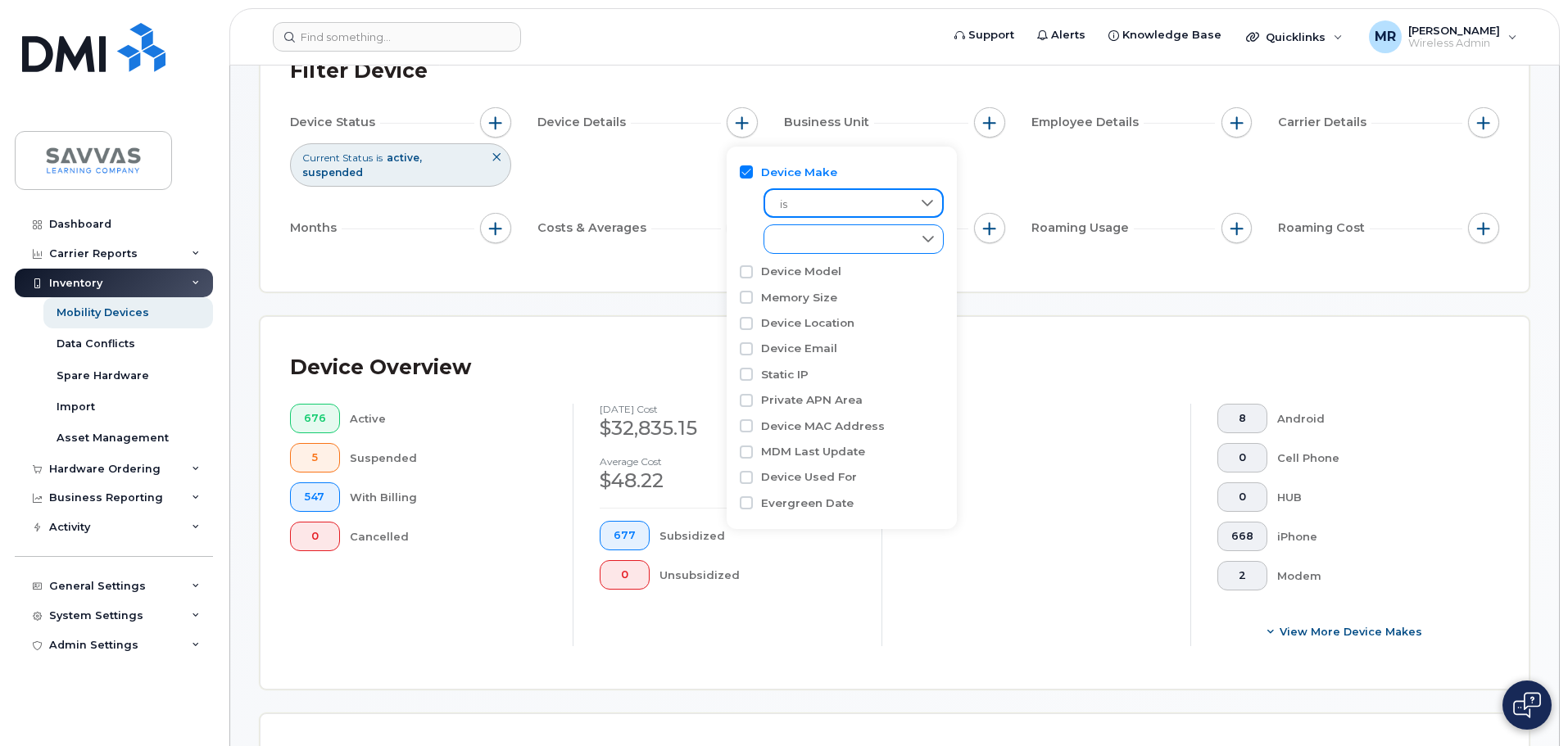 click on "empty" at bounding box center [838, 239] 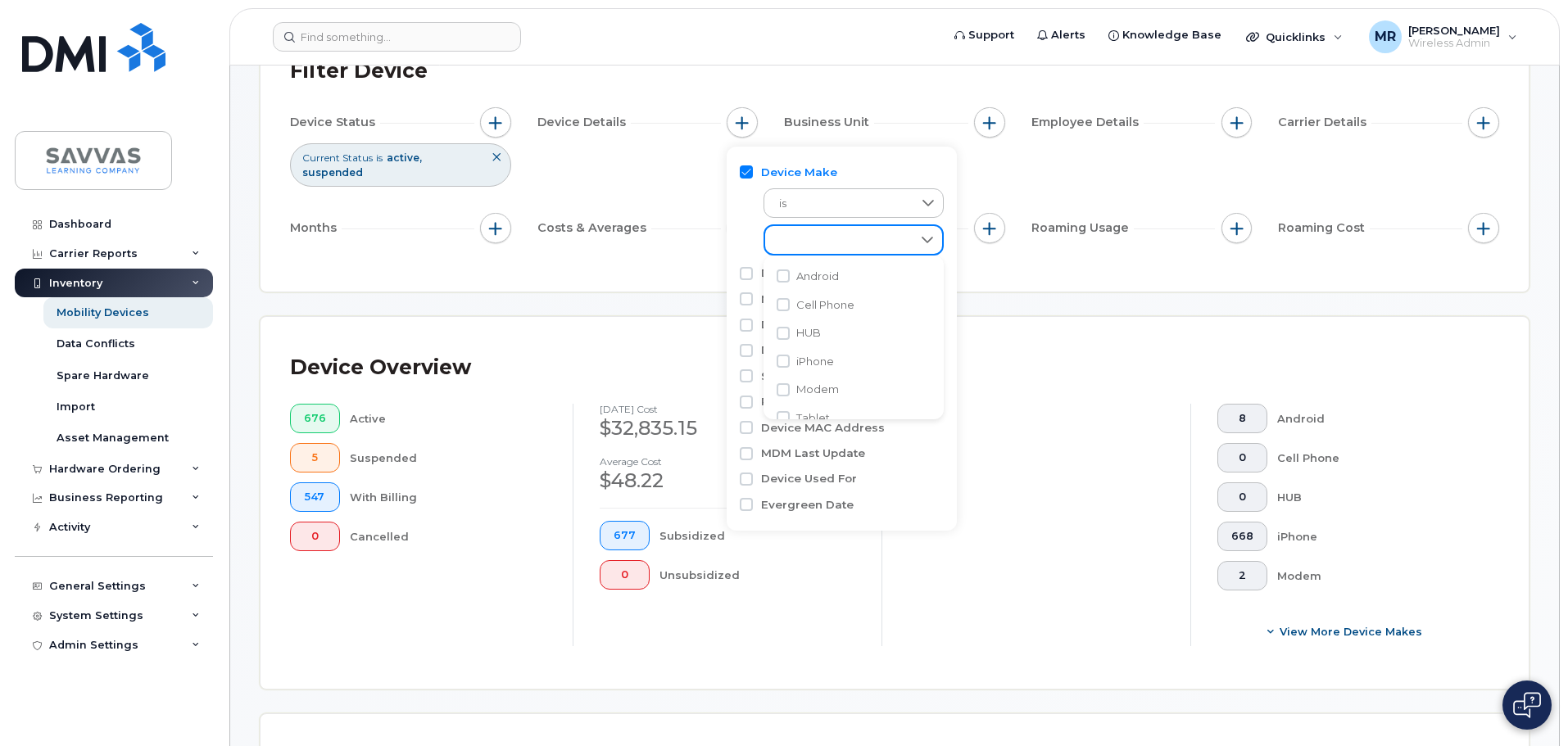scroll, scrollTop: 9, scrollLeft: 67, axis: both 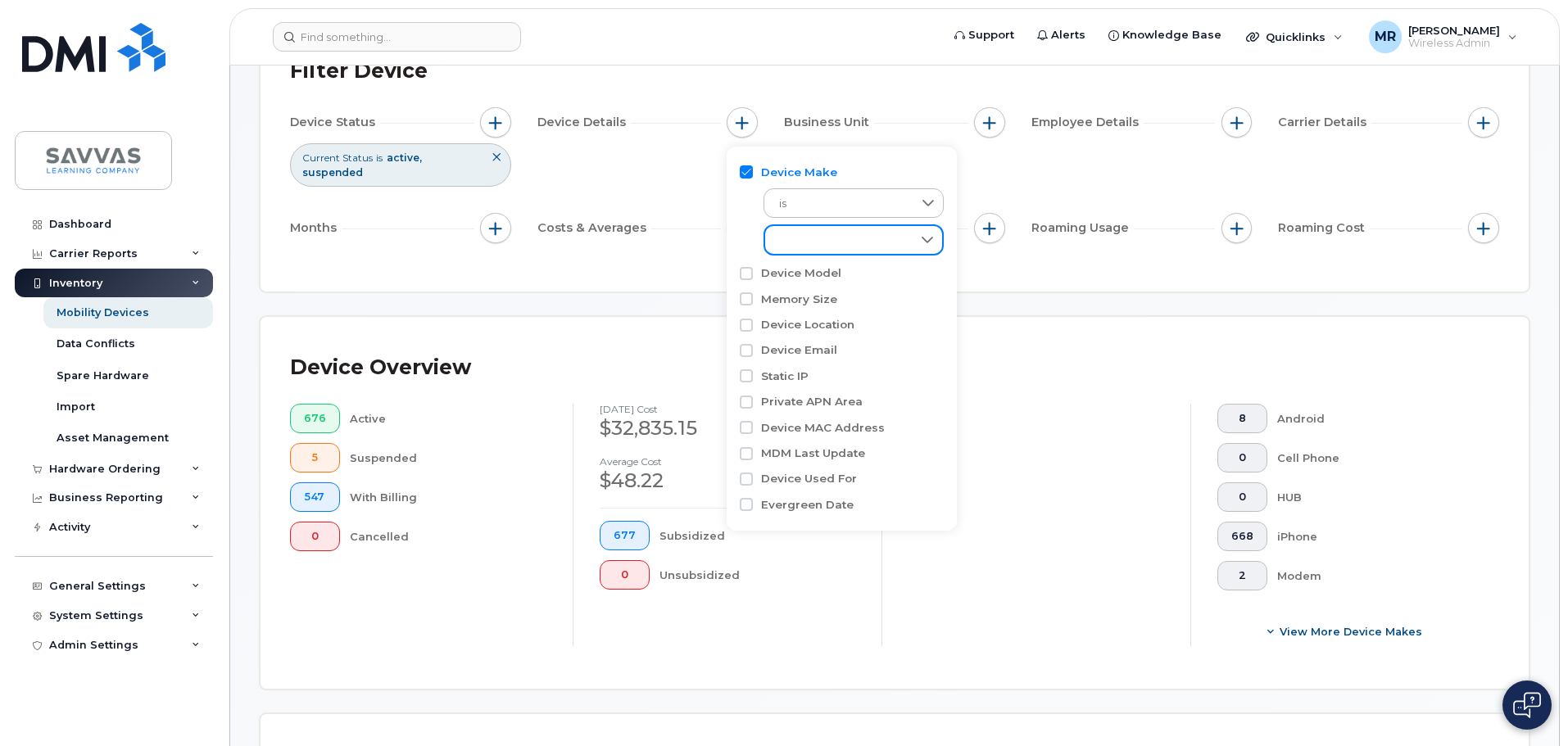 click on "Device Make" at bounding box center (746, 172) 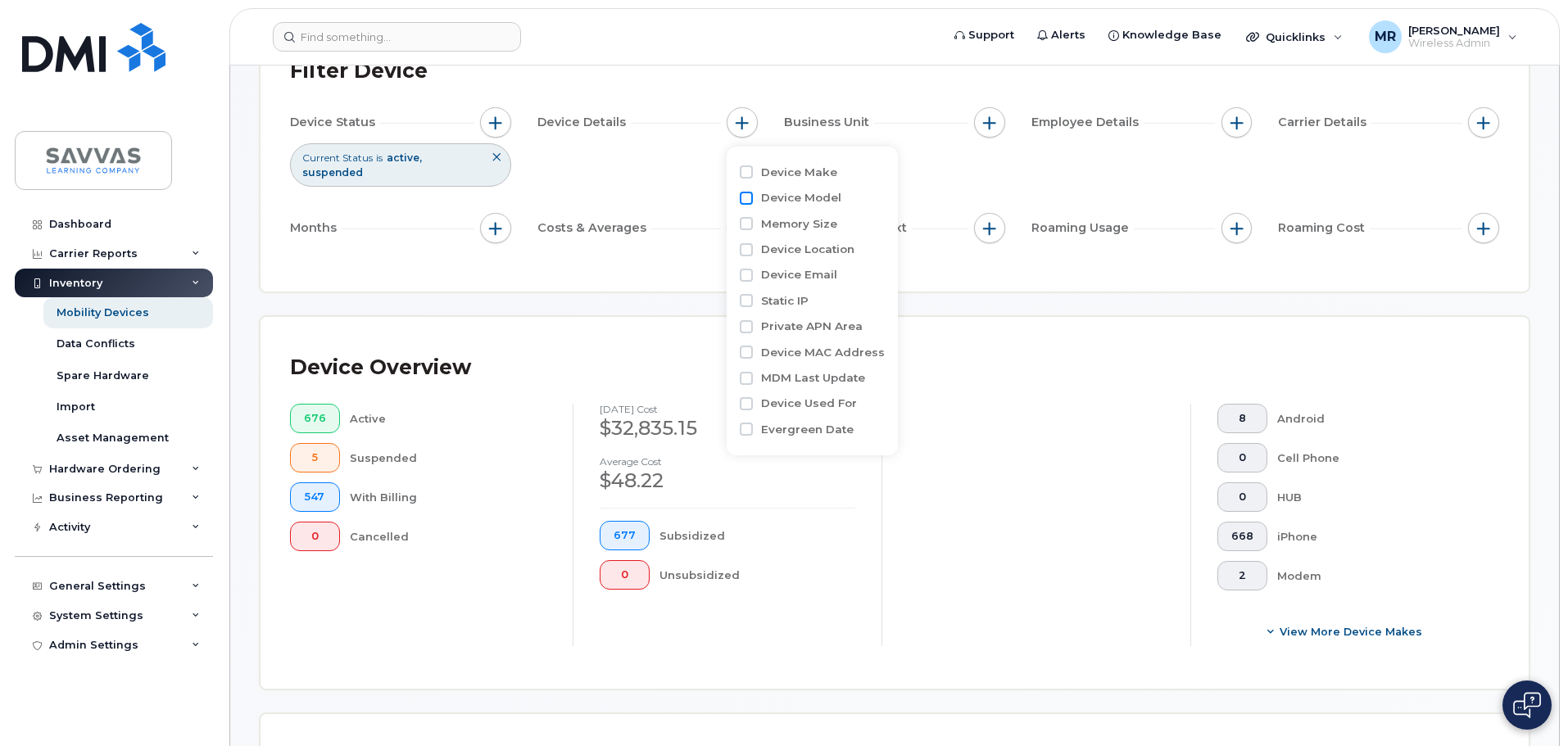click on "Device Model" at bounding box center [746, 198] 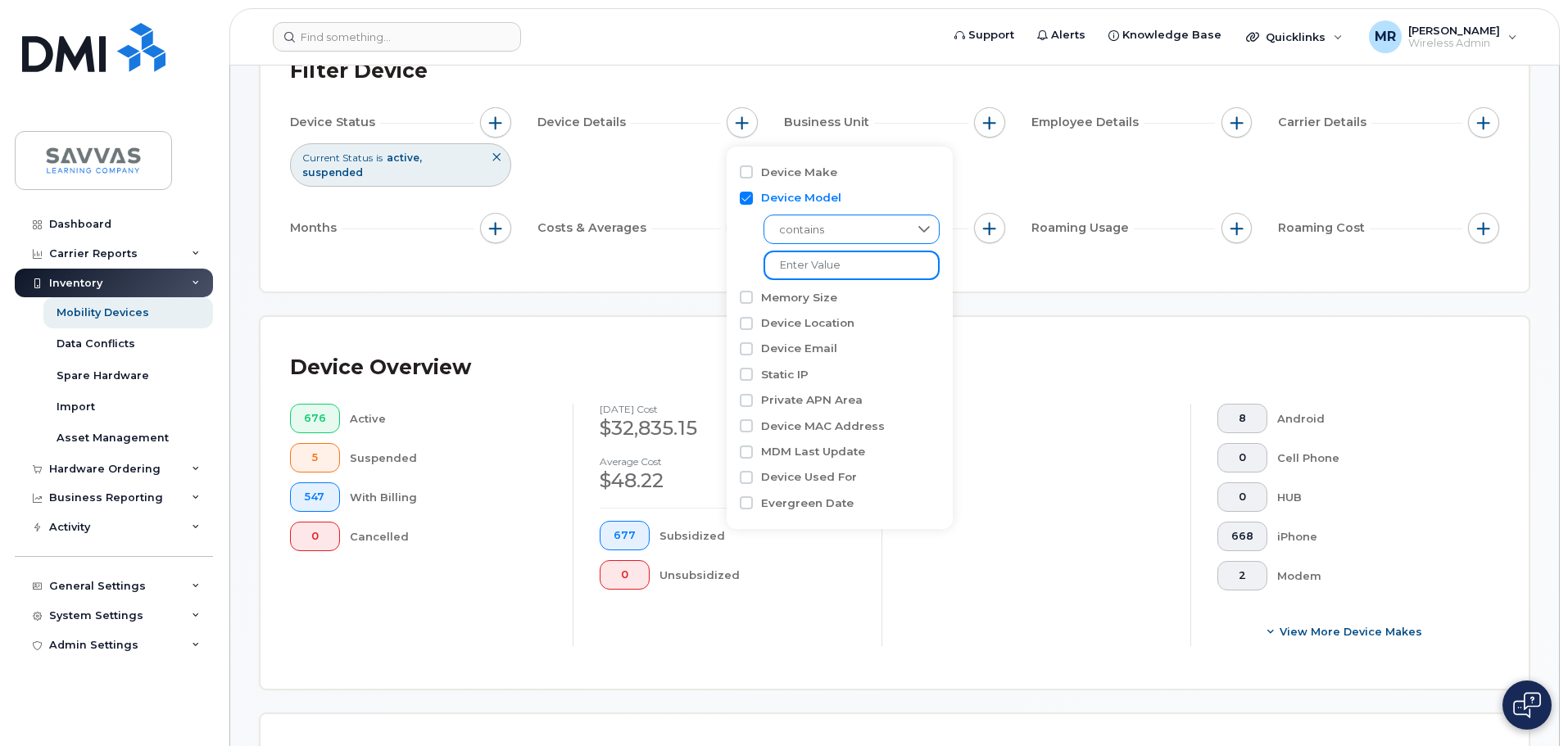 click on "contains" at bounding box center [840, 243] 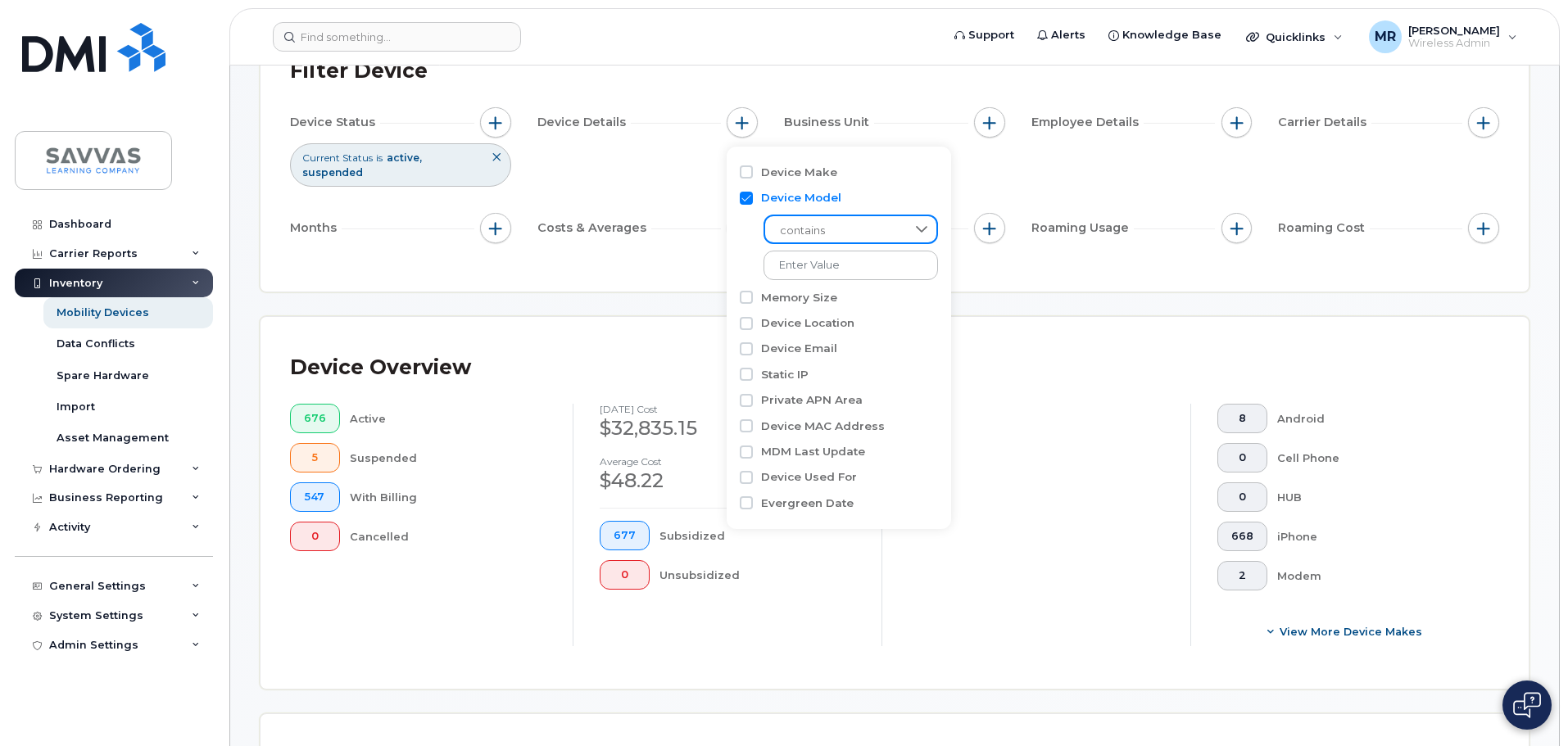 click on "contains" at bounding box center (835, 231) 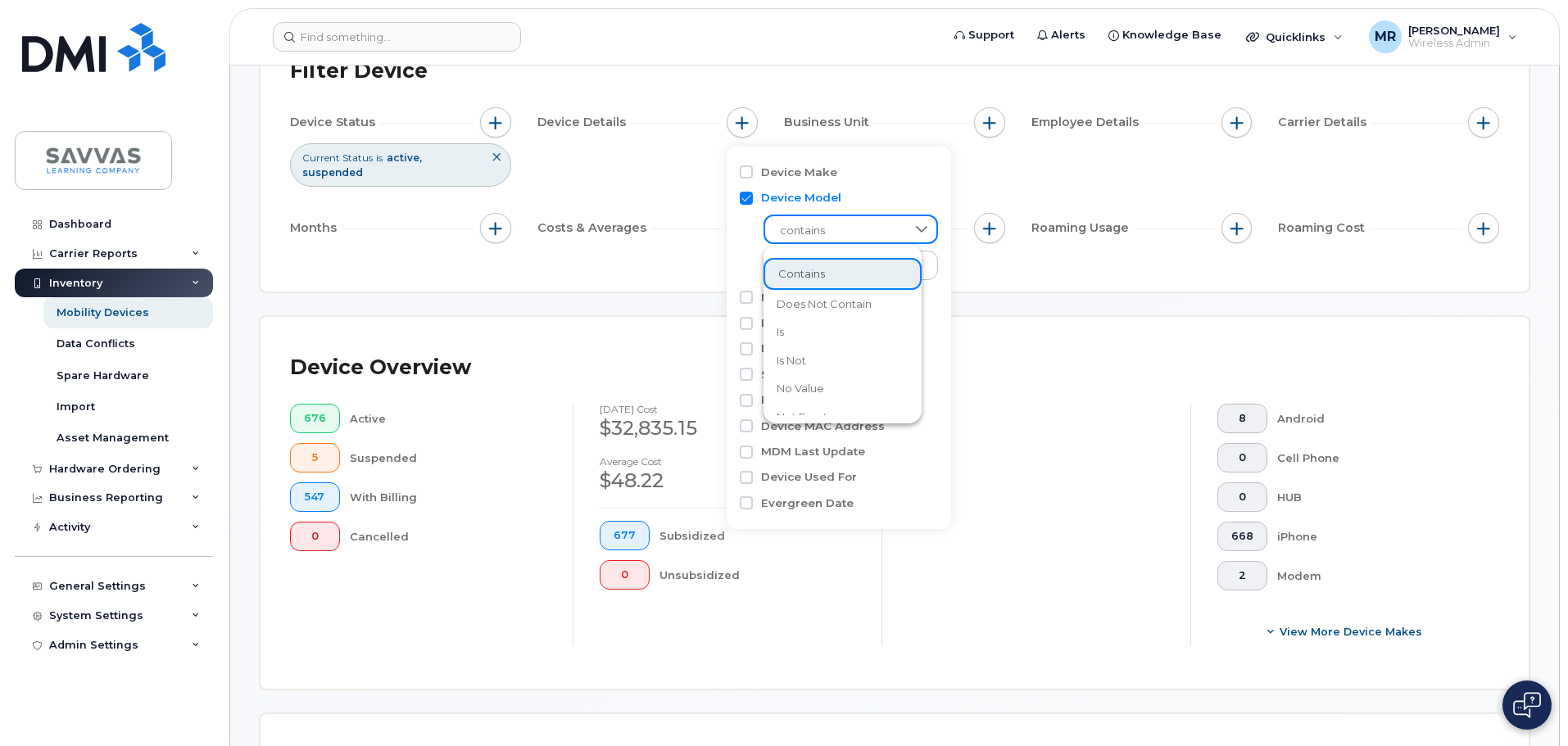 click on "contains" at bounding box center (835, 231) 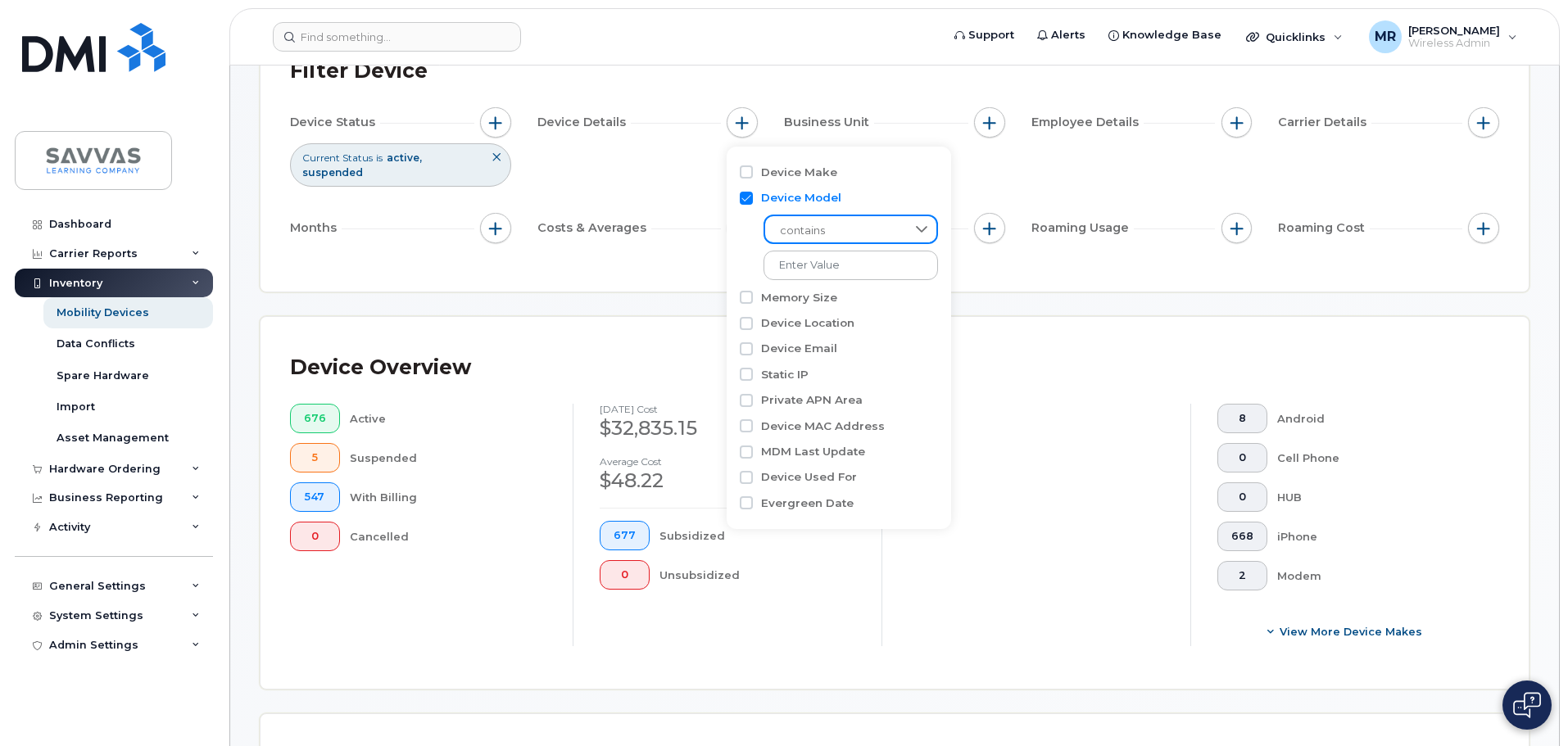 click at bounding box center [746, 198] 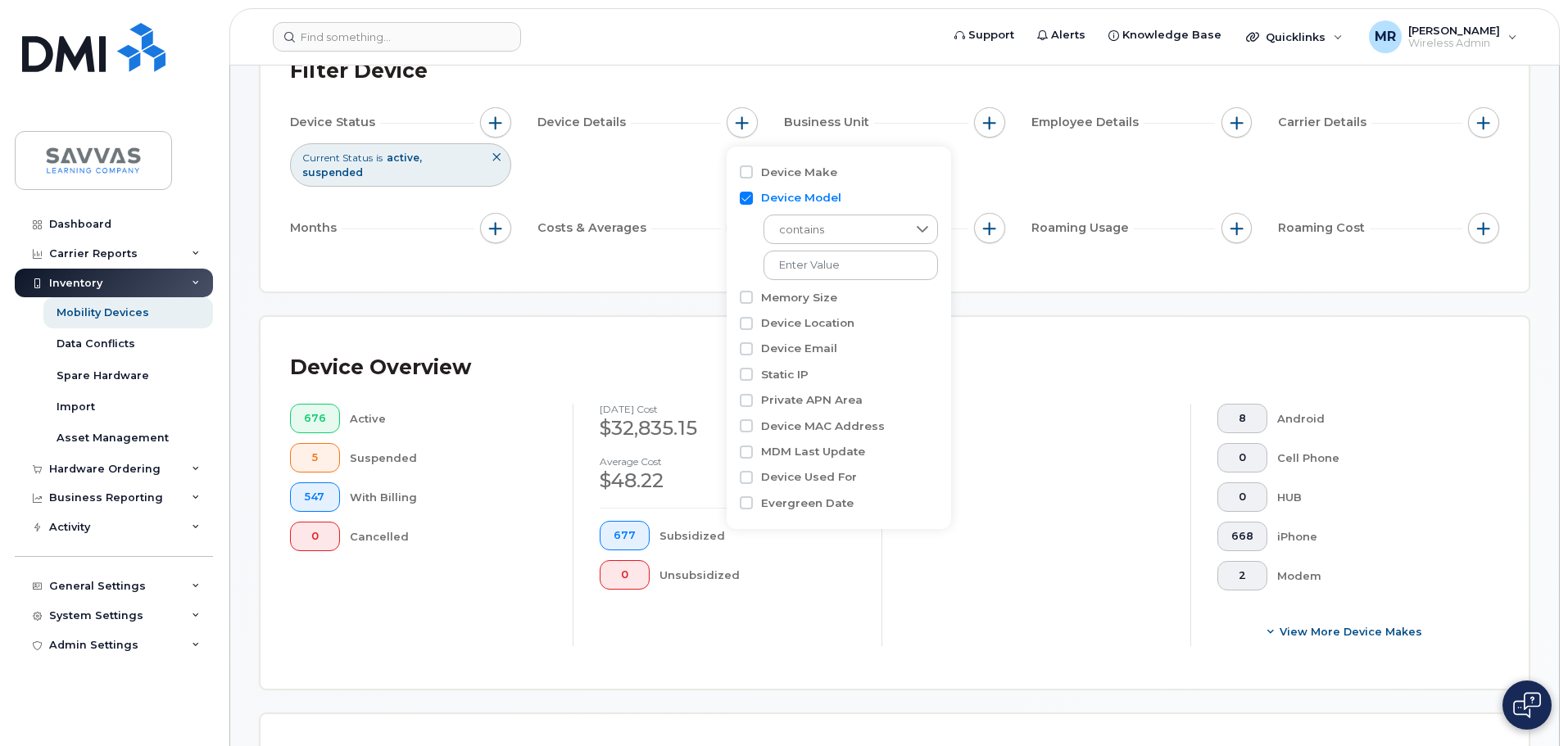 click on "Device Model" at bounding box center [746, 198] 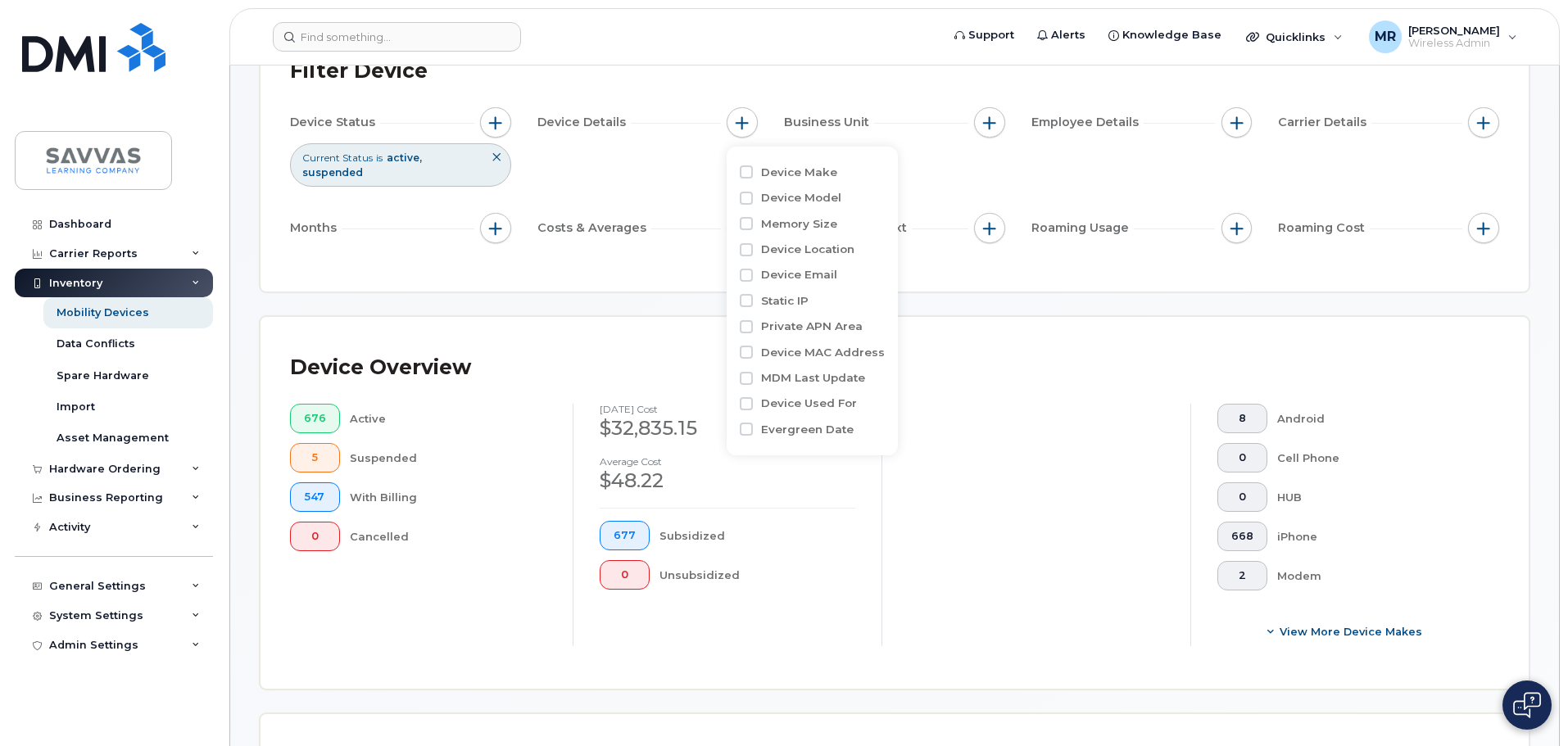 click on "MDM Last Update" at bounding box center [813, 378] 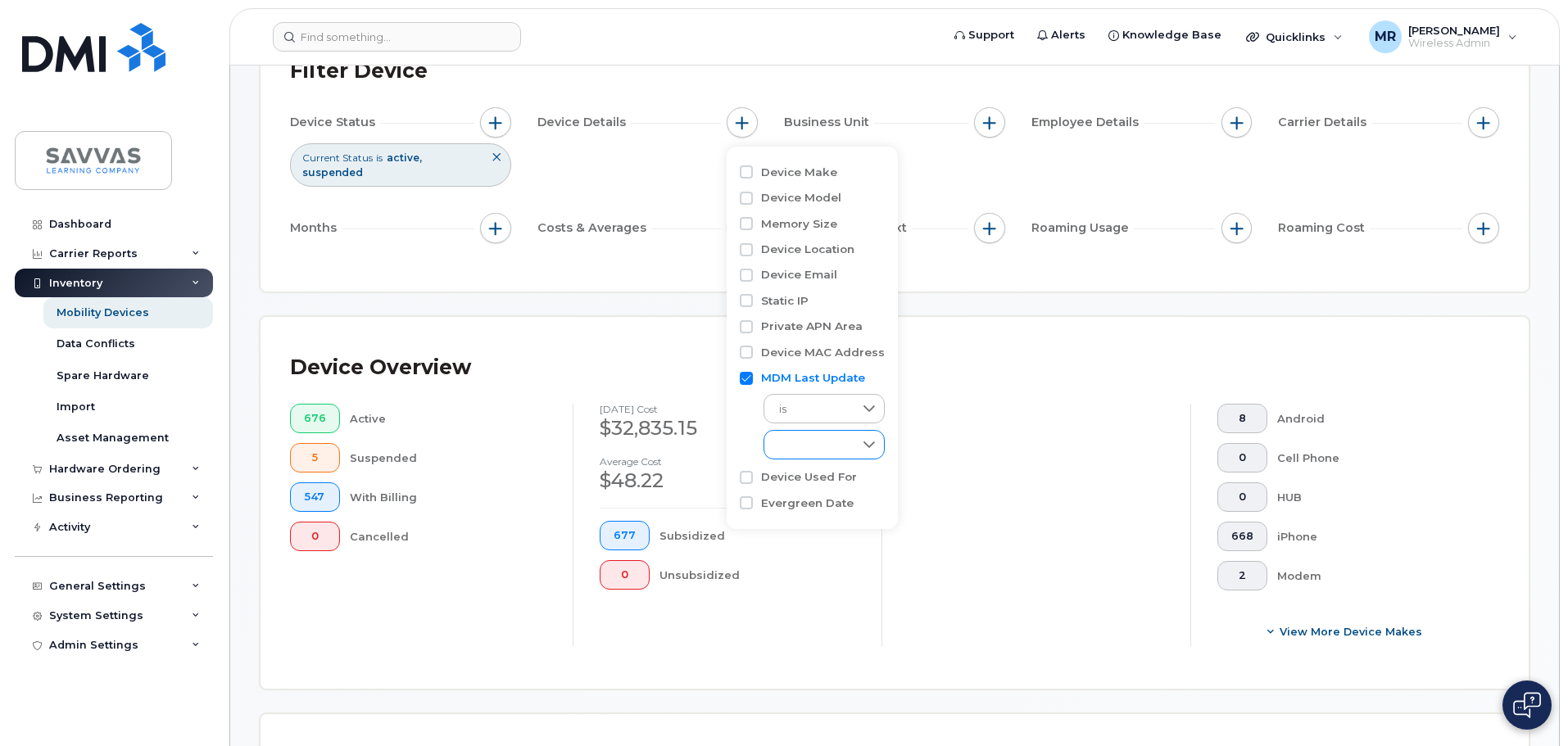 click at bounding box center [869, 445] 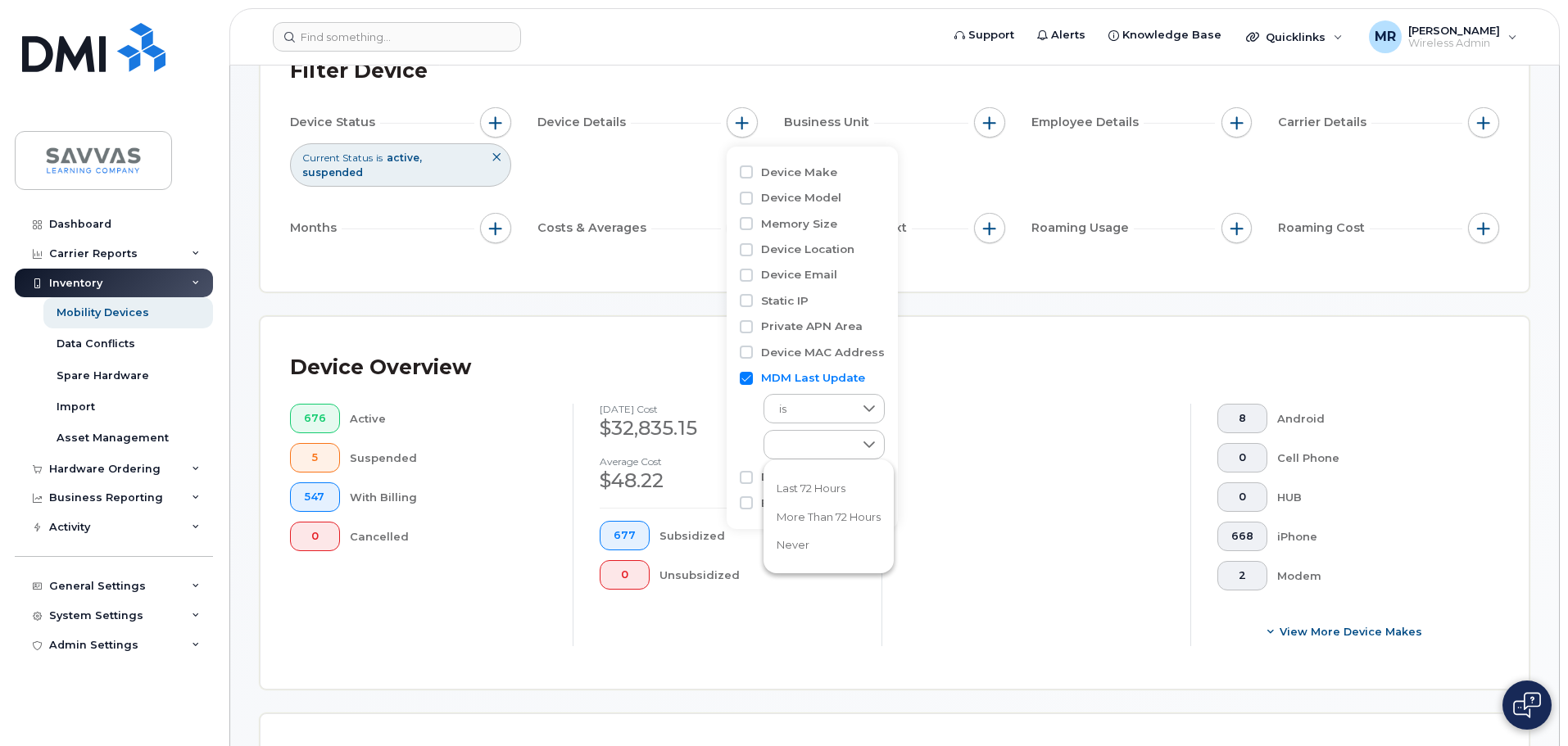 click on "Never" 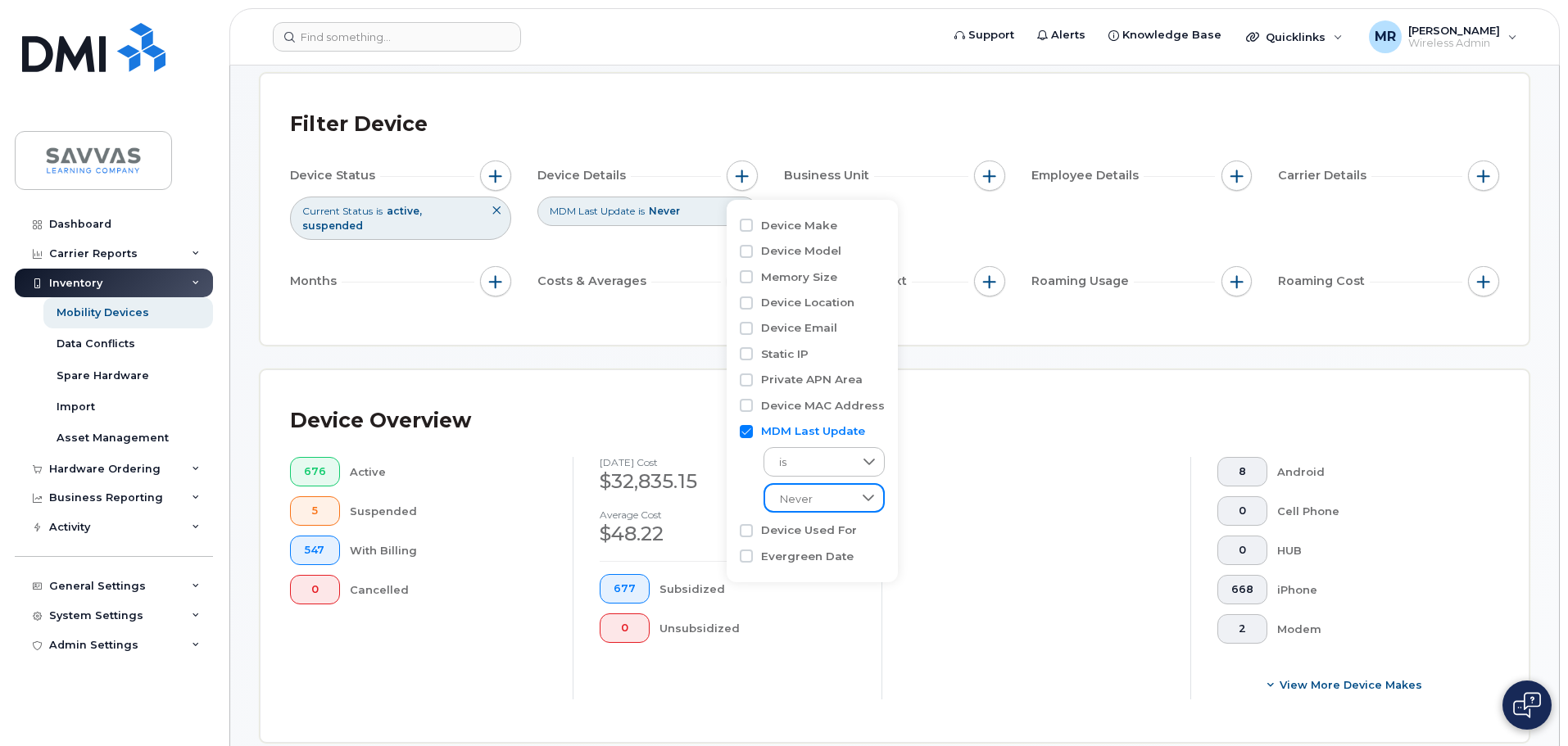 scroll, scrollTop: 82, scrollLeft: 0, axis: vertical 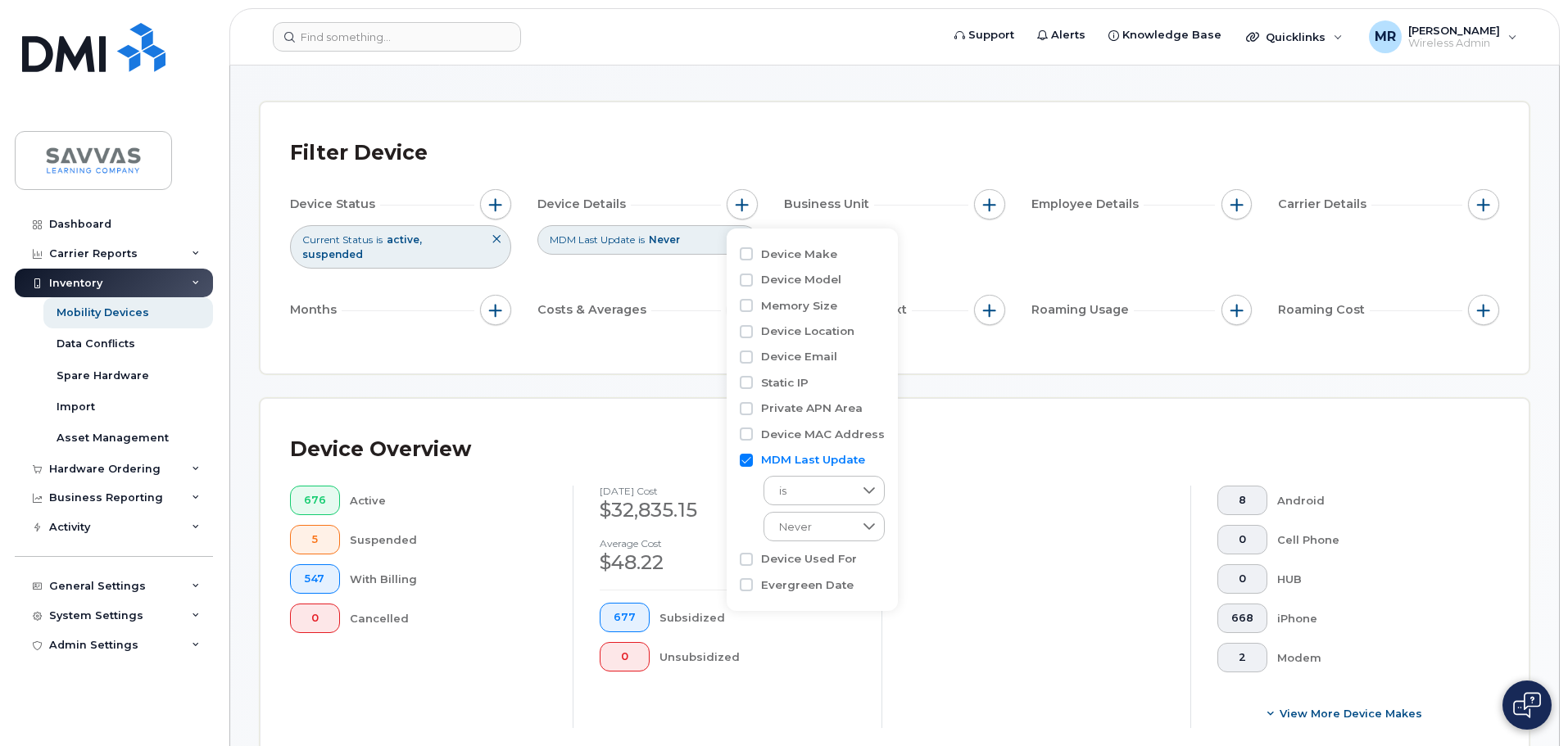 click on "Filter Device Device Status   Current Status is active suspended Device Details   MDM Last Update is Never Business Unit   Employee Details   Carrier Details   Months   Costs & Averages   Airtime, Data & Text   Roaming Usage   Roaming Cost" at bounding box center (895, 237) 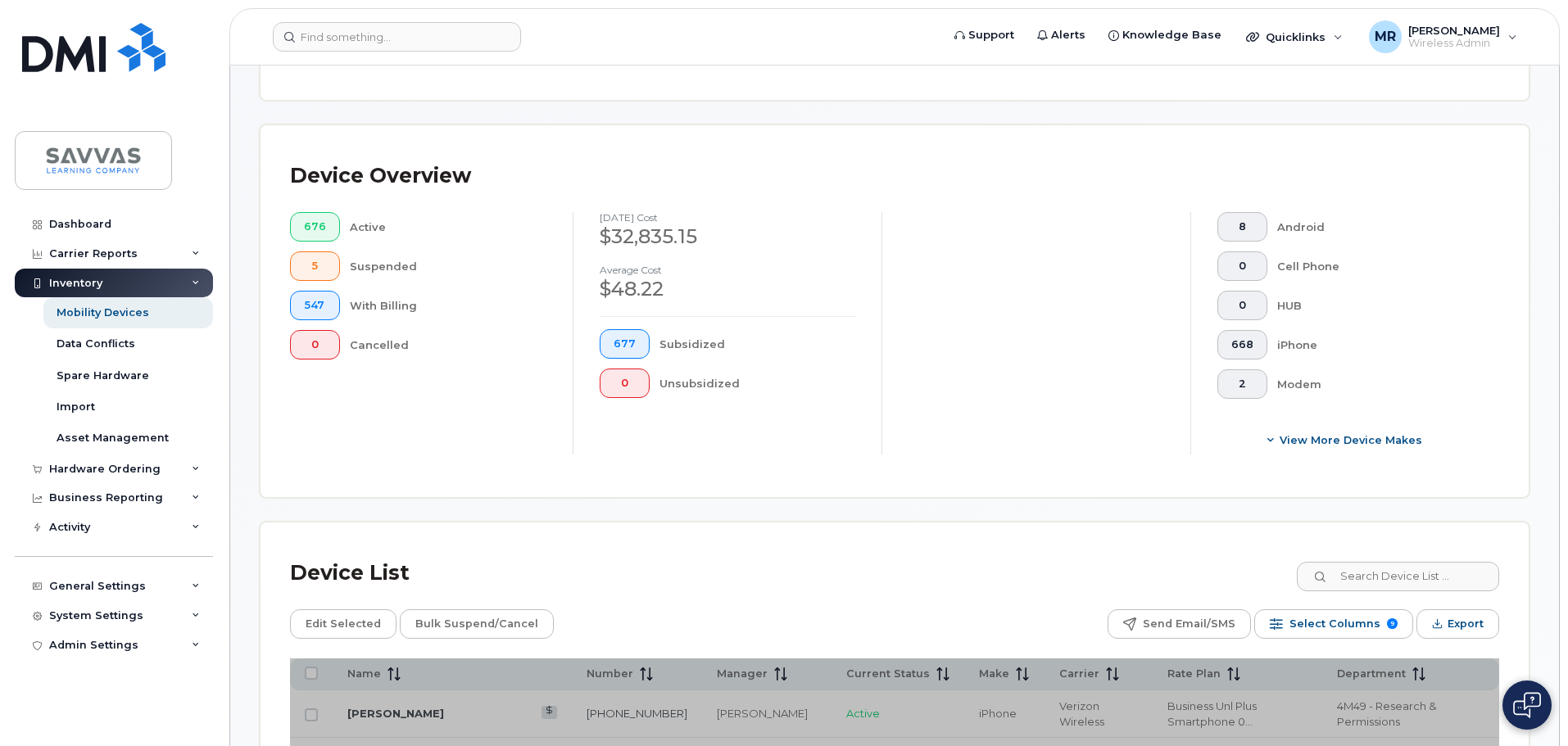 scroll, scrollTop: 491, scrollLeft: 0, axis: vertical 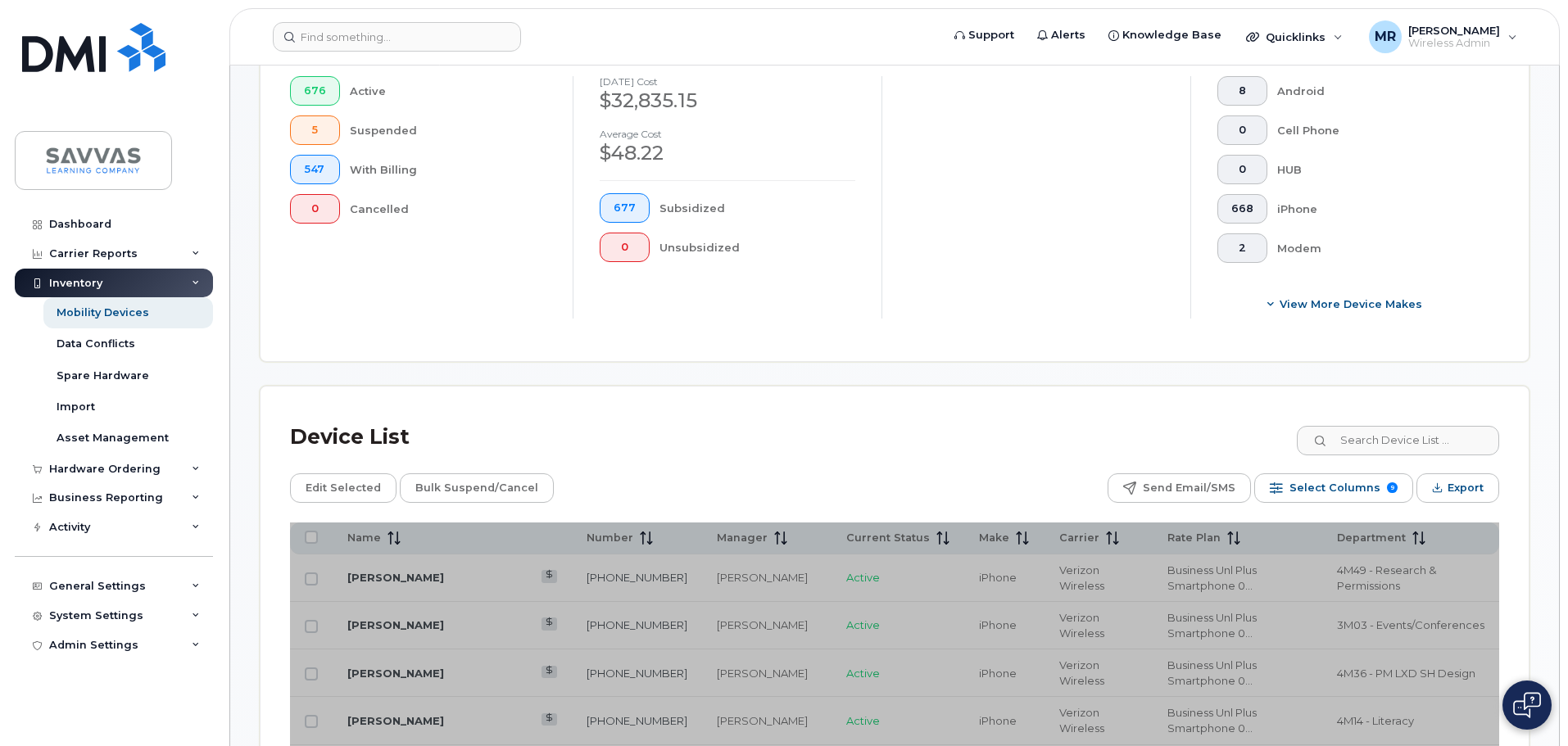 click on "Device List" 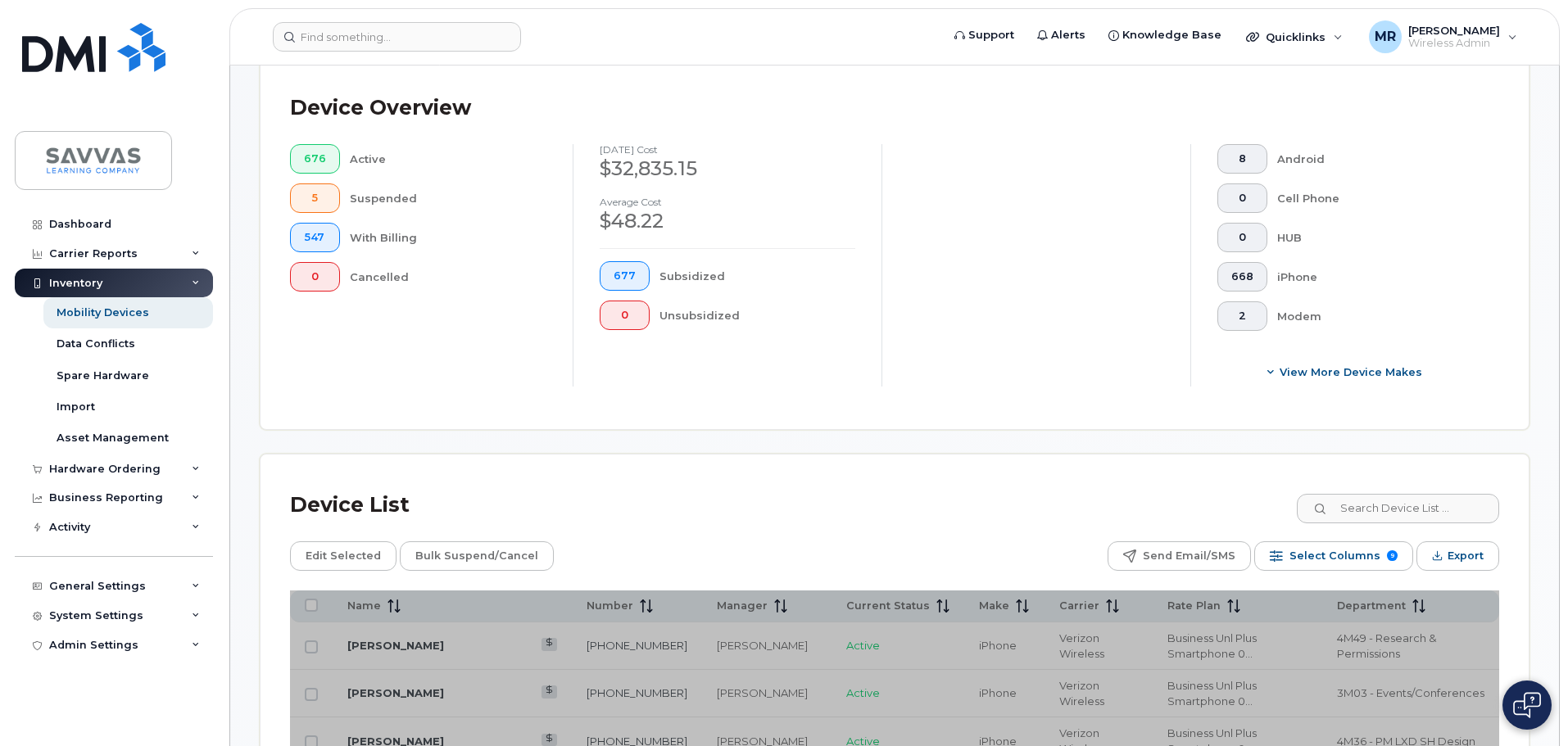 scroll, scrollTop: 573, scrollLeft: 0, axis: vertical 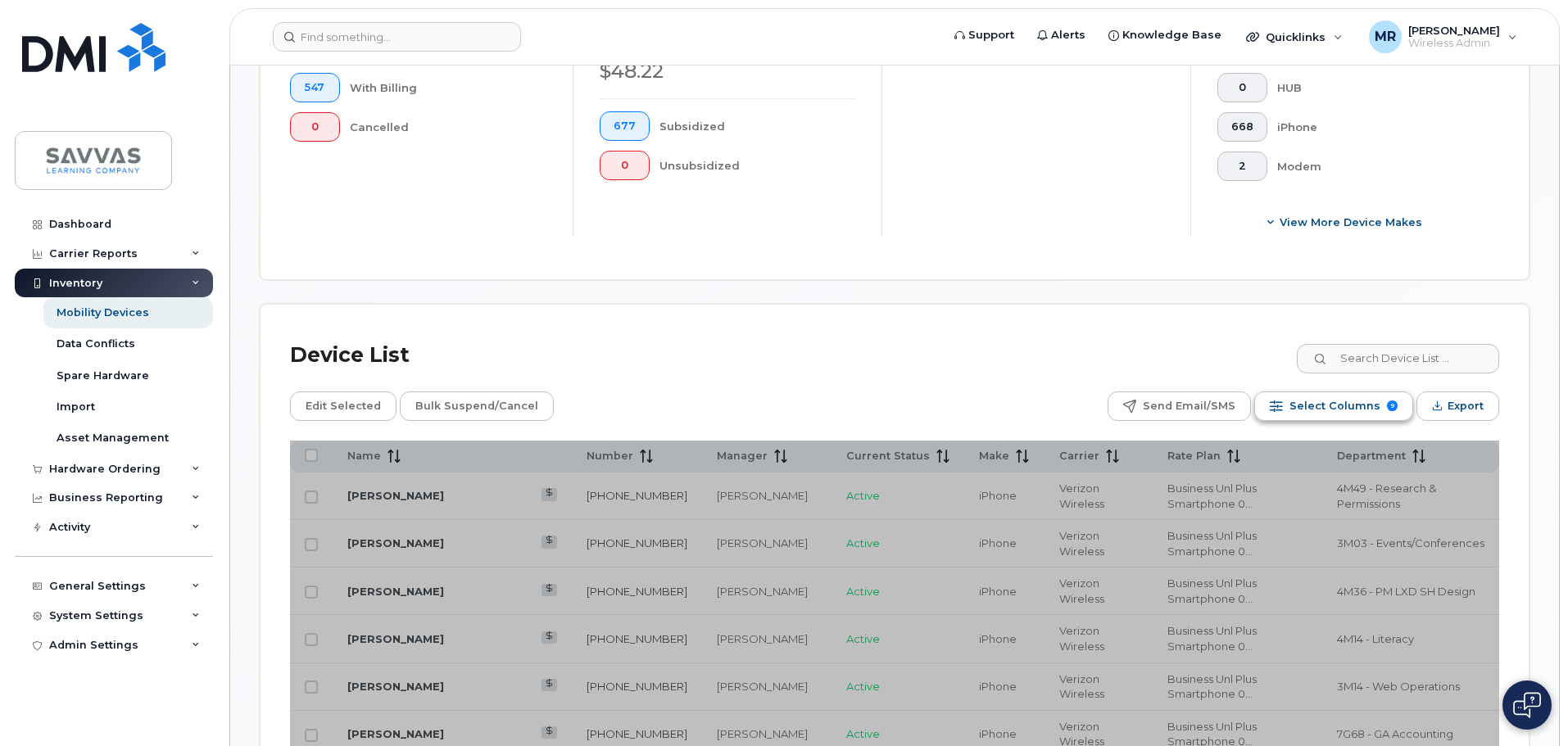 click on "Select Columns" 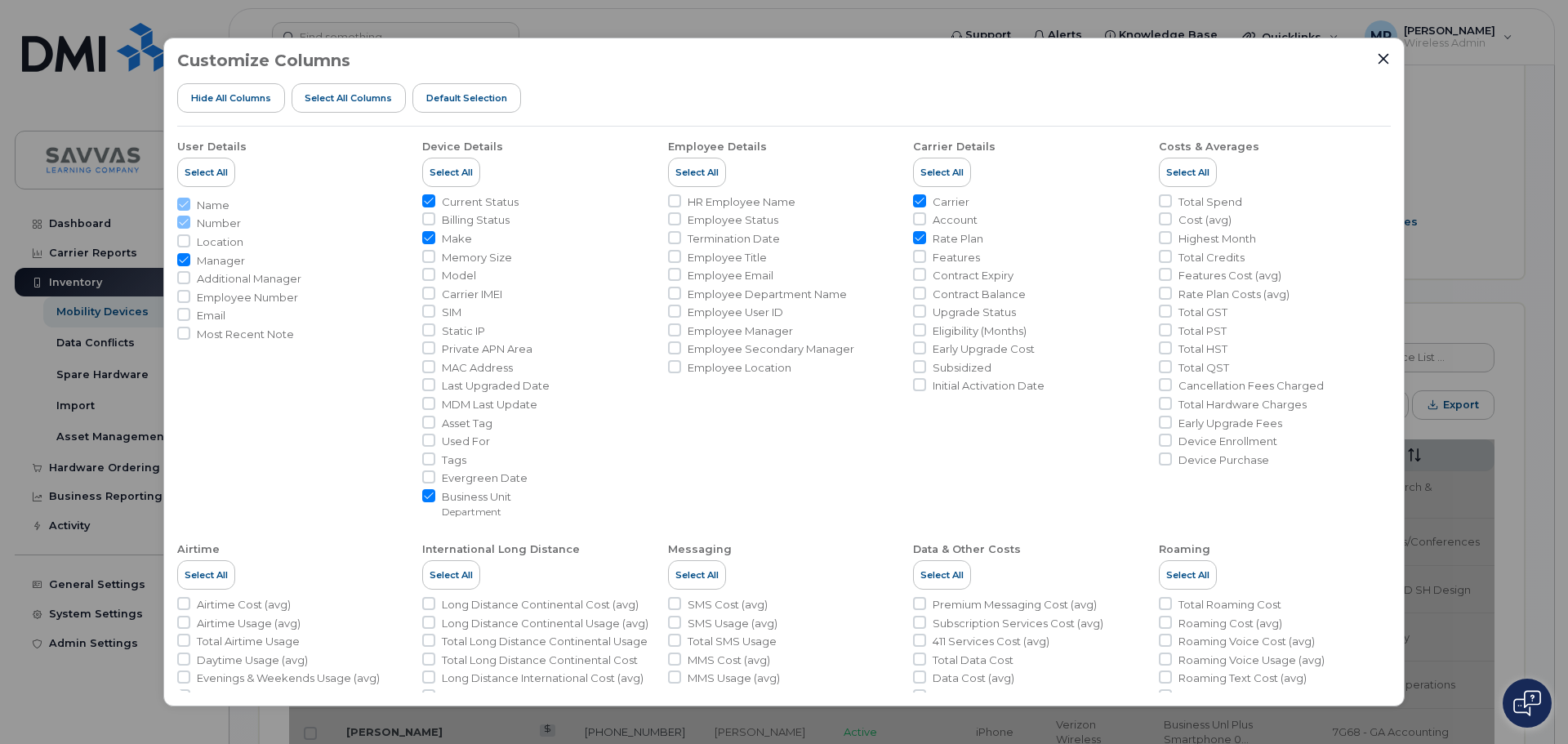 click on "Customize Columns Hide All Columns Select all Columns Default Selection User Details Select All Name Number Location Manager Additional Manager Employee Number Email Most Recent Note Device Details Select All Current Status Billing Status Make Memory Size Model Carrier IMEI SIM Static IP Private APN Area MAC Address Last Upgraded Date MDM Last Update Asset Tag Used For Tags Evergreen Date Business Unit Department Employee Details Select All HR Employee Name Employee Status Termination Date Employee Title Employee Email Employee Department Name Employee User ID Employee Manager Employee Secondary Manager Employee Location Carrier Details Select All Carrier Account Rate Plan Features Contract Expiry Contract Balance Upgrade Status Eligibility (Months) Early Upgrade Cost Subsidized Initial Activation Date Costs & Averages Select All Total Spend Cost (avg) Highest Month Total Credits Features Cost (avg) Rate Plan Costs (avg) Total GST Total PST Total HST Total QST Cancellation Fees Charged Total Hardware Charges" at bounding box center [784, 372] 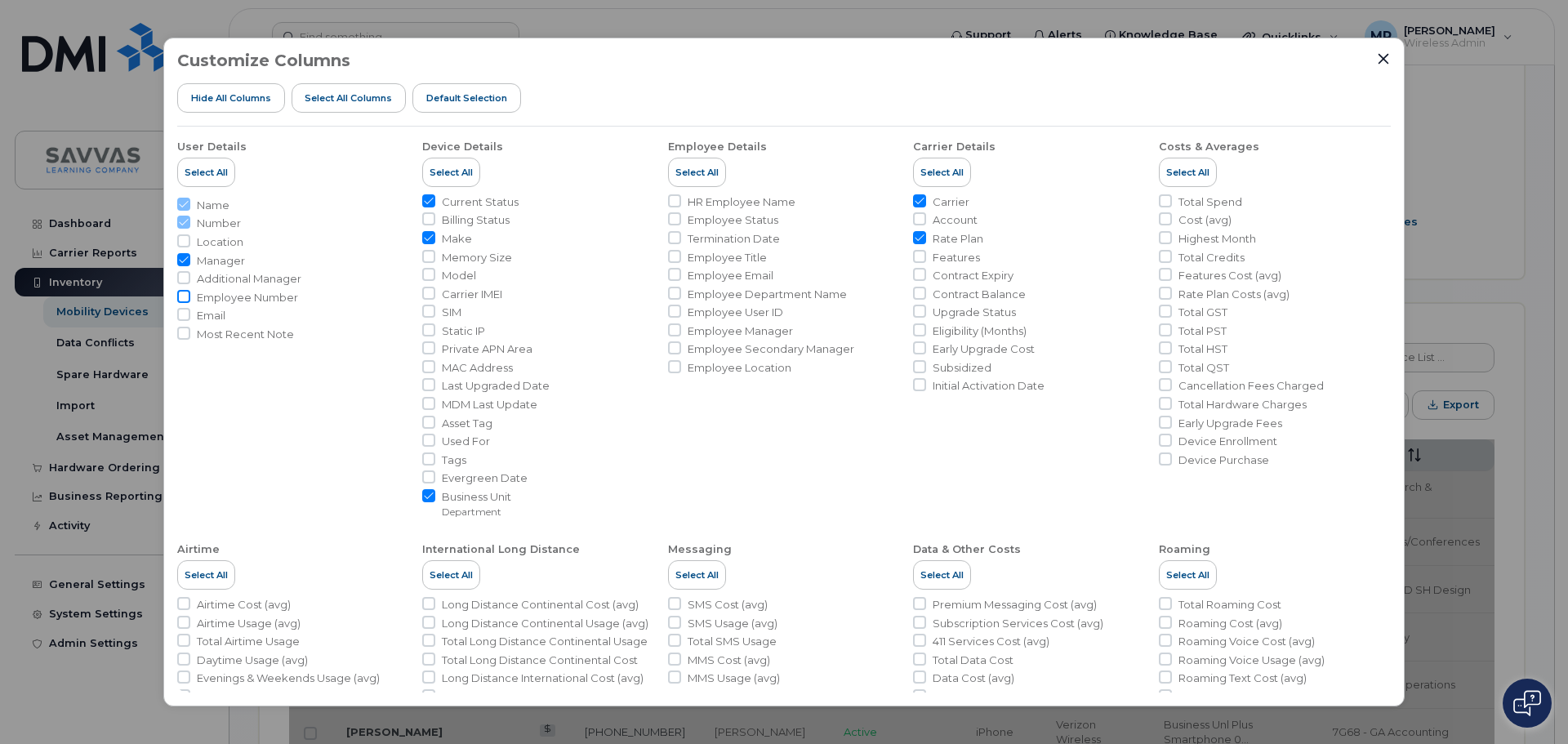 click on "Employee Number" at bounding box center [184, 296] 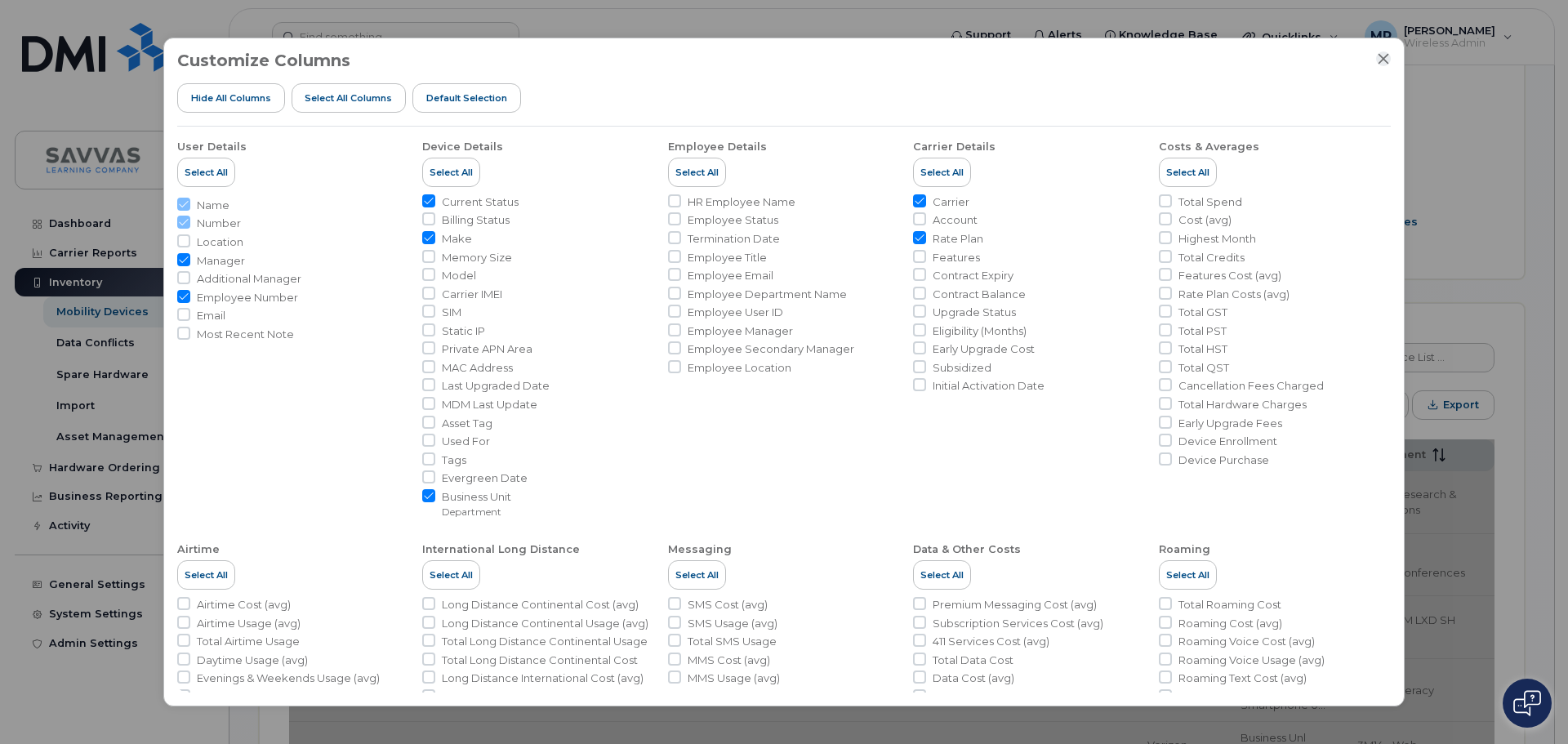 click 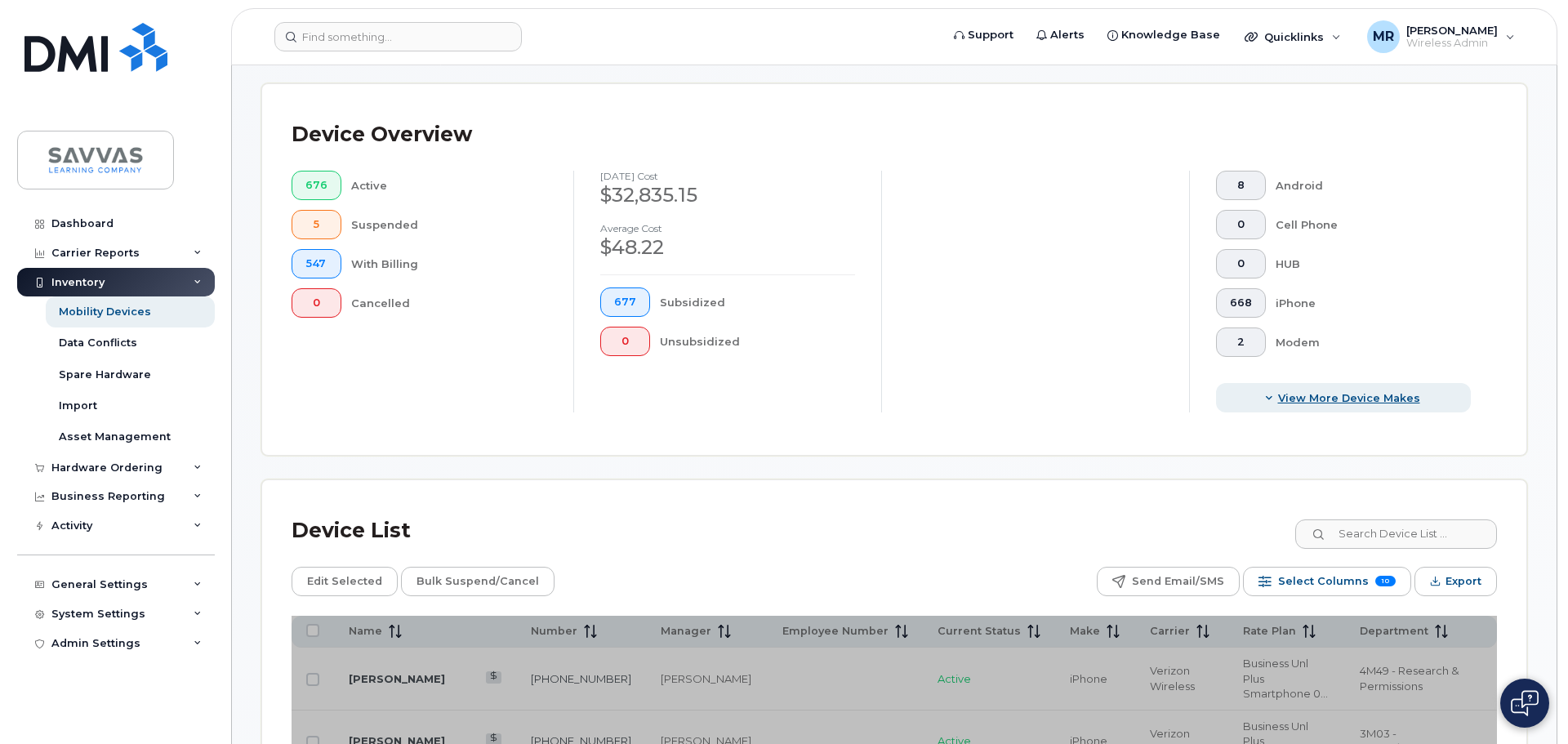 scroll, scrollTop: 490, scrollLeft: 0, axis: vertical 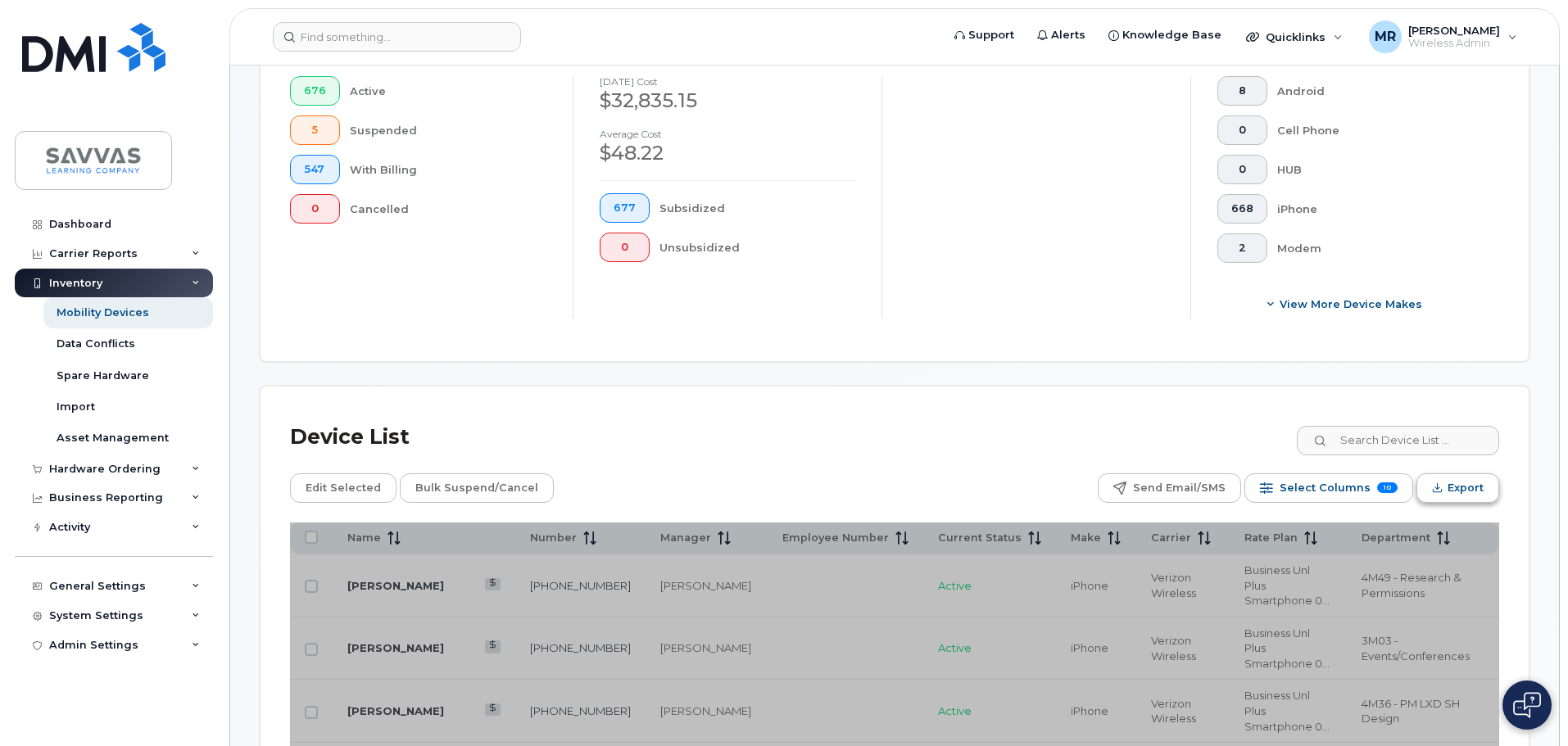click 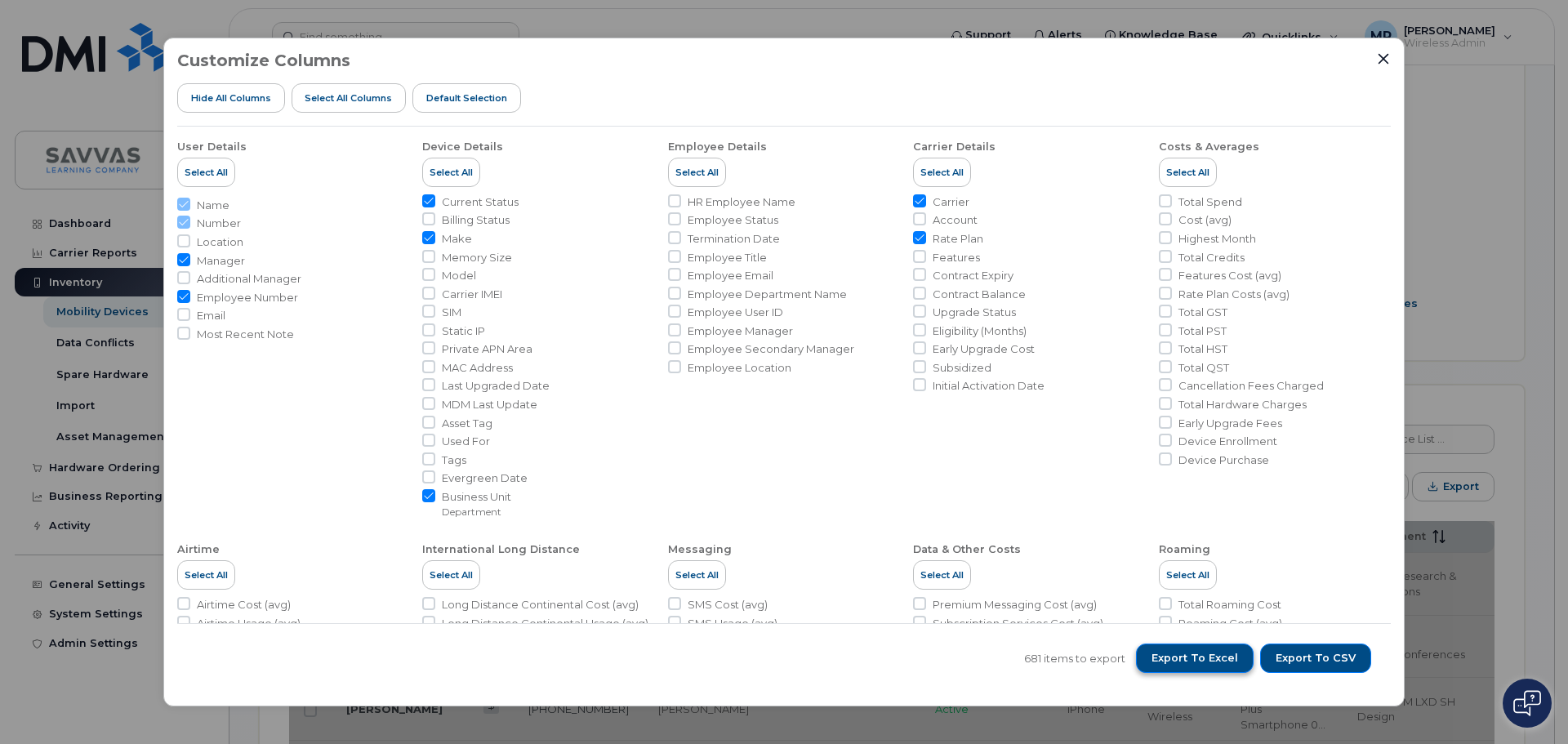 click on "Export to Excel" 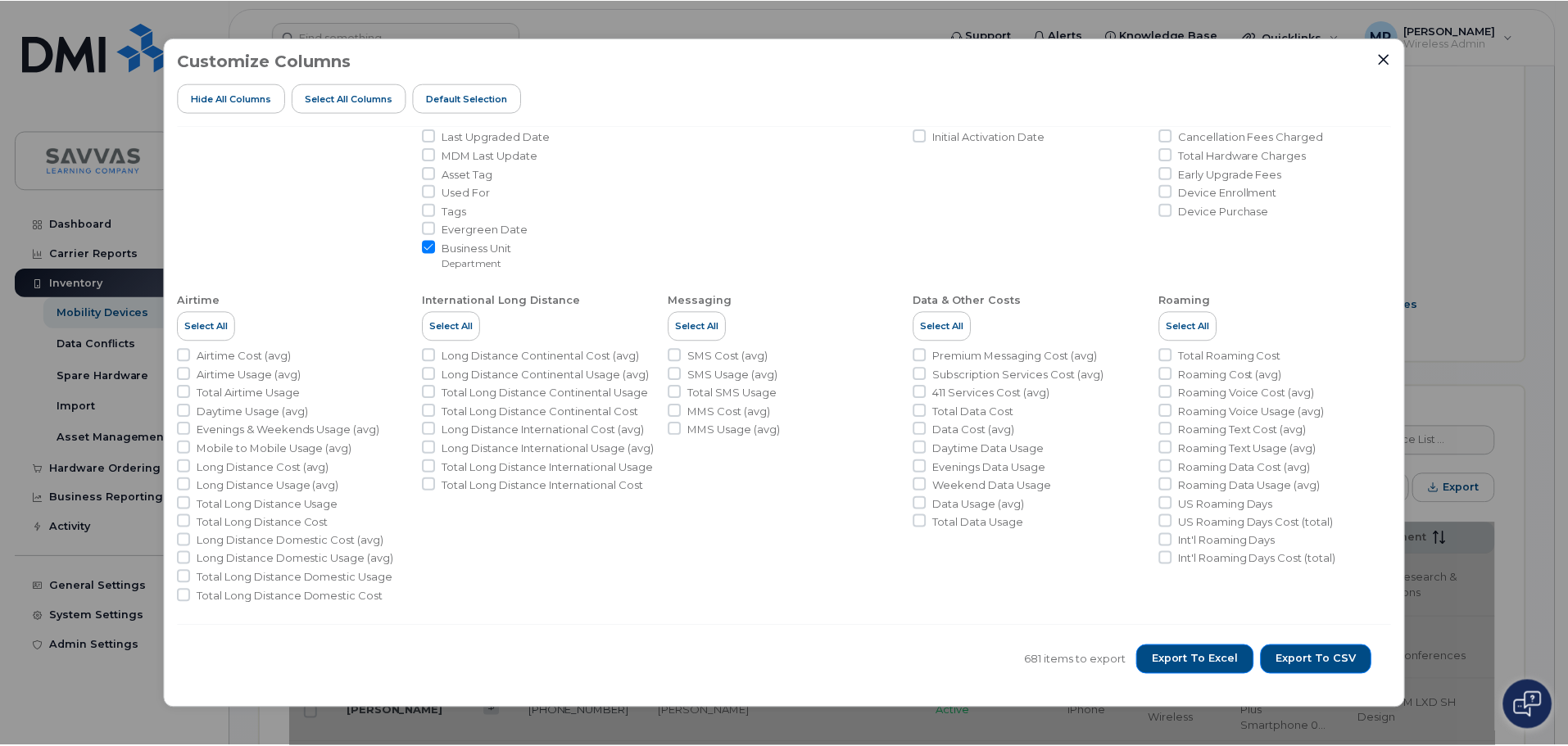 scroll, scrollTop: 0, scrollLeft: 0, axis: both 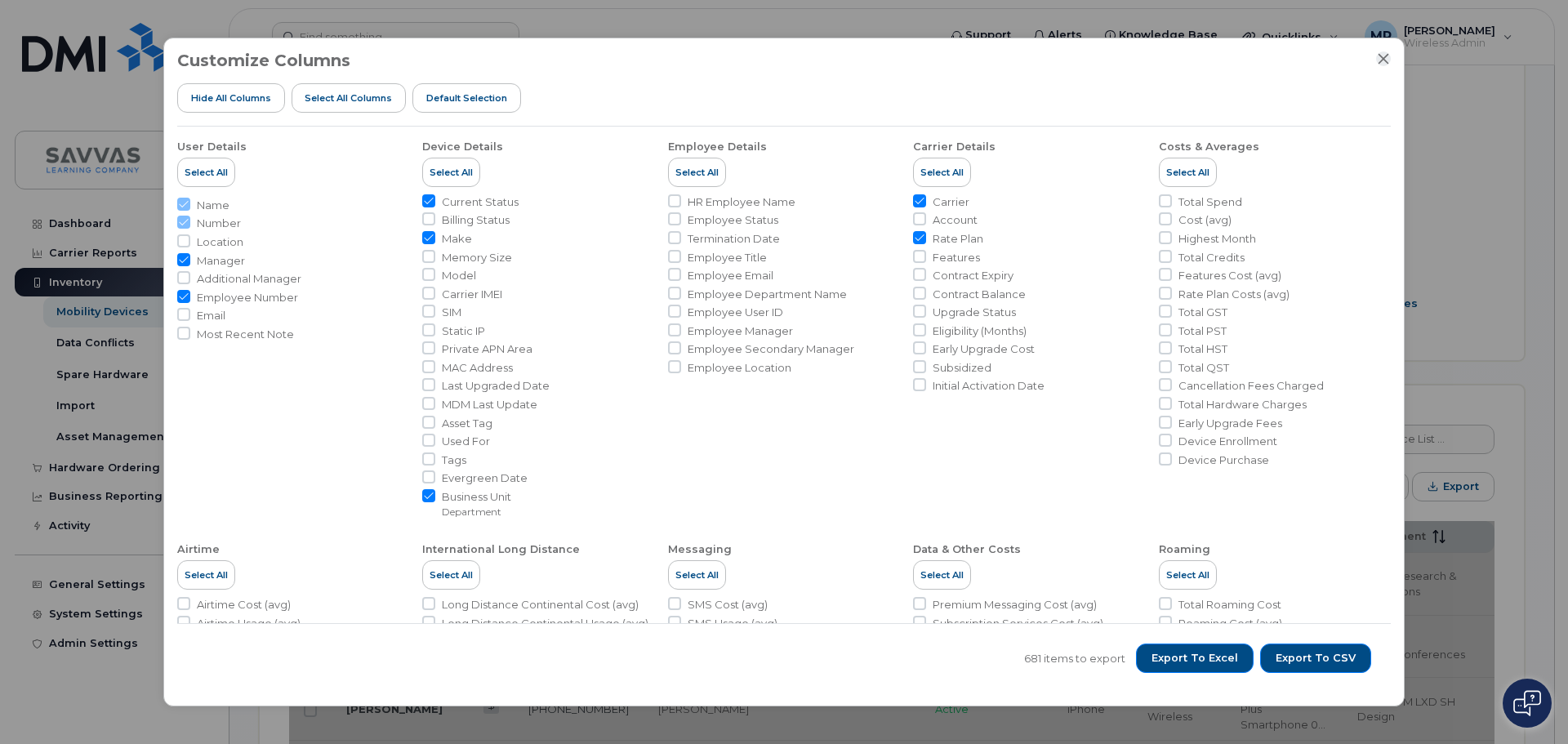 click 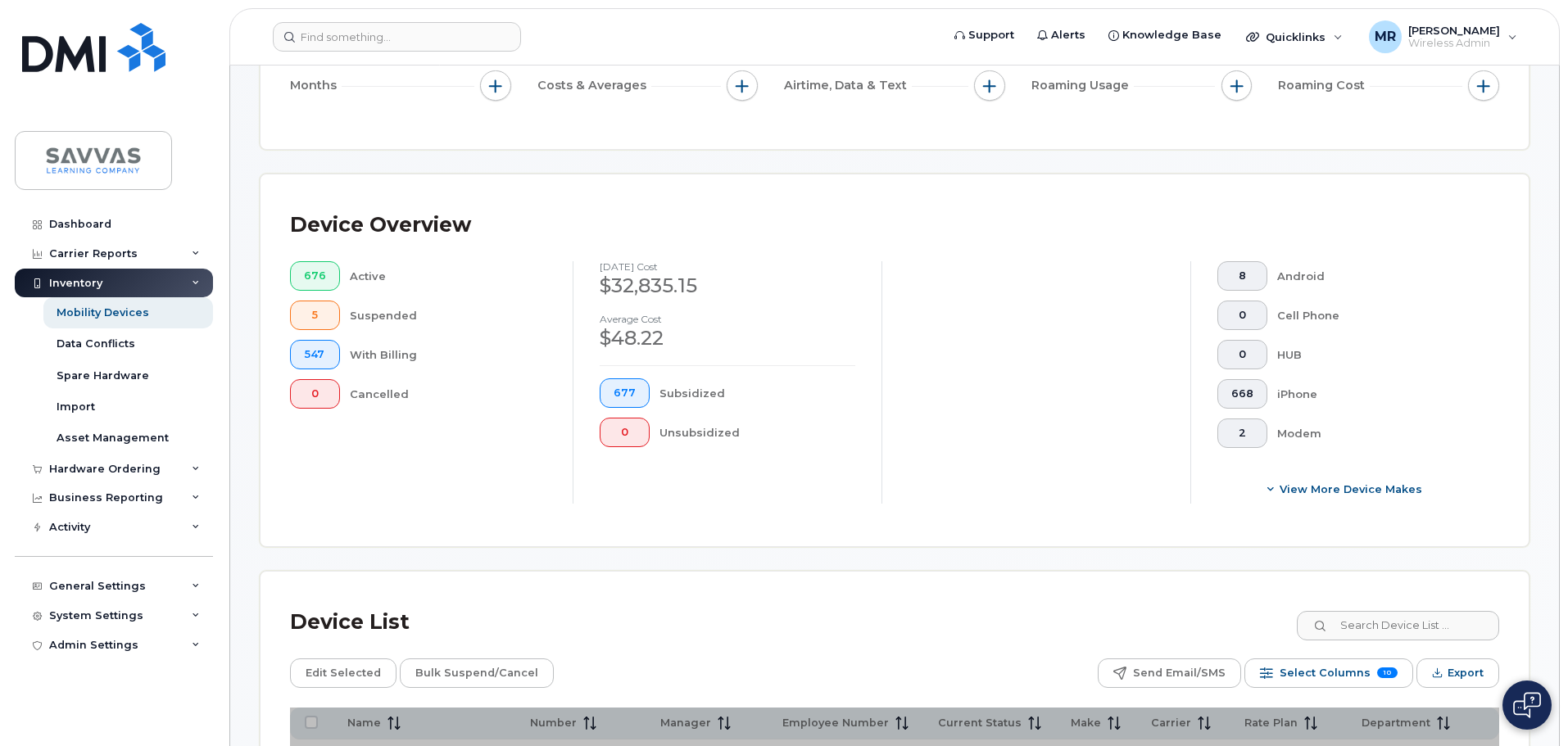 scroll, scrollTop: 409, scrollLeft: 0, axis: vertical 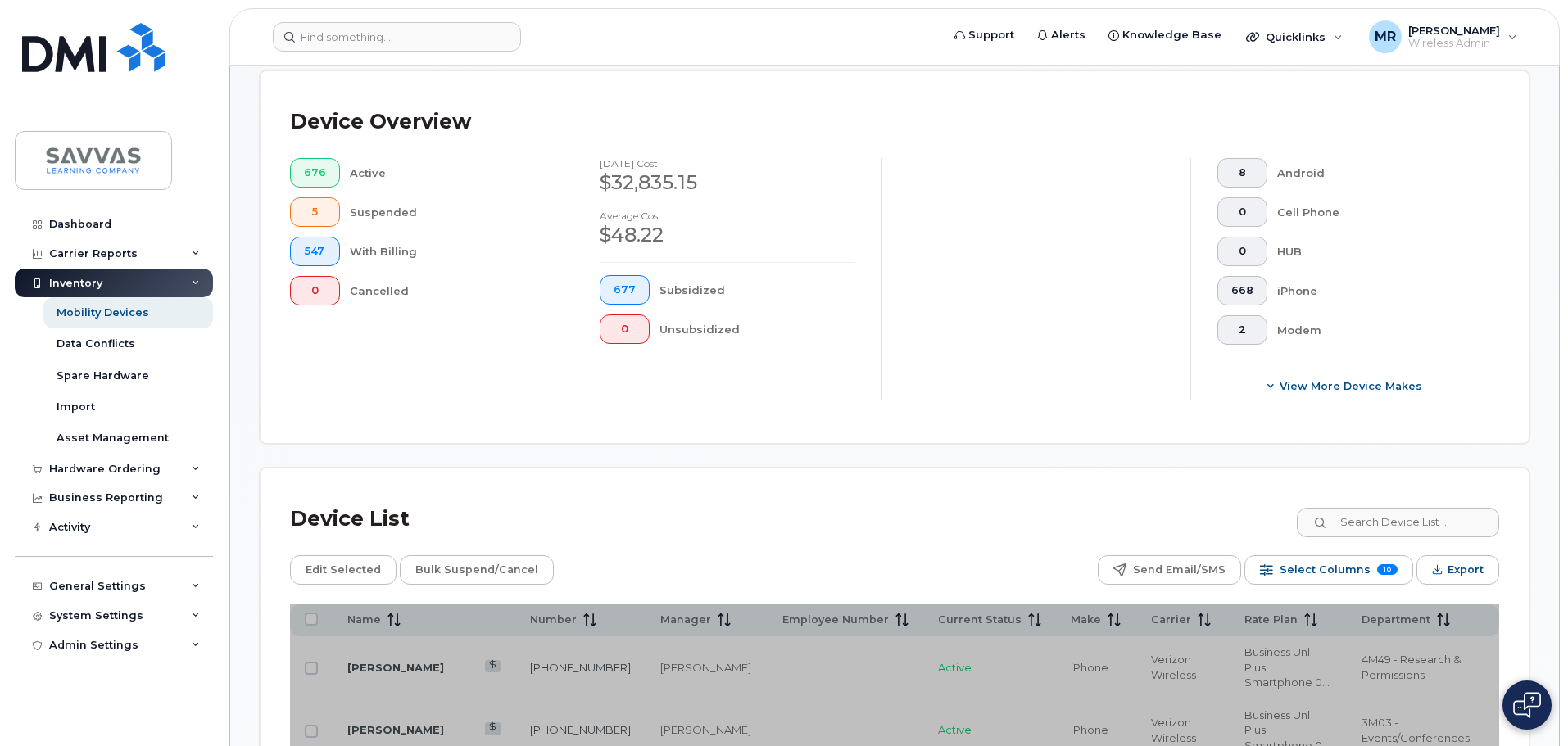 click on "Device List" 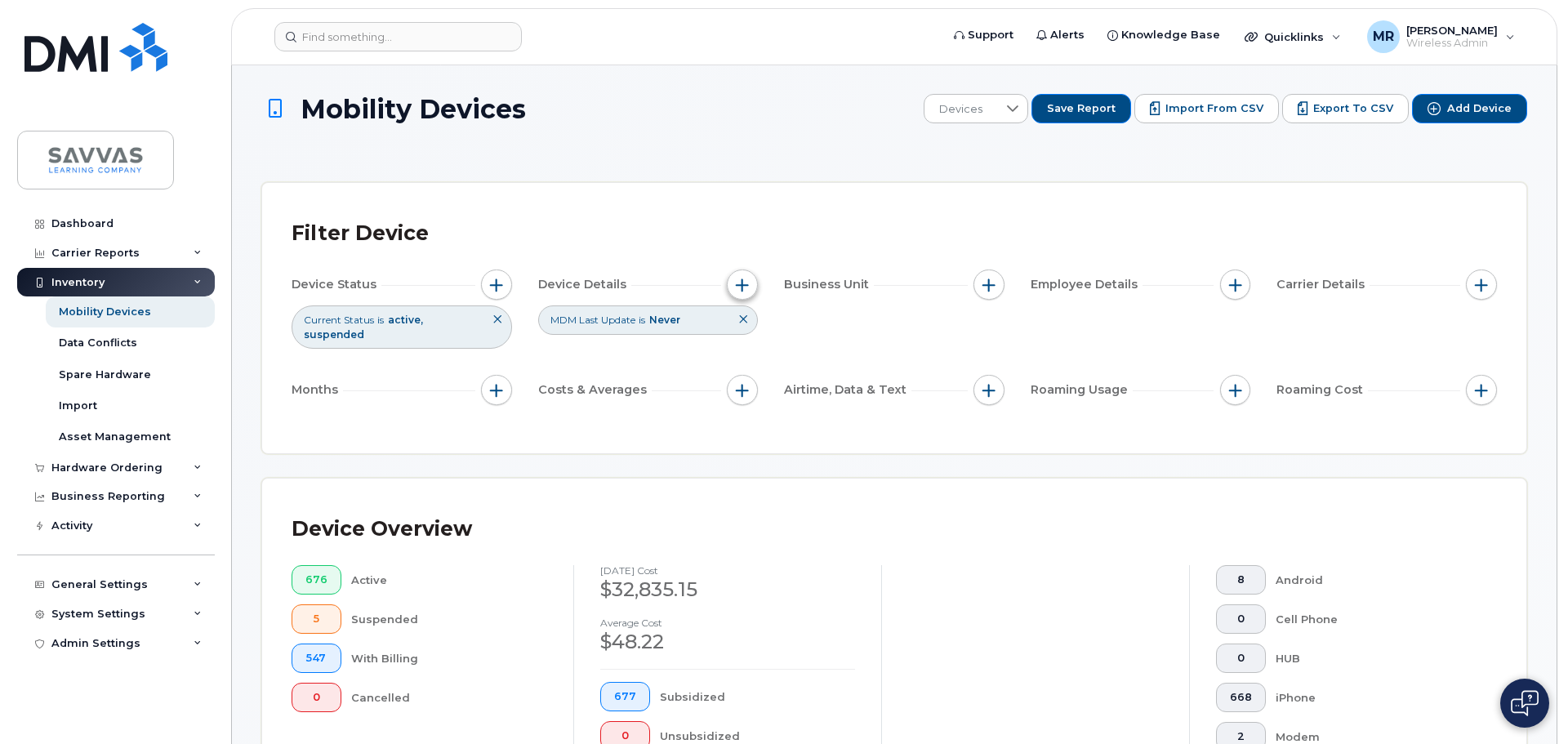 scroll, scrollTop: 0, scrollLeft: 0, axis: both 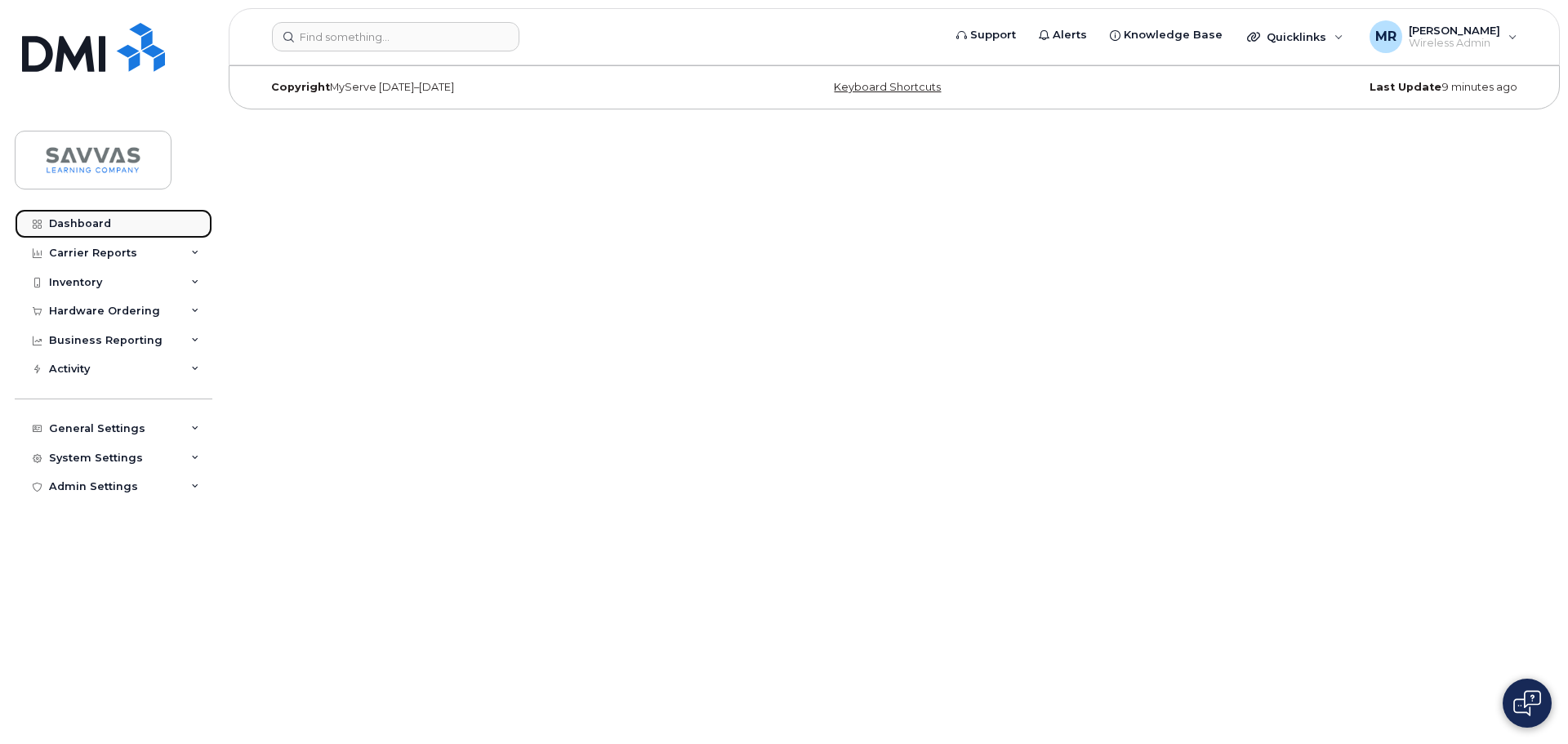 click on "Dashboard" at bounding box center [80, 224] 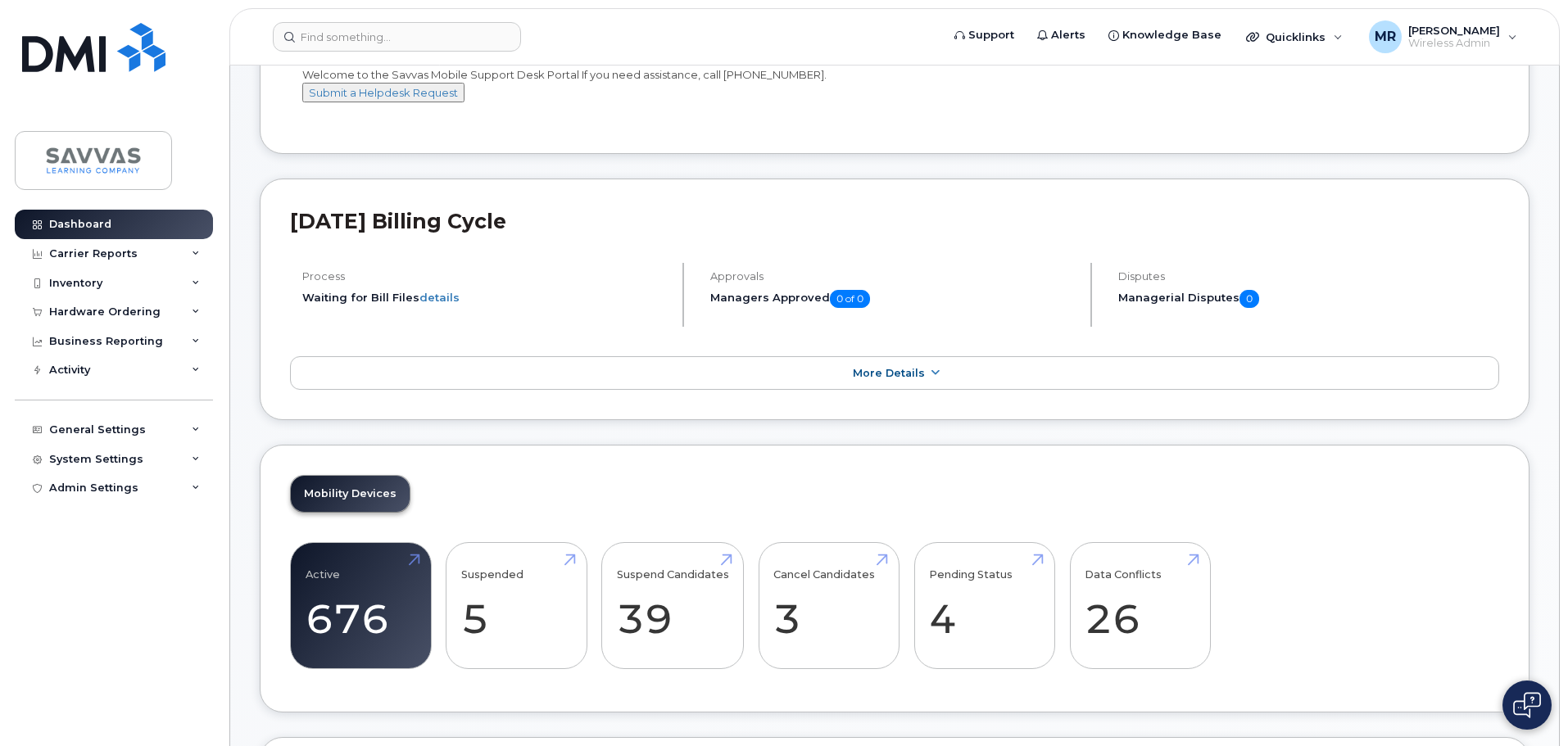 scroll, scrollTop: 0, scrollLeft: 0, axis: both 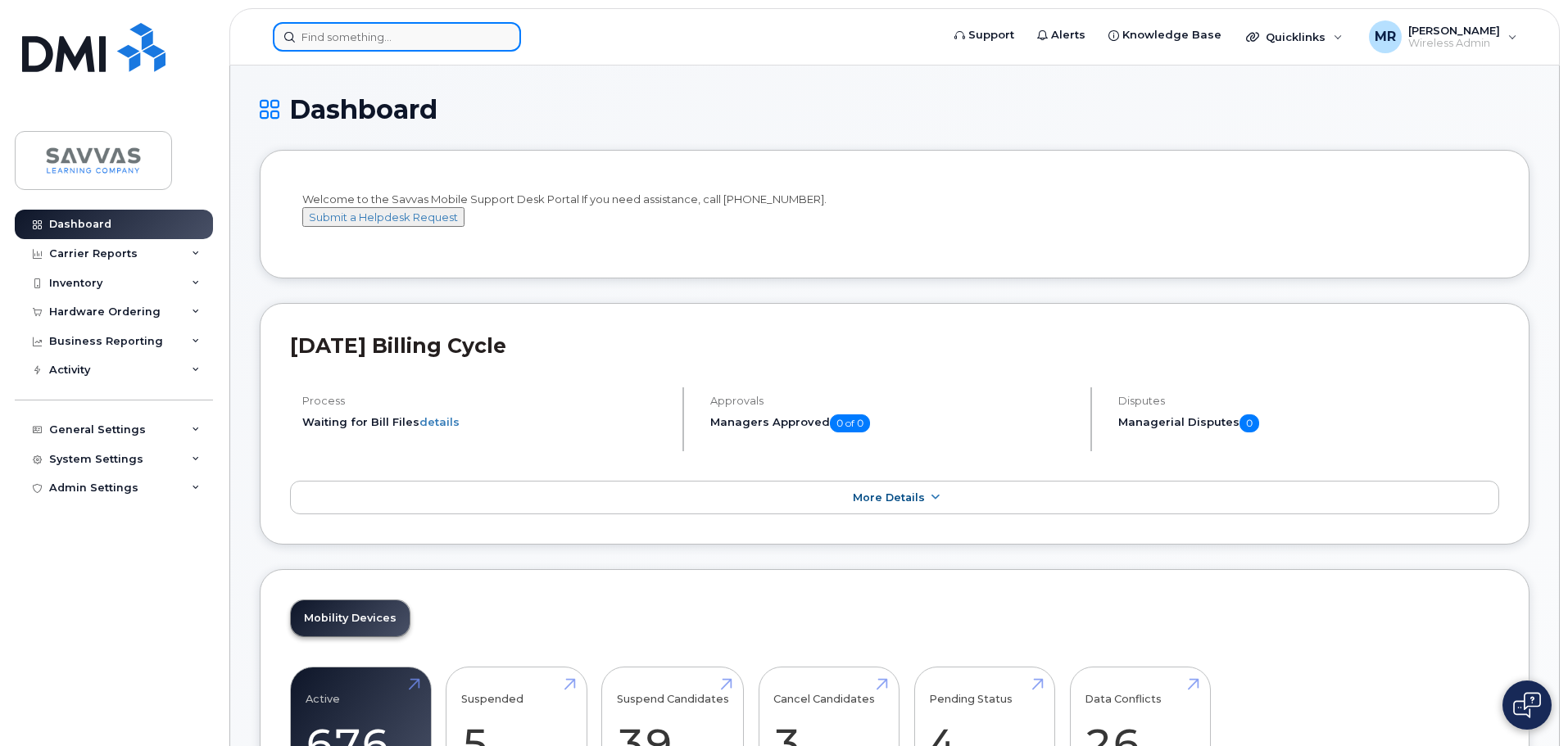 click at bounding box center [397, 37] 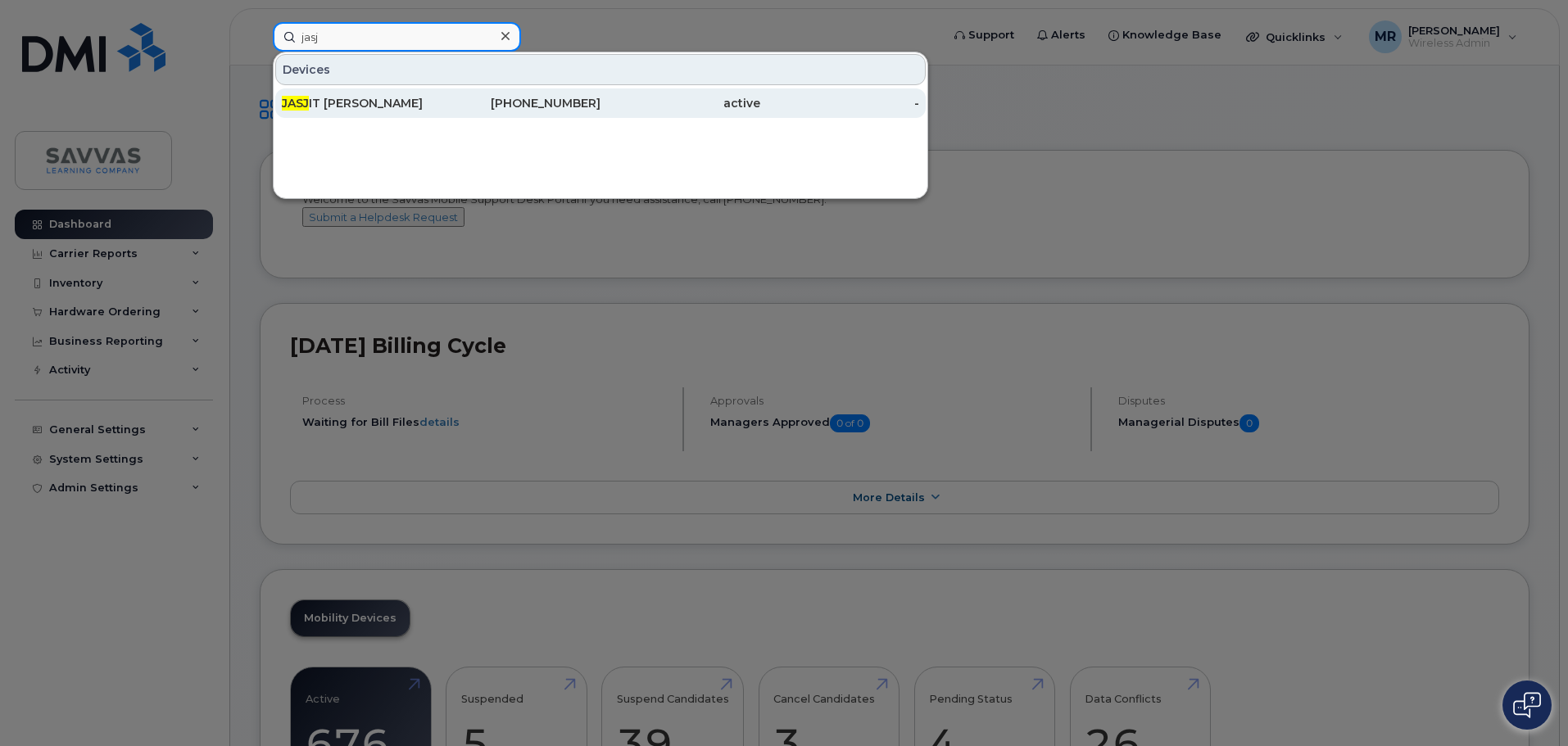 type on "jasj" 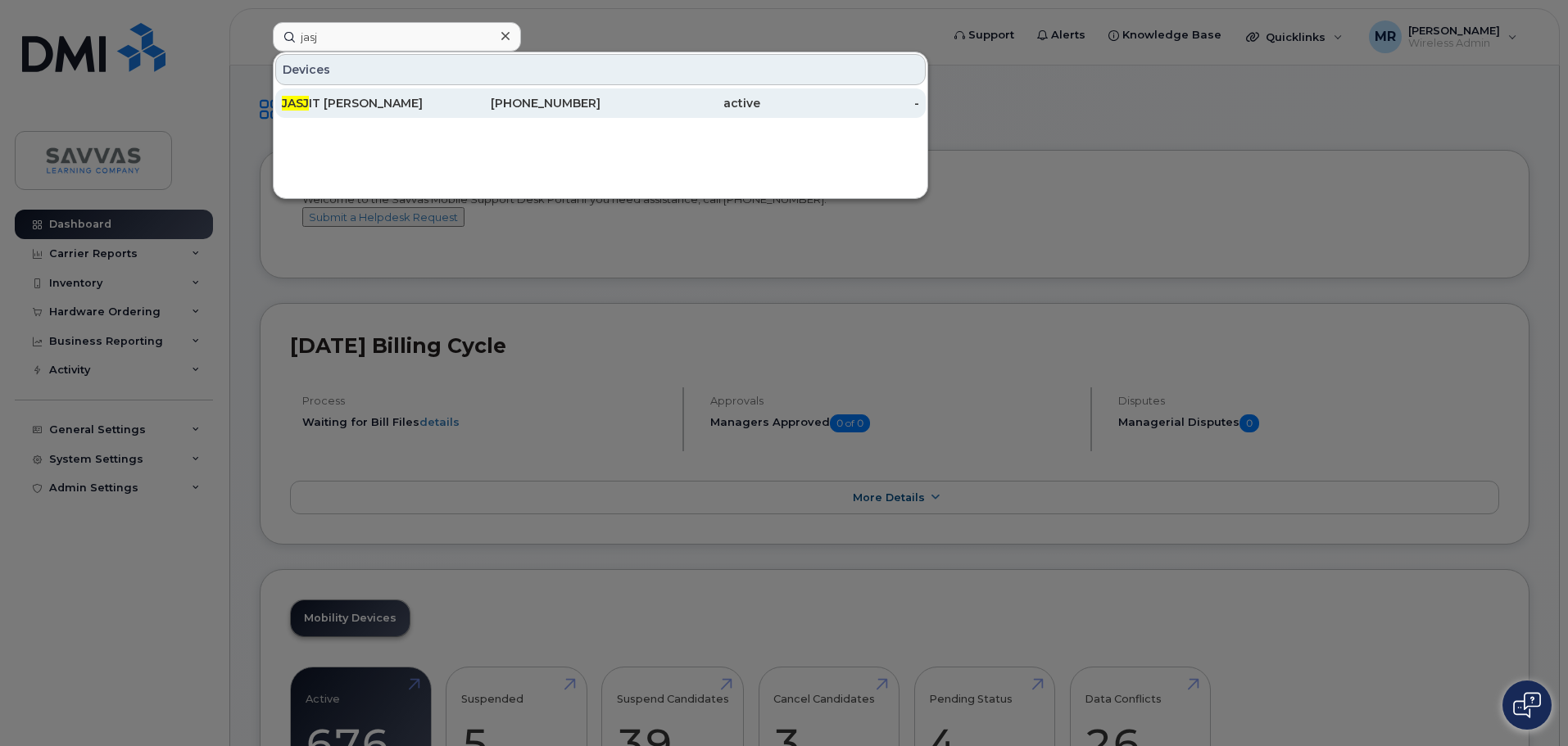 click on "201-312-3040" at bounding box center (521, 103) 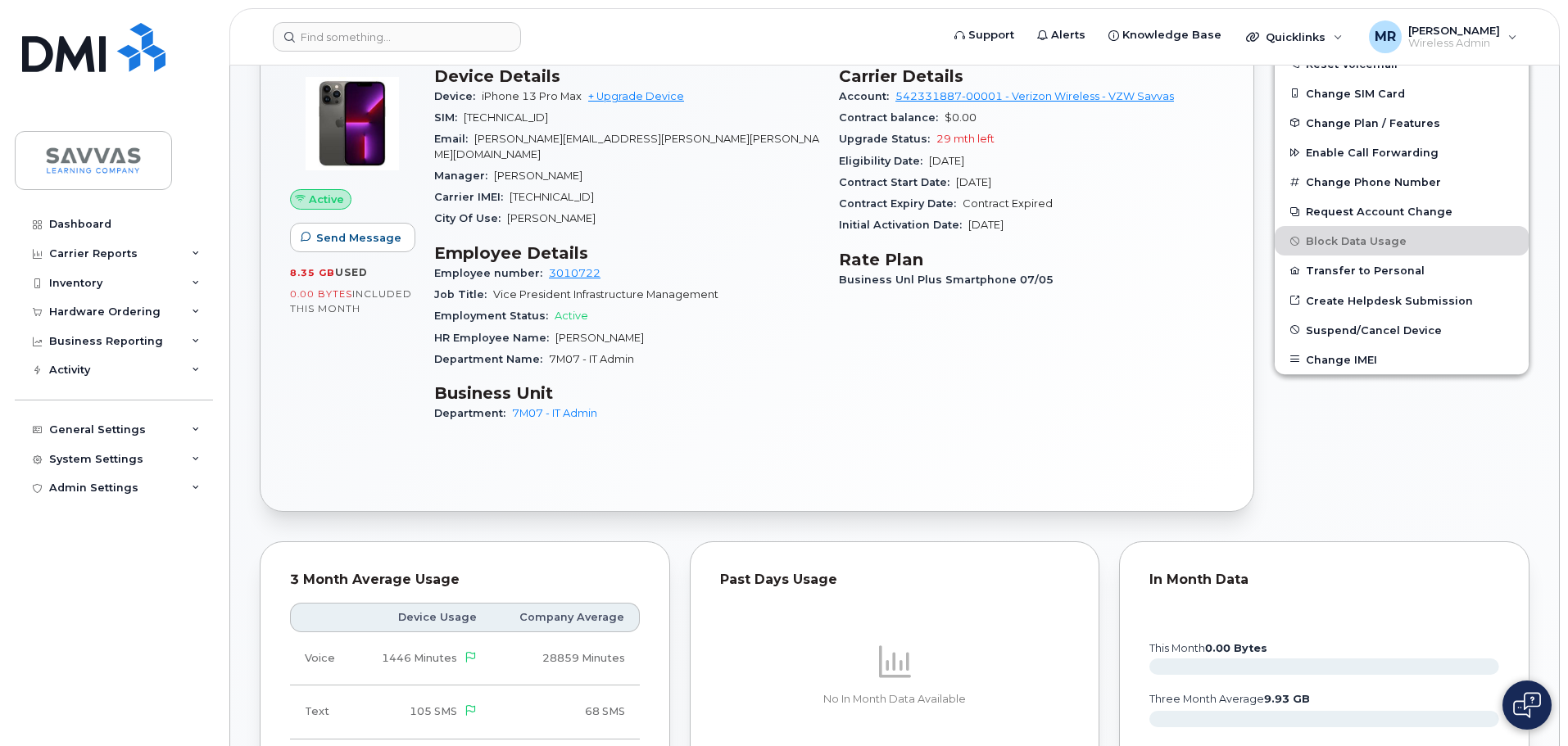 scroll, scrollTop: 409, scrollLeft: 0, axis: vertical 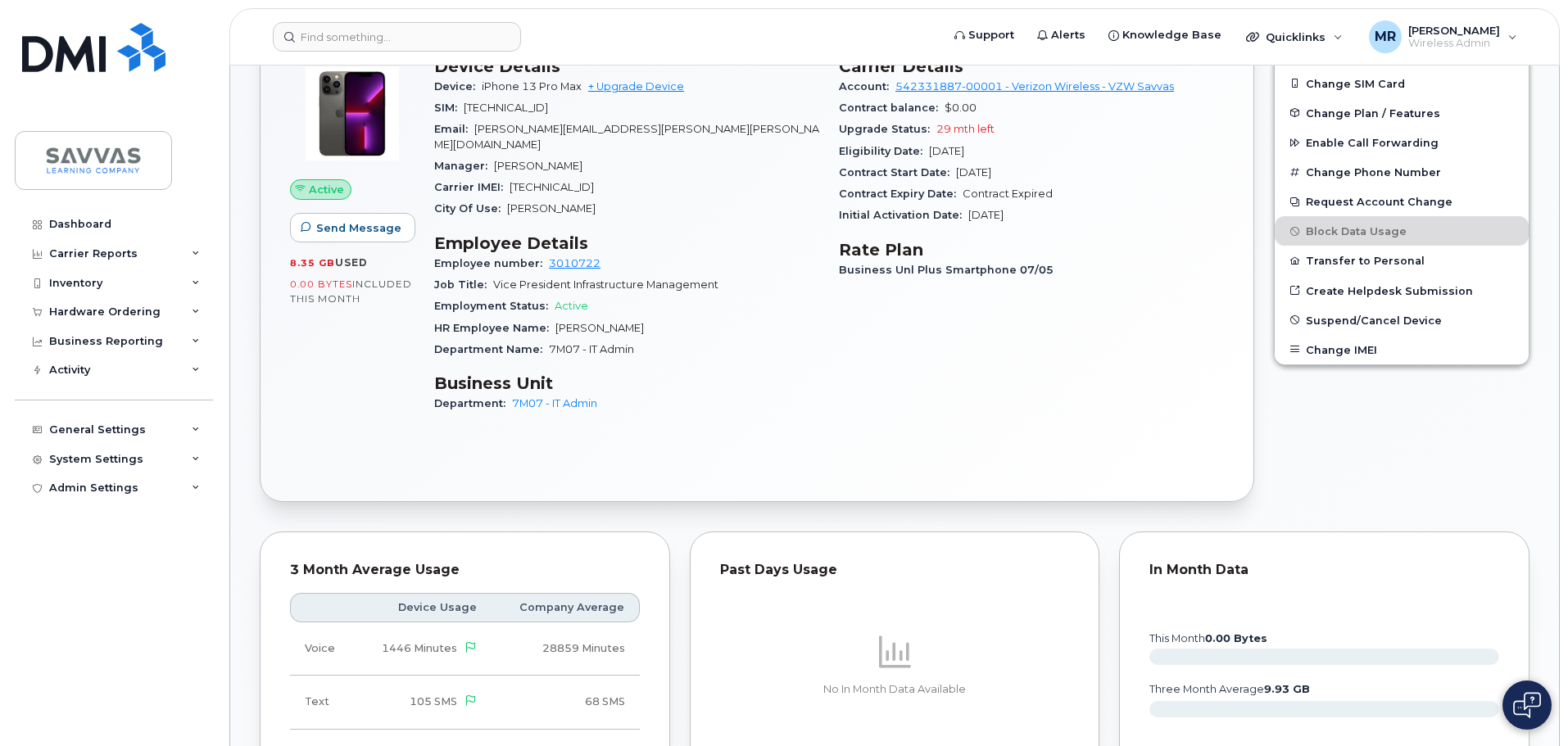 drag, startPoint x: 624, startPoint y: 173, endPoint x: 430, endPoint y: 180, distance: 194.12625 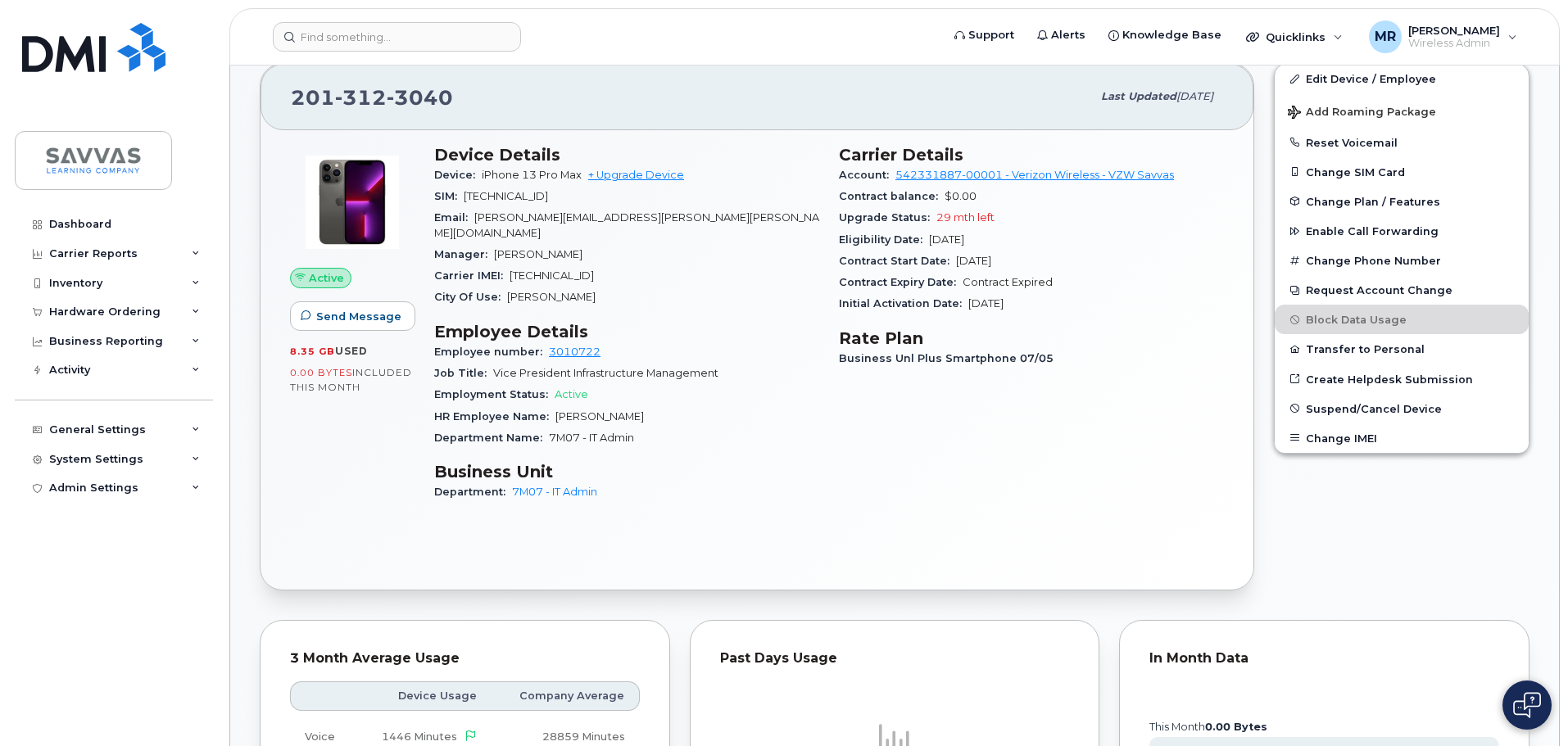 scroll, scrollTop: 328, scrollLeft: 0, axis: vertical 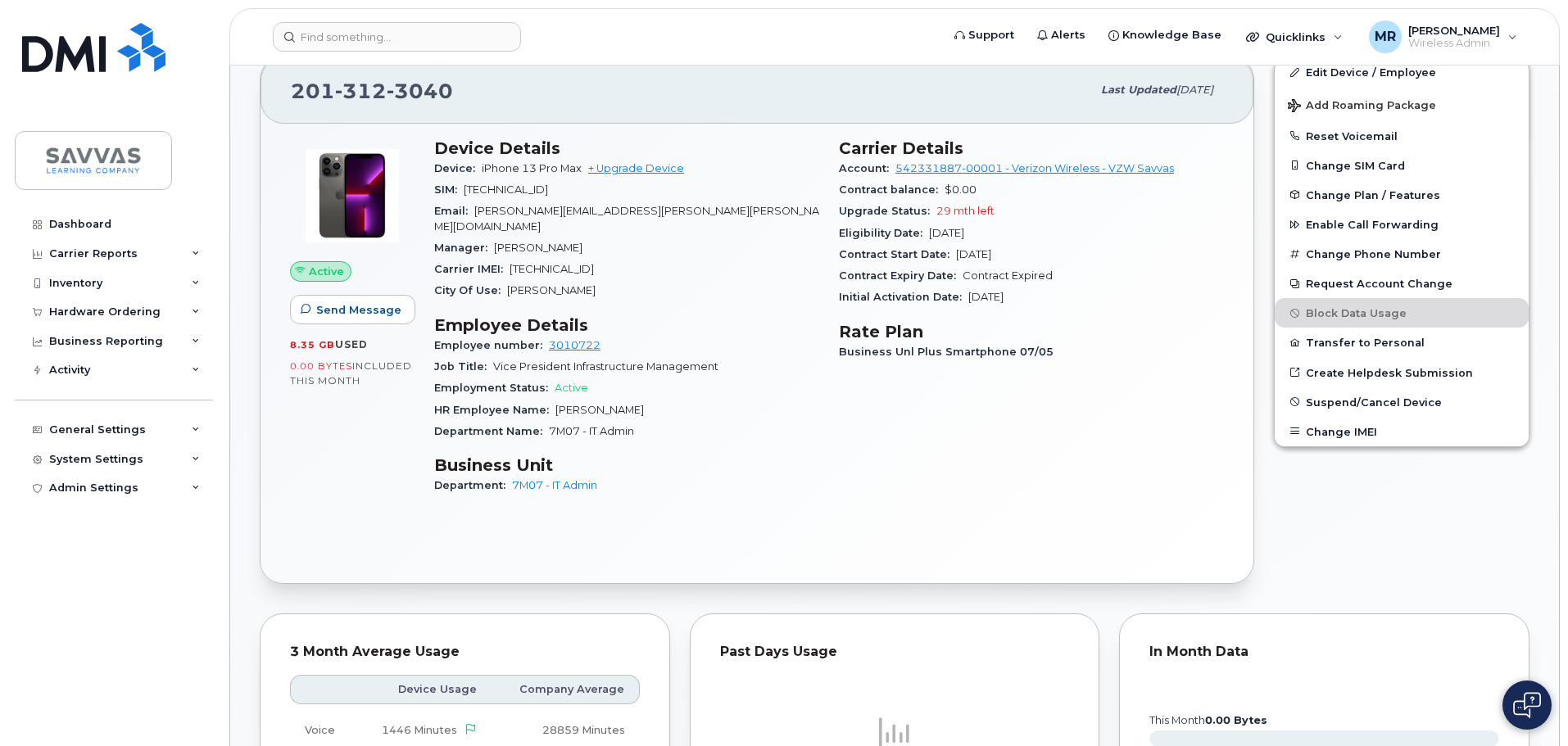 click on "City Of Use: Ramsey" at bounding box center [627, 291] 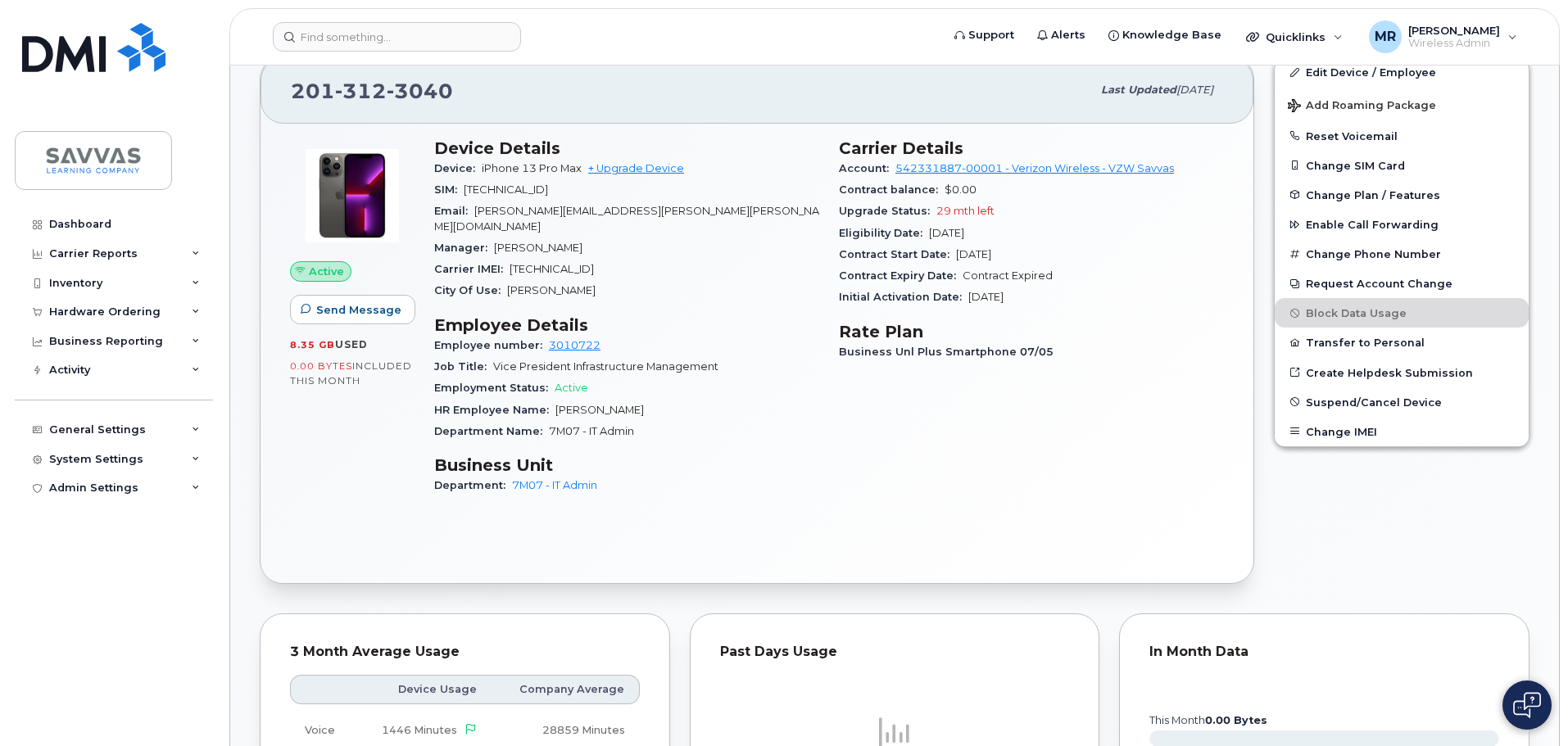 click on "City Of Use: Ramsey" at bounding box center [627, 291] 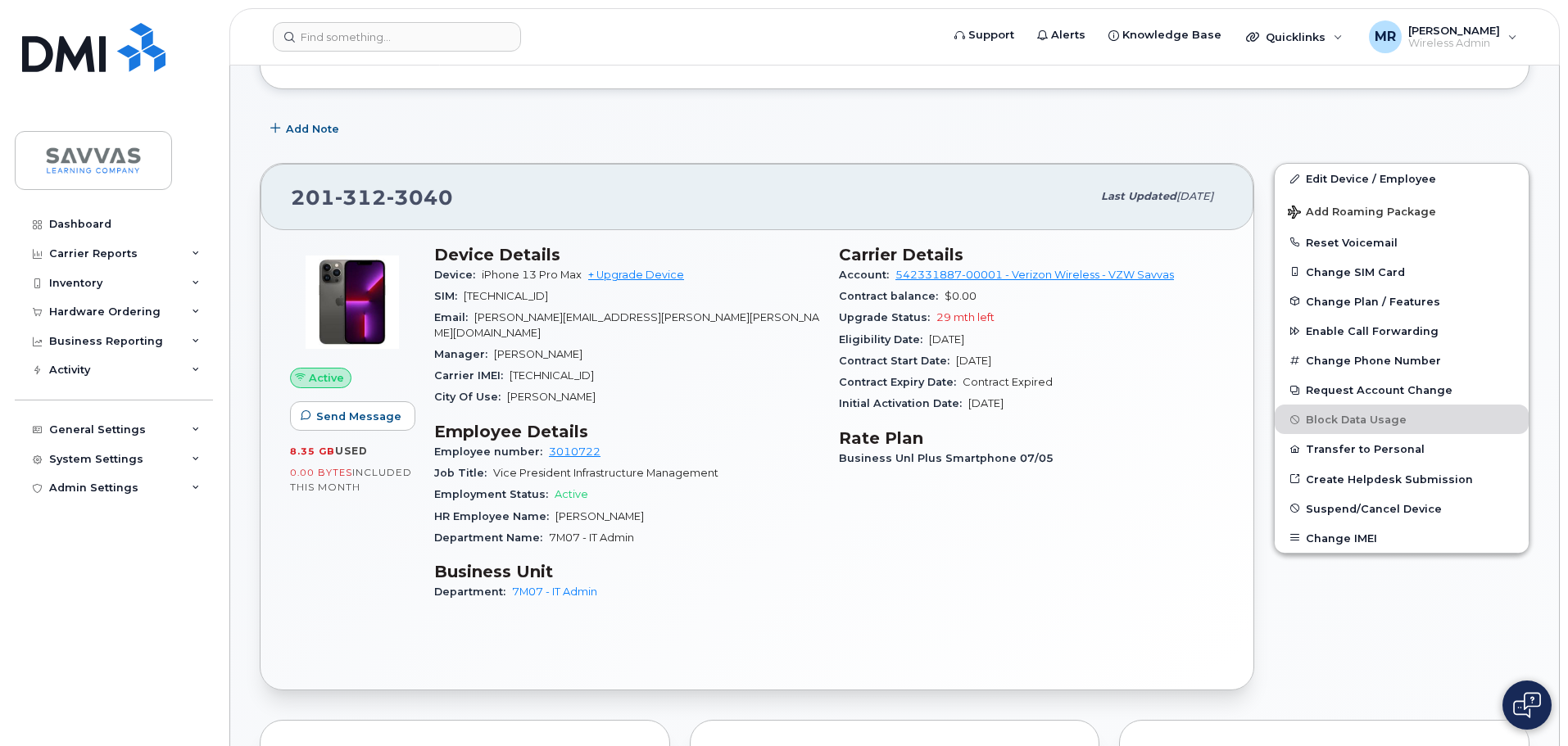 scroll, scrollTop: 328, scrollLeft: 0, axis: vertical 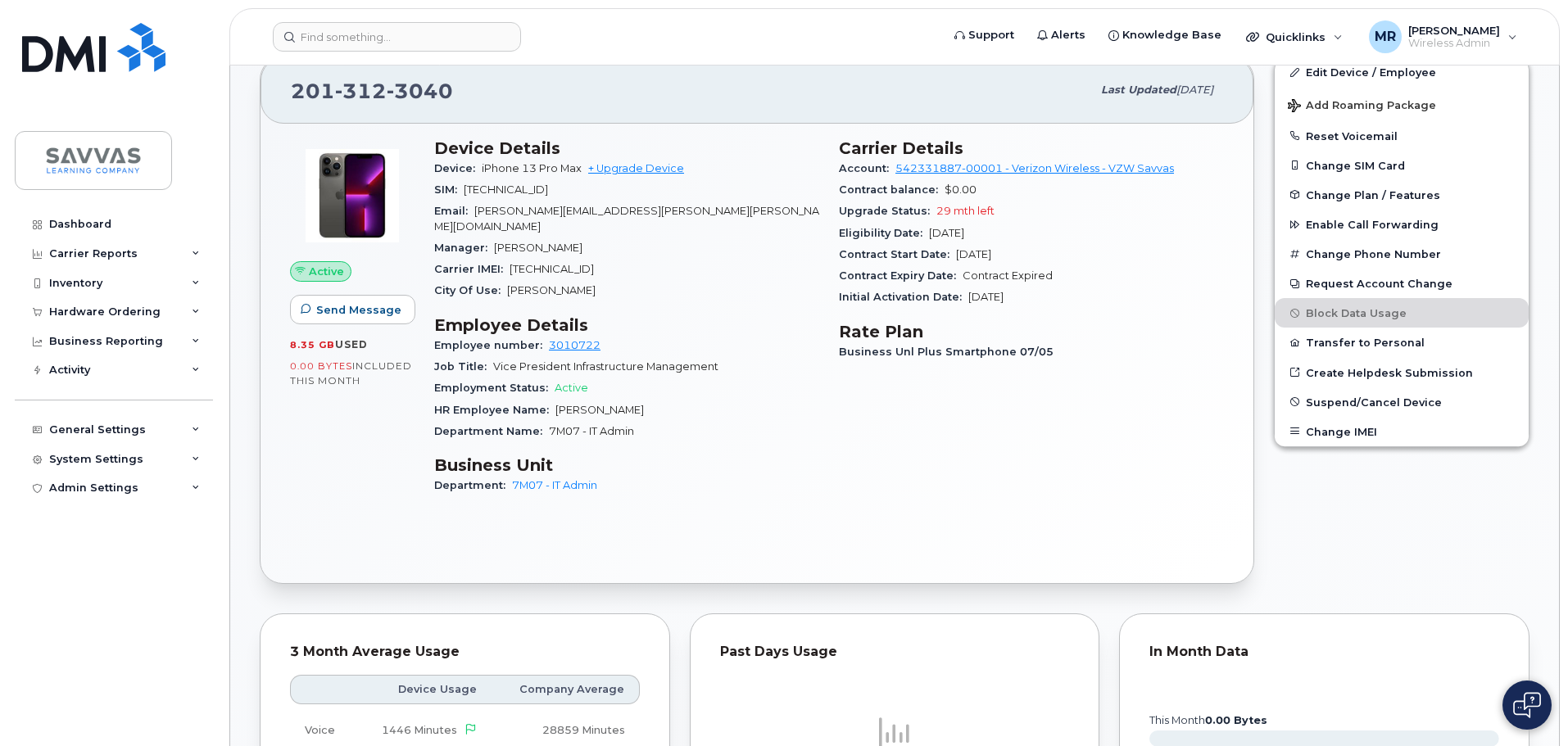 drag, startPoint x: 433, startPoint y: 196, endPoint x: 647, endPoint y: 194, distance: 214.00935 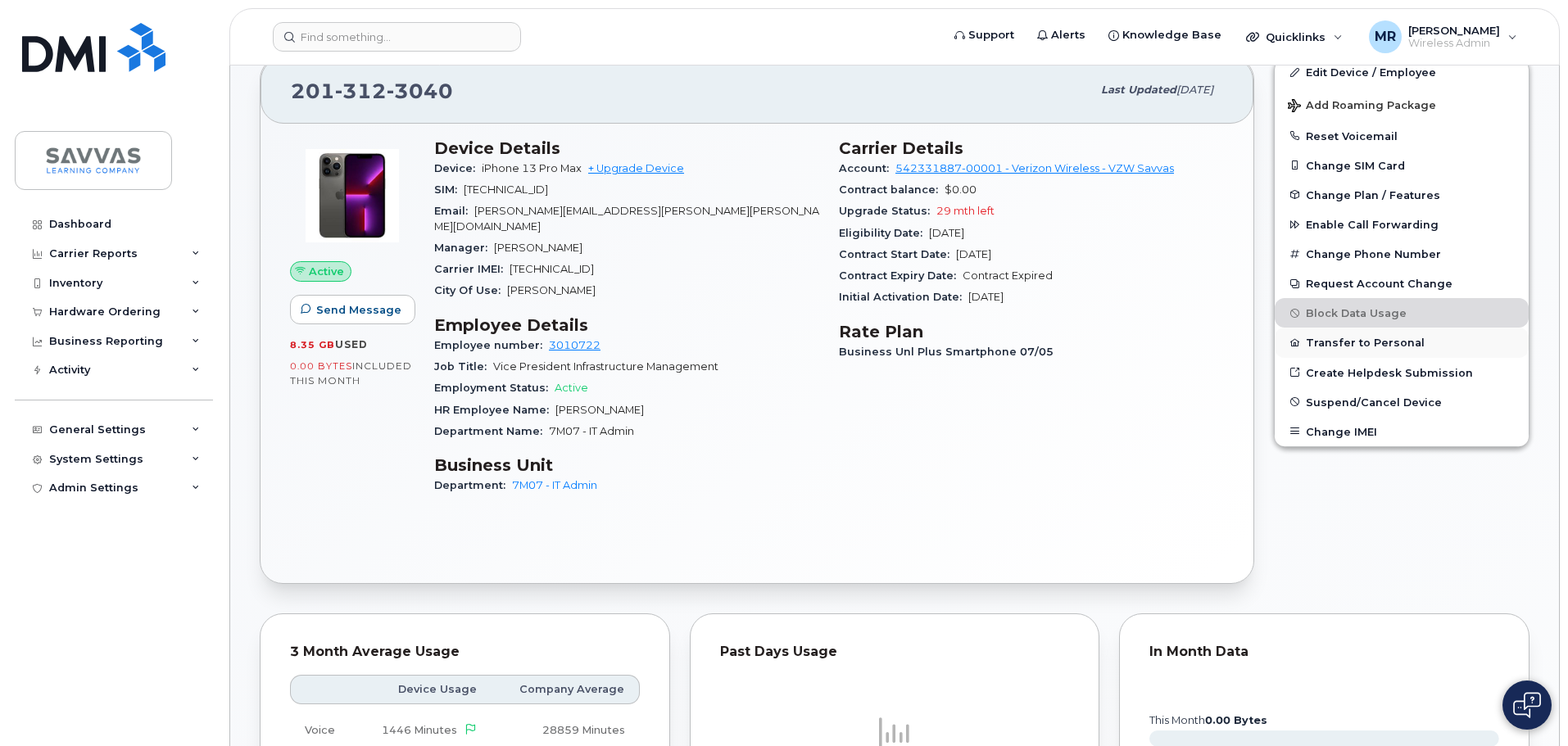scroll, scrollTop: 246, scrollLeft: 0, axis: vertical 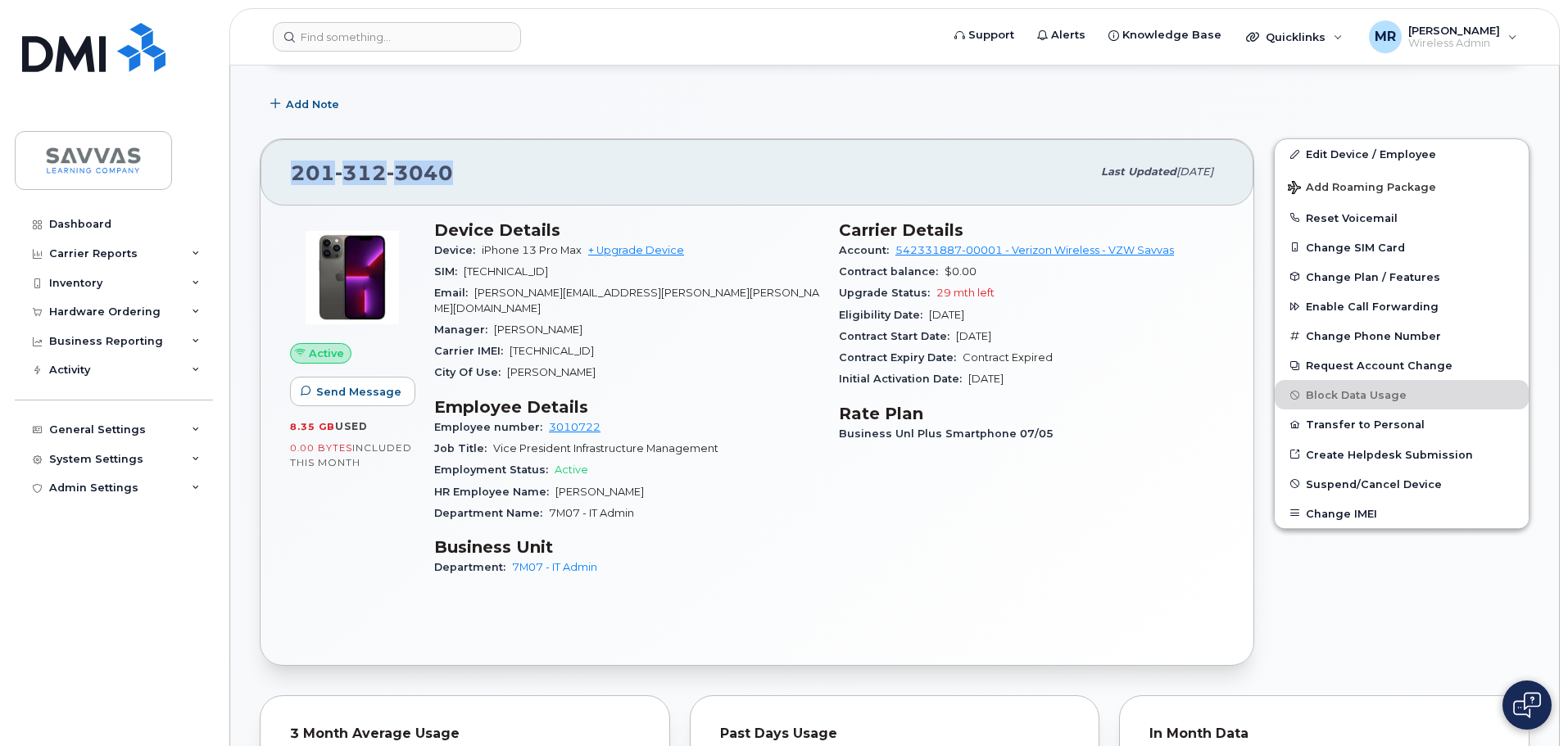 drag, startPoint x: 443, startPoint y: 170, endPoint x: 292, endPoint y: 174, distance: 151.053 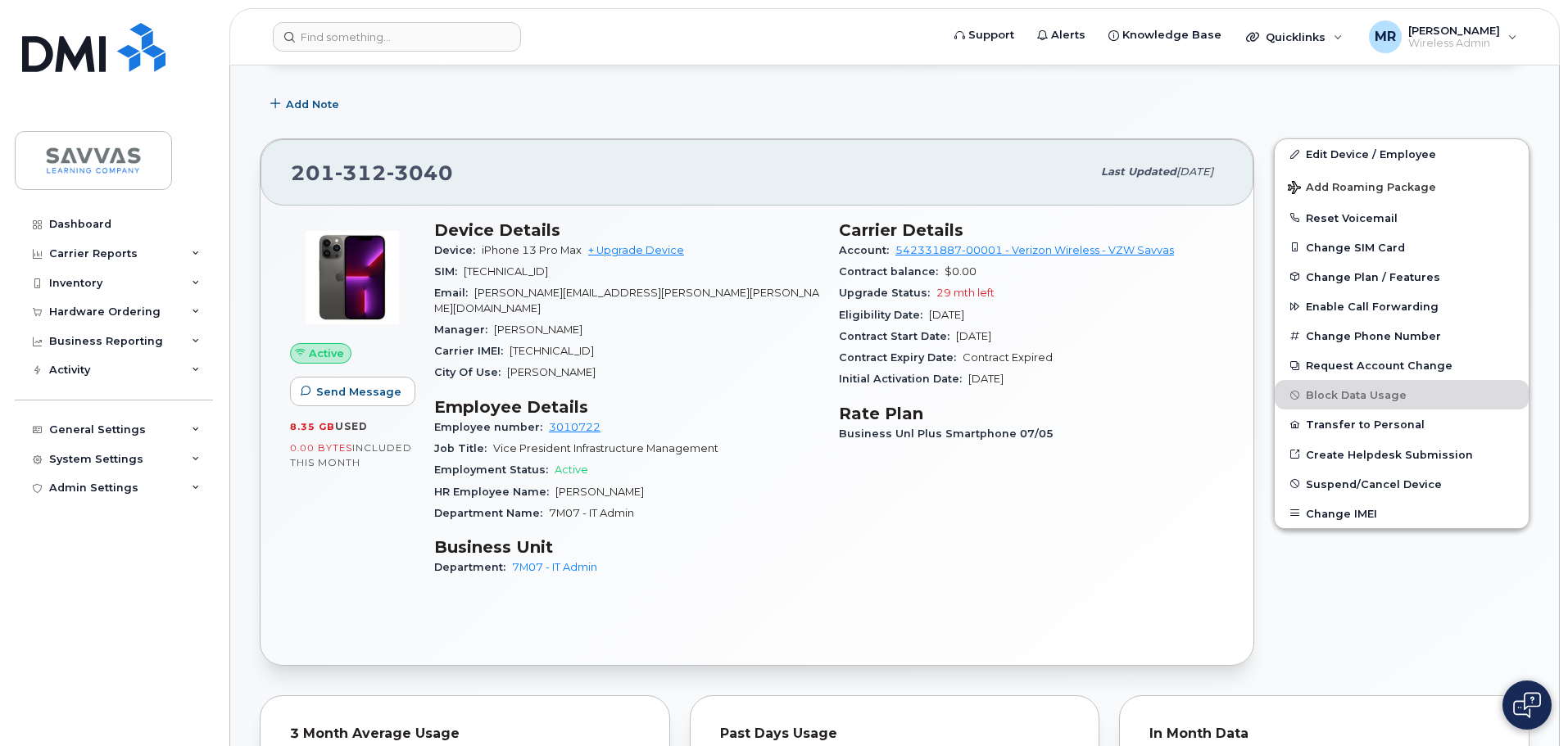 click on "Manager: Bryan Smith" at bounding box center [627, 330] 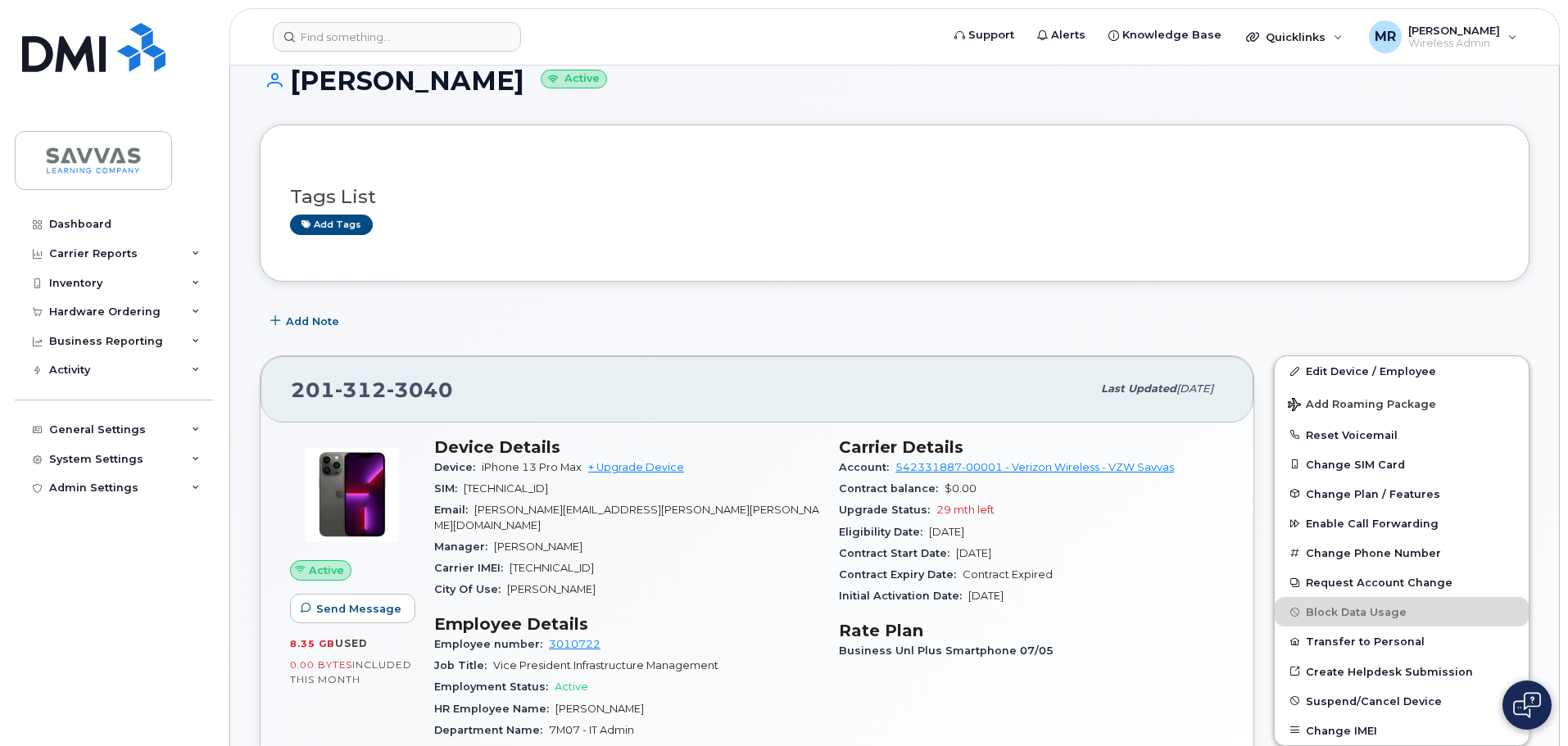 scroll, scrollTop: 0, scrollLeft: 0, axis: both 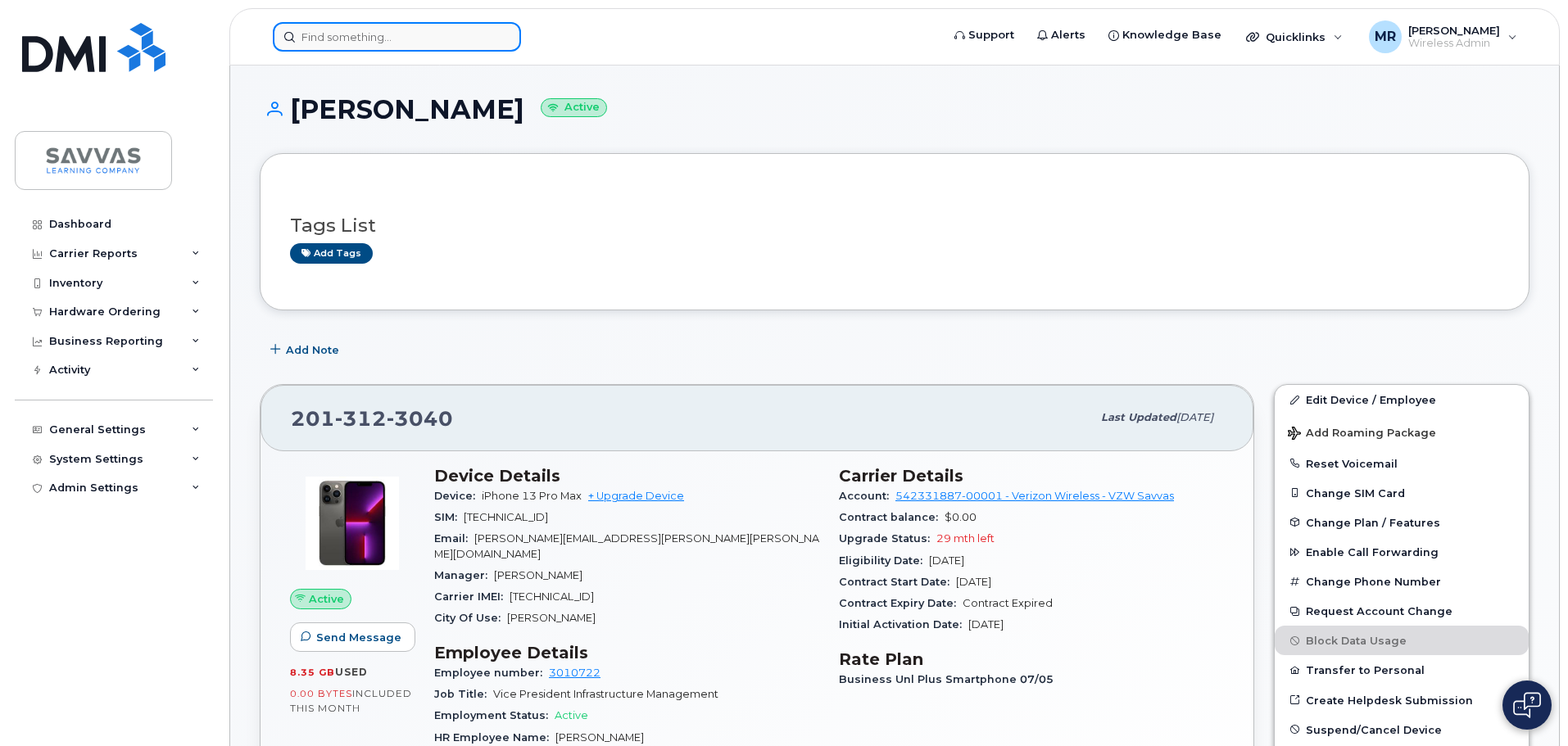 click at bounding box center (397, 37) 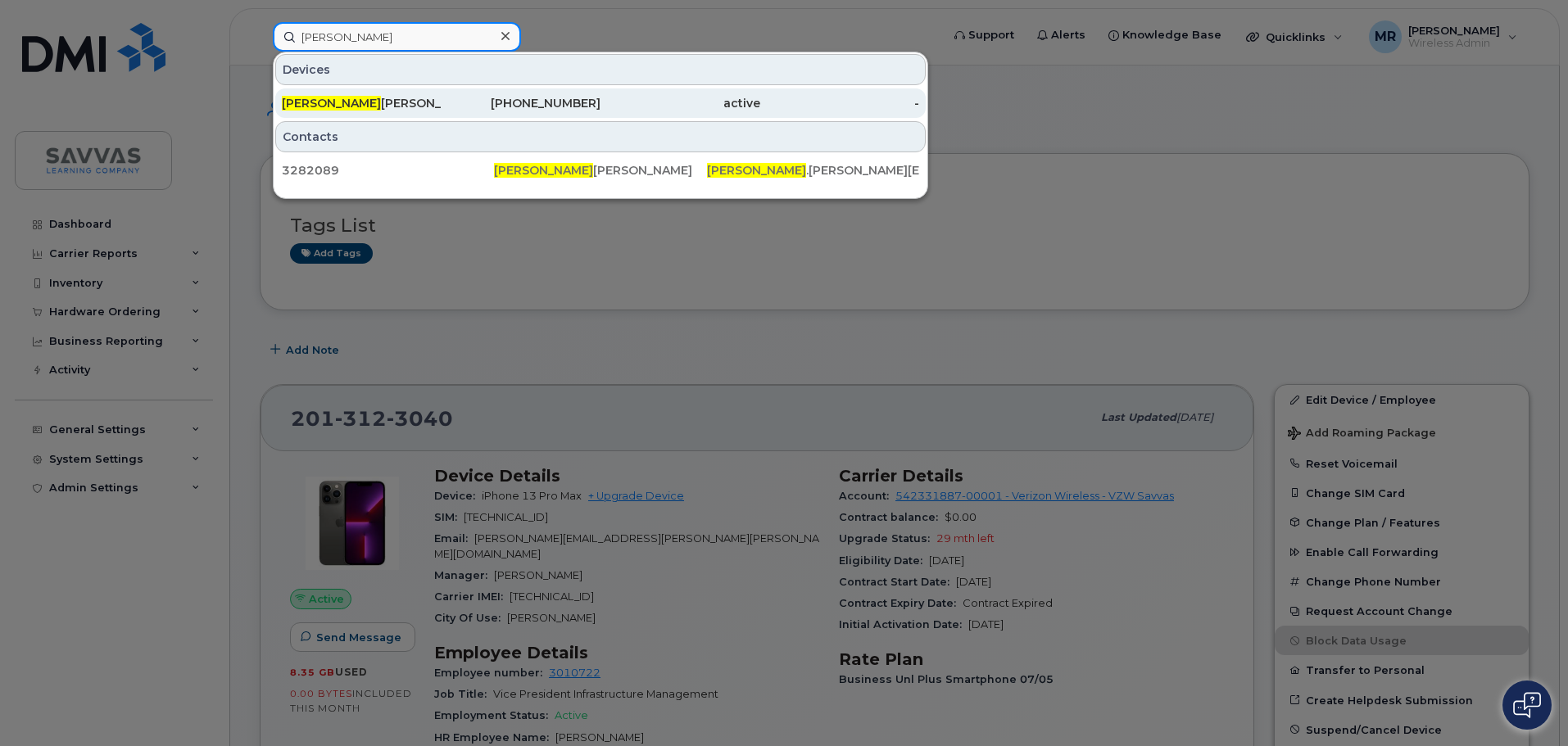 type on "magali" 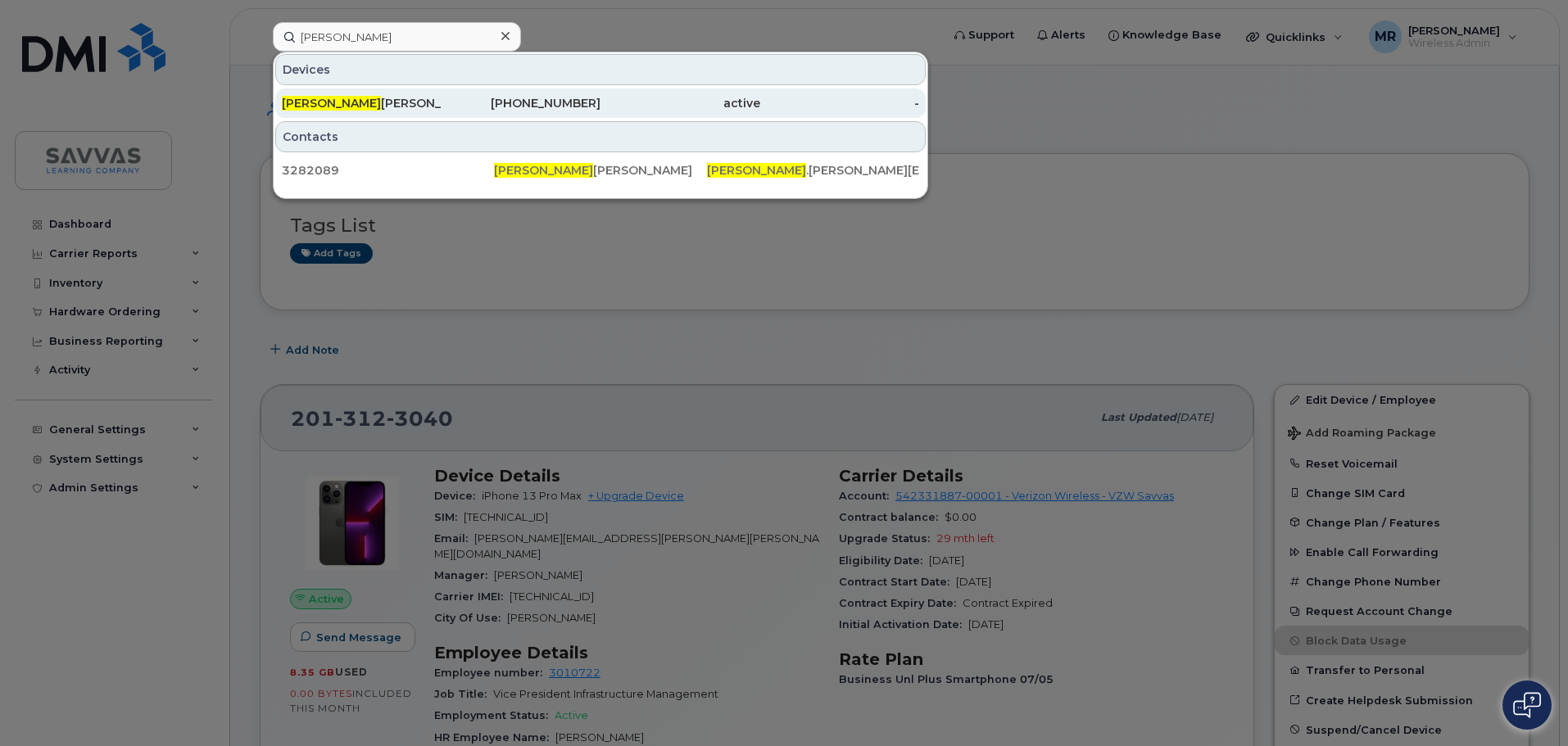click on "602-556-4987" at bounding box center [521, 103] 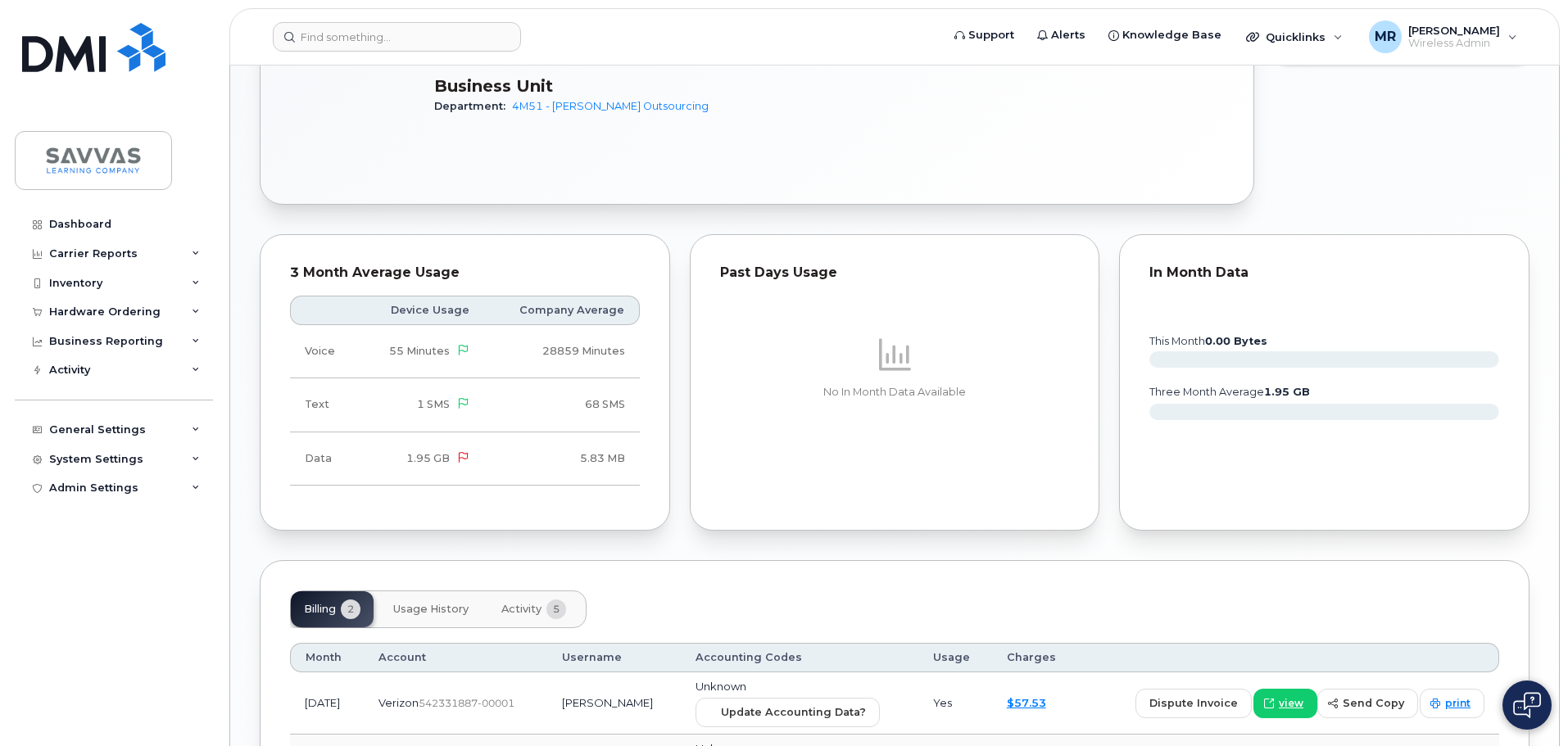 scroll, scrollTop: 890, scrollLeft: 0, axis: vertical 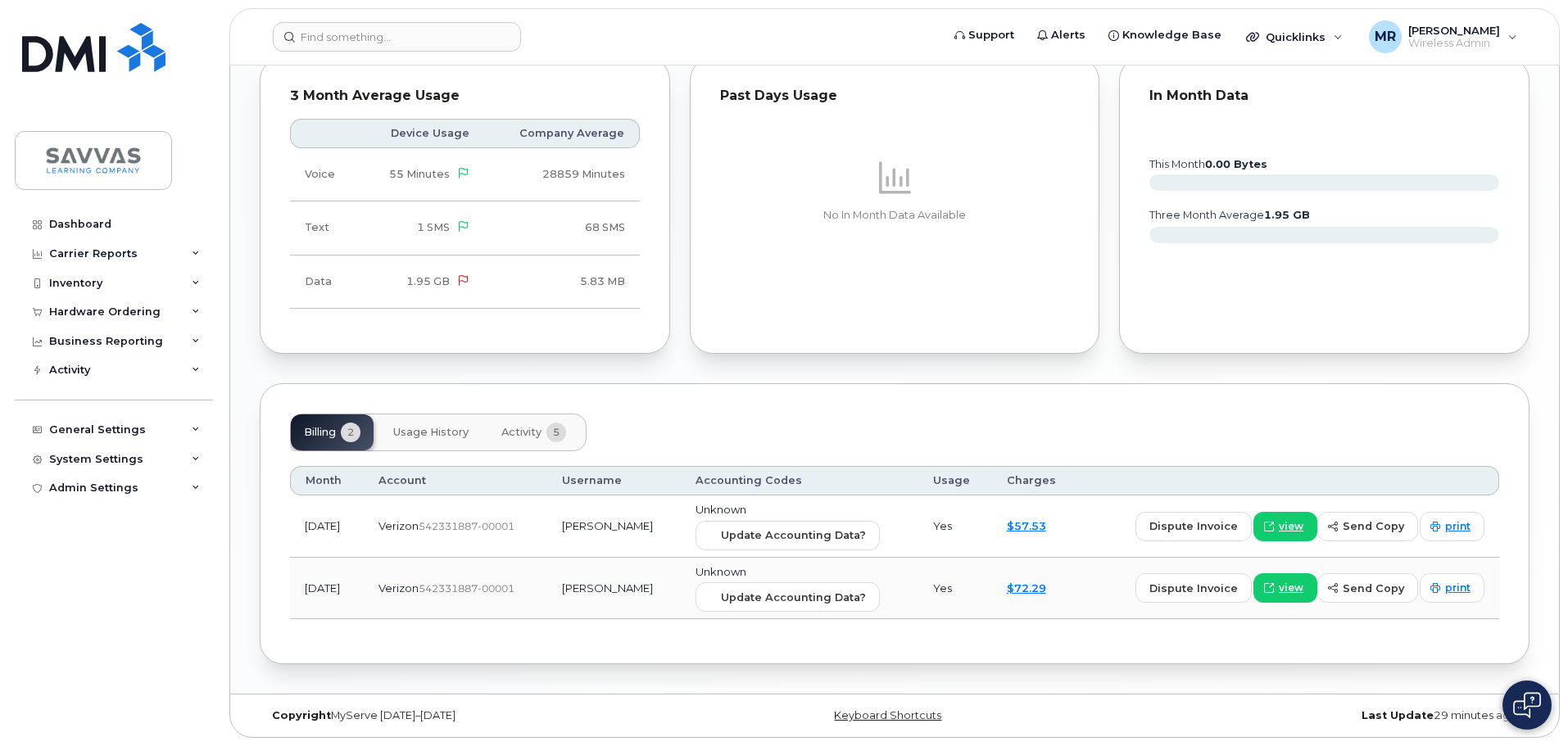 drag, startPoint x: 727, startPoint y: 528, endPoint x: 552, endPoint y: 527, distance: 175.00286 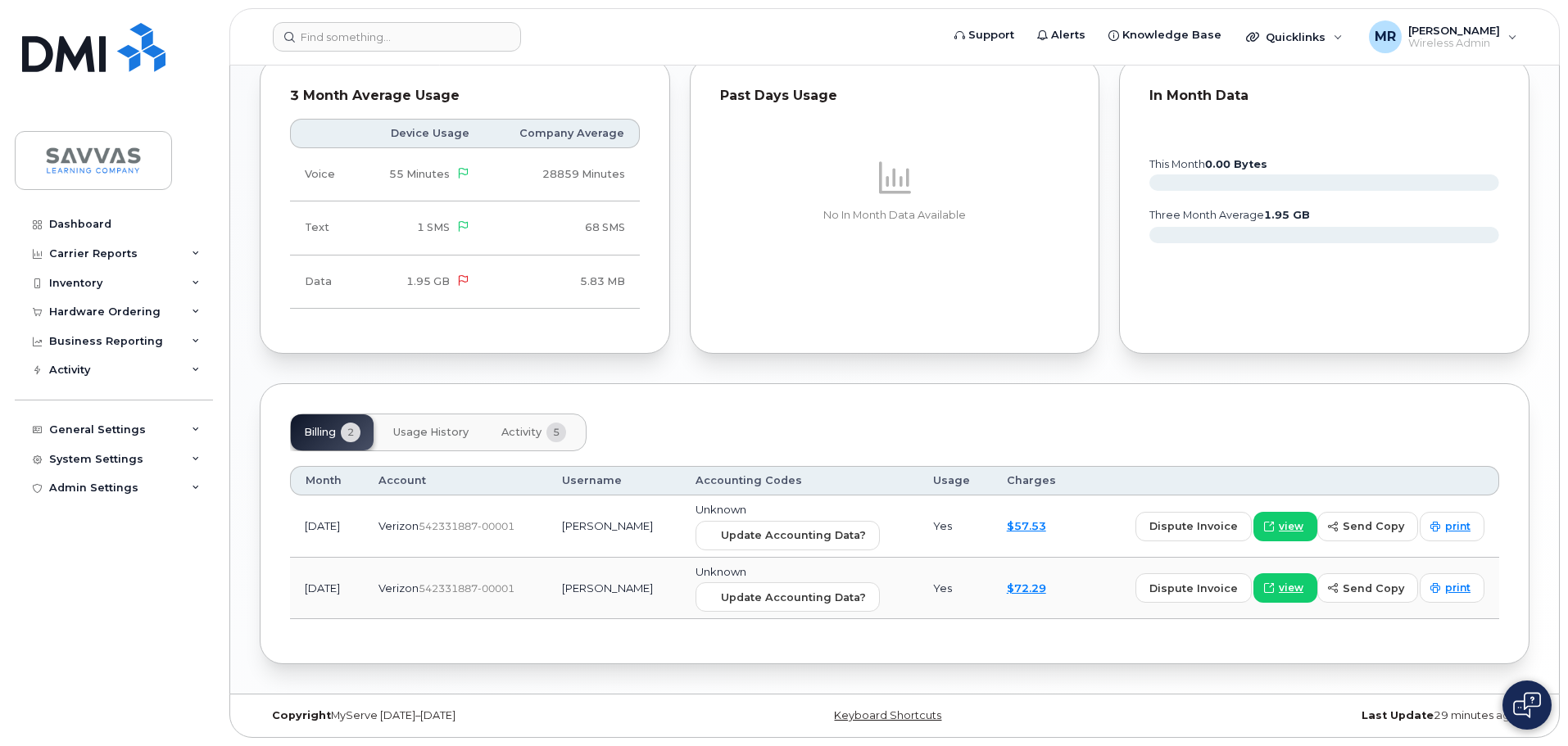 drag, startPoint x: 701, startPoint y: 588, endPoint x: 571, endPoint y: 588, distance: 130 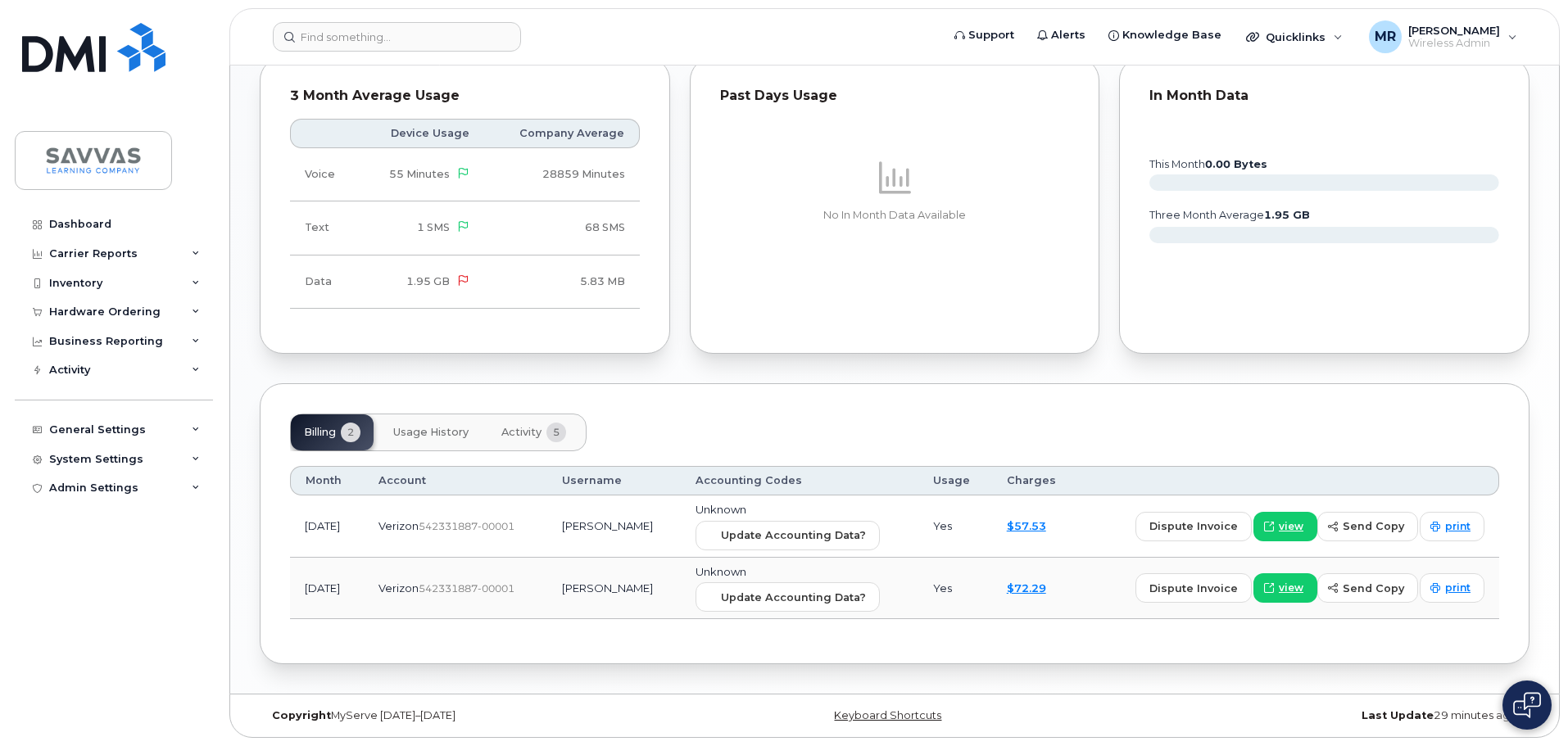 click on "[PERSON_NAME]" at bounding box center [614, 589] 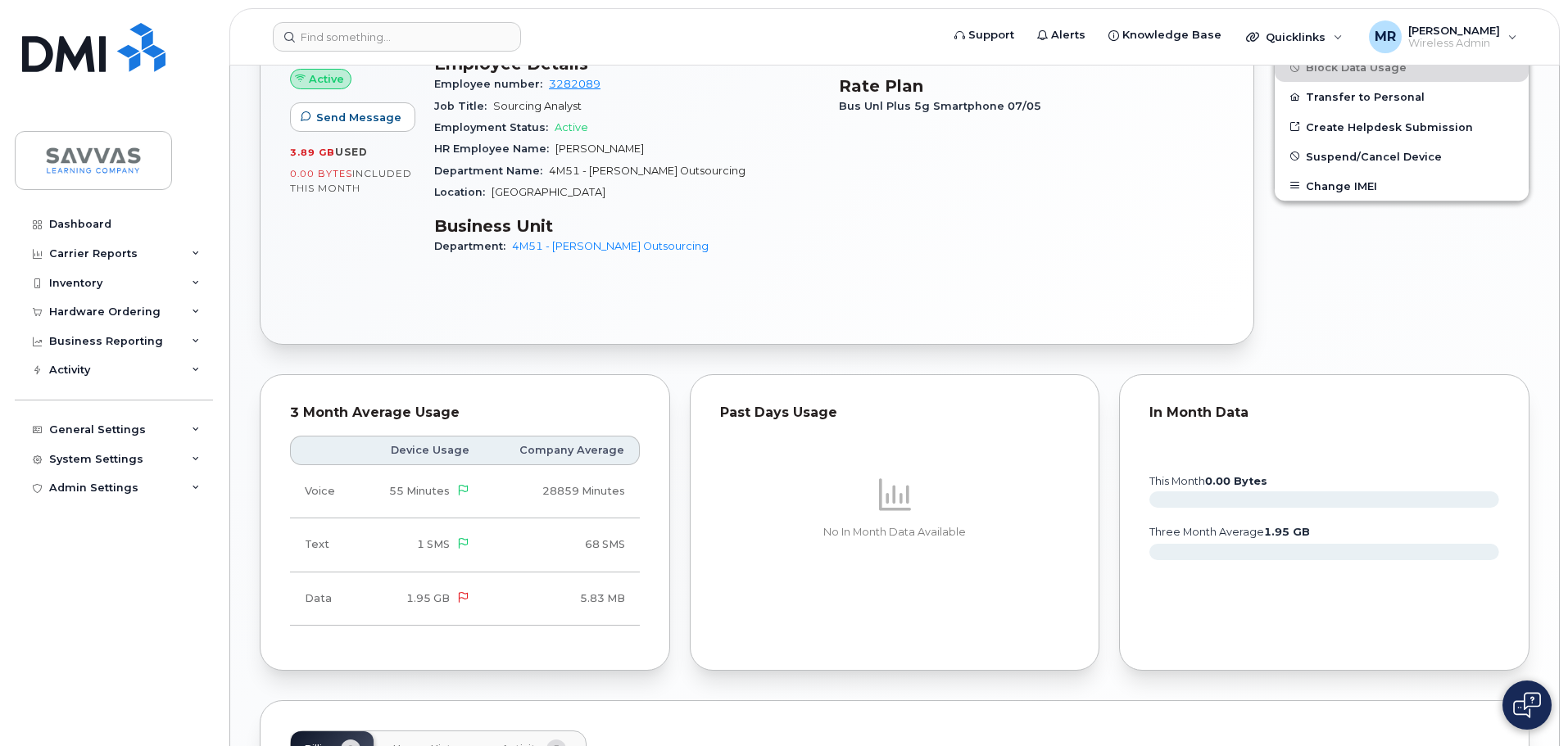 scroll, scrollTop: 890, scrollLeft: 0, axis: vertical 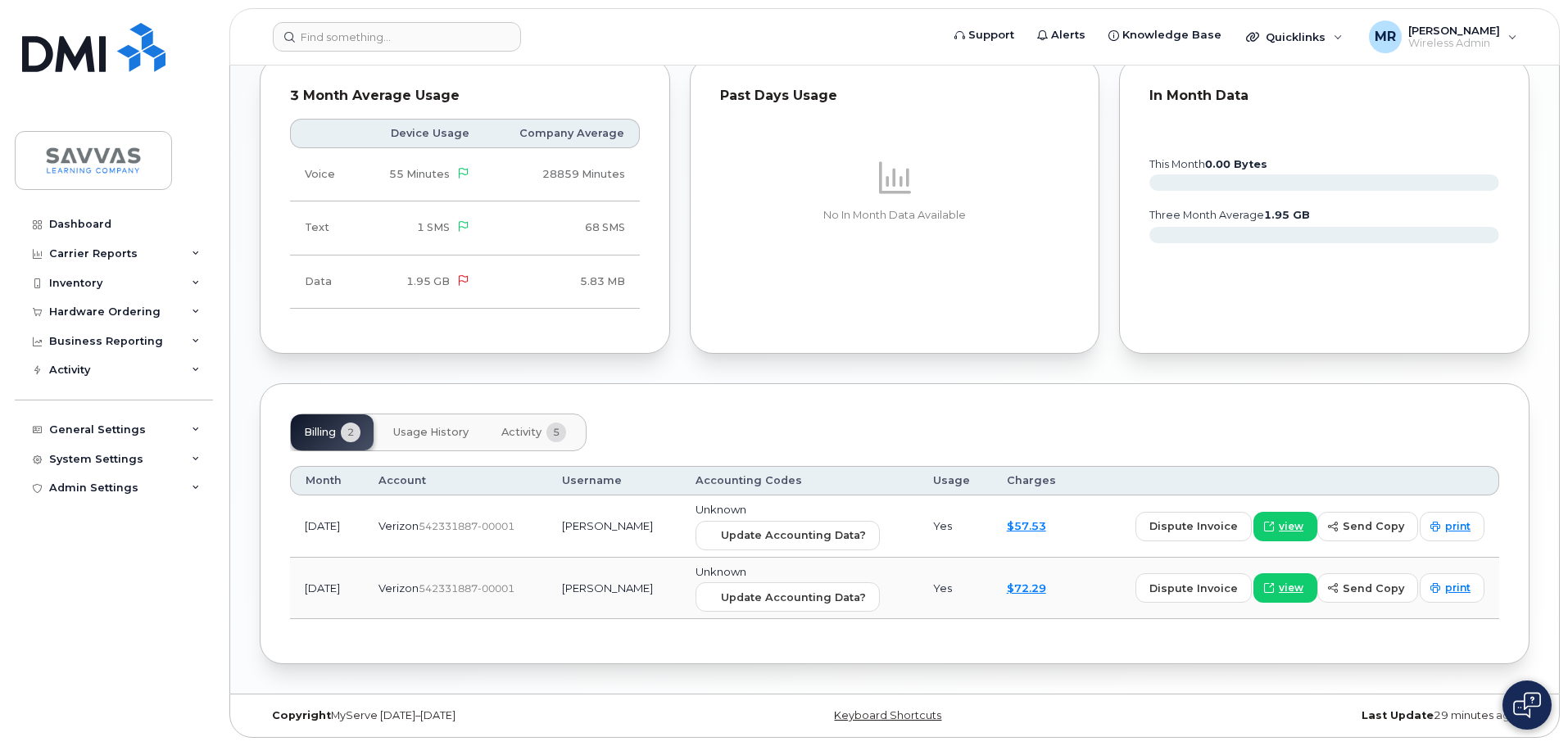 drag, startPoint x: 706, startPoint y: 587, endPoint x: 561, endPoint y: 596, distance: 145.27904 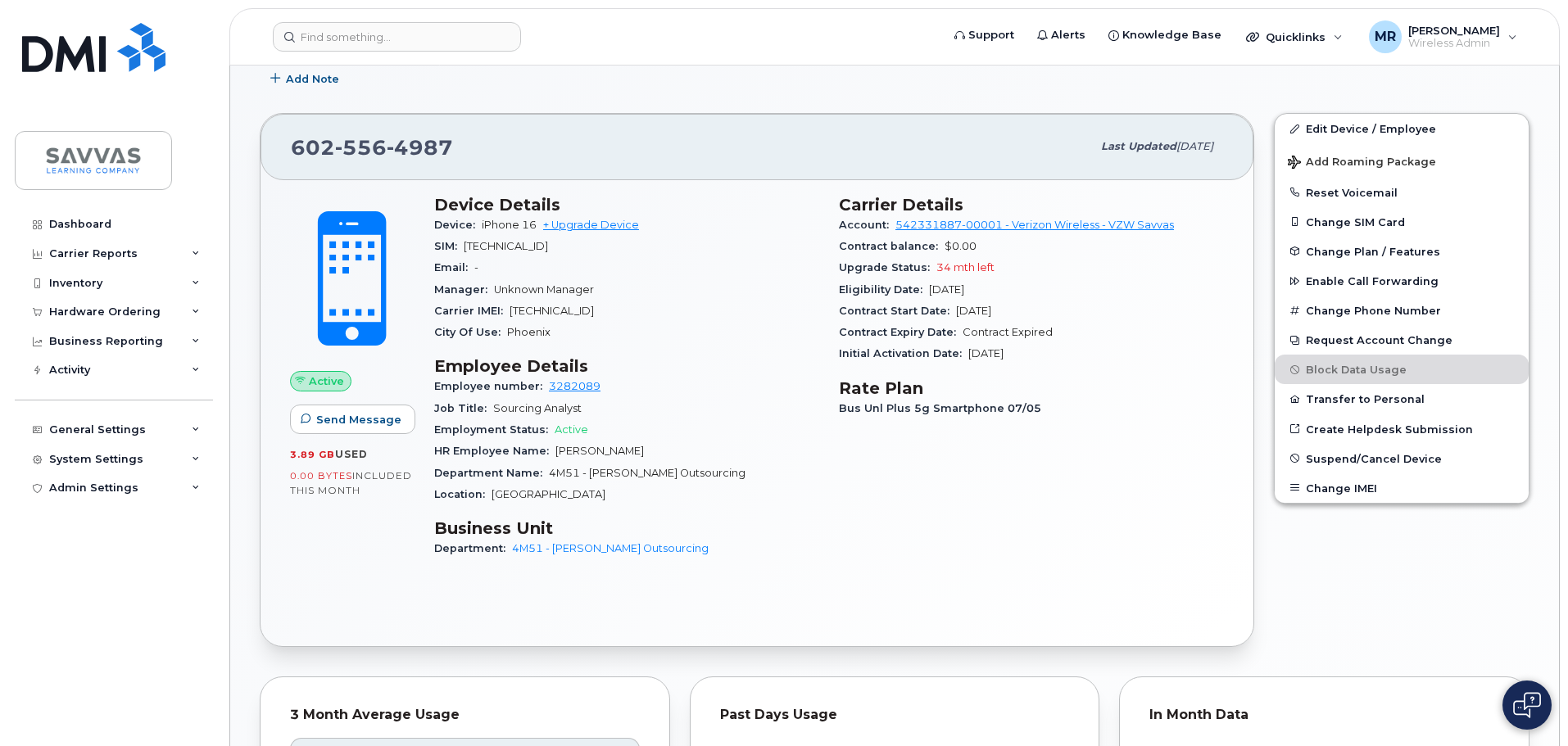 scroll, scrollTop: 0, scrollLeft: 0, axis: both 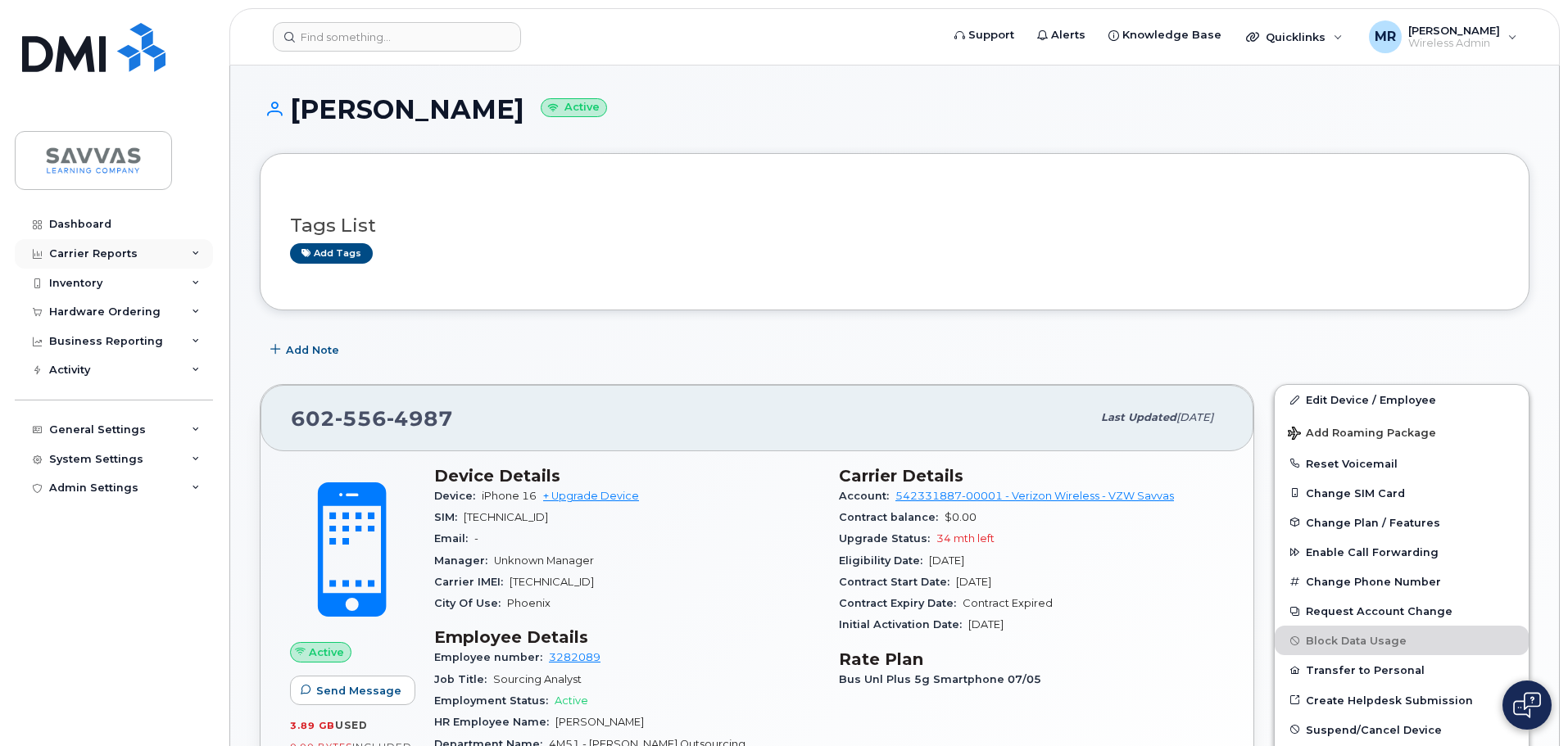 click on "Carrier Reports" at bounding box center (114, 254) 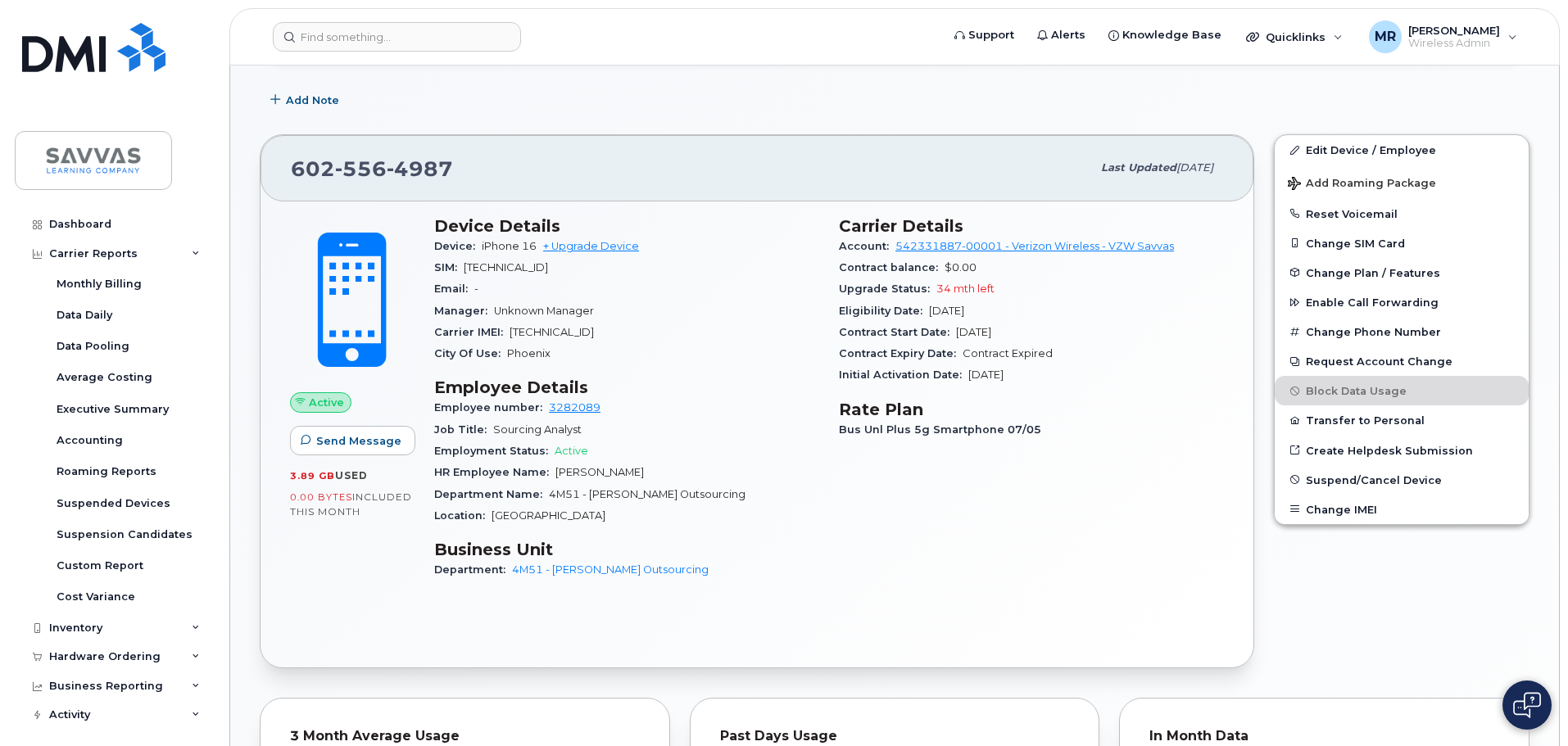 scroll, scrollTop: 246, scrollLeft: 0, axis: vertical 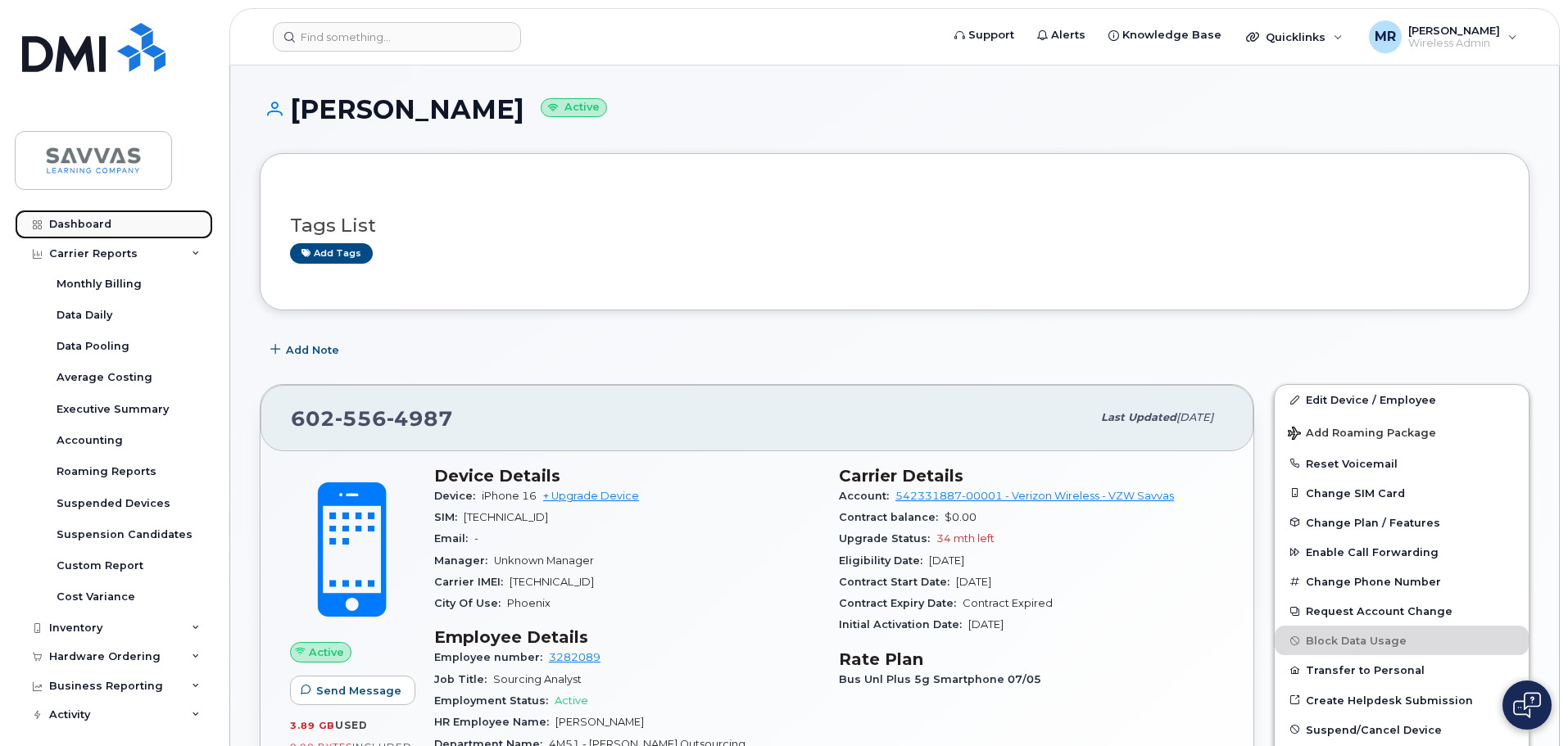 click on "Dashboard" at bounding box center (80, 224) 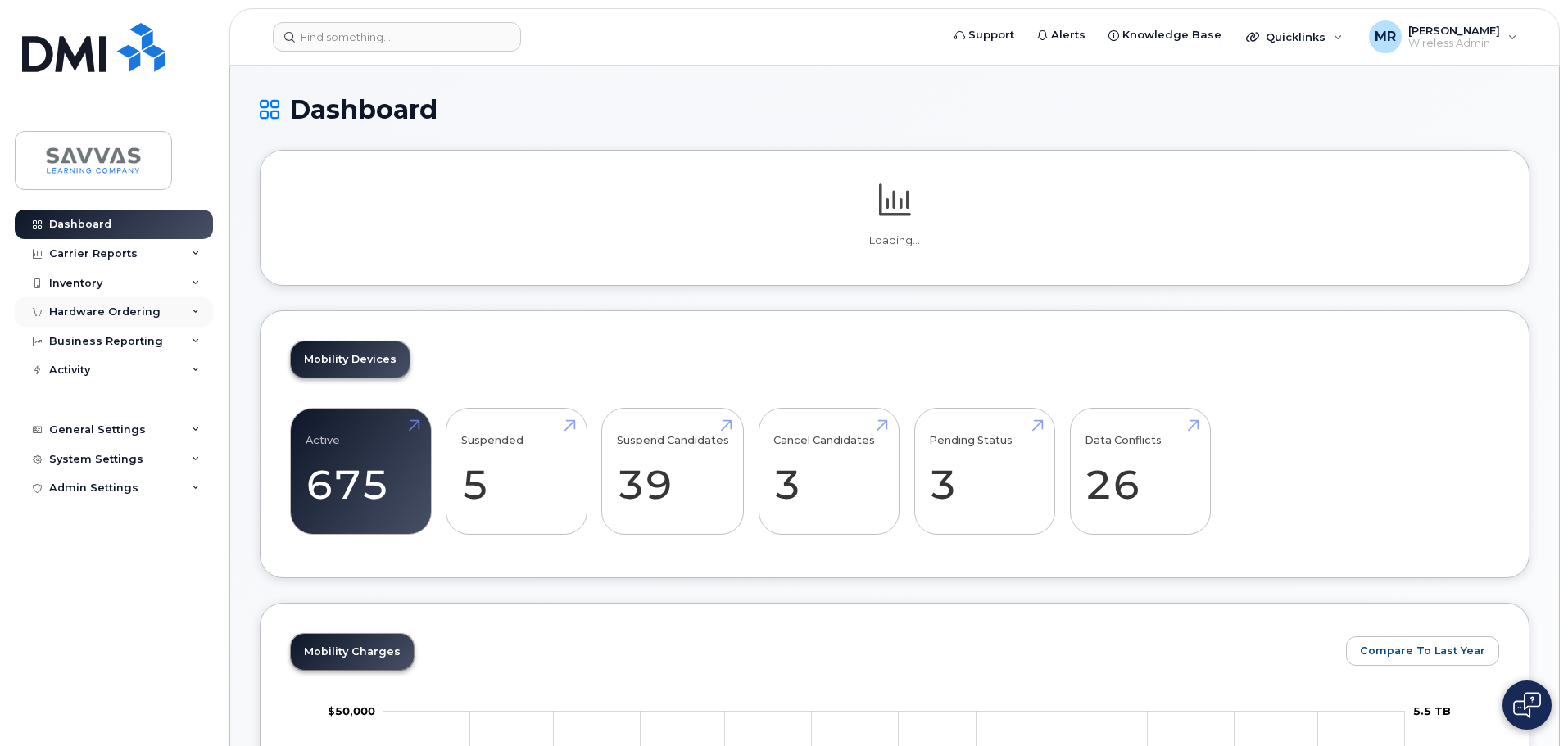 scroll, scrollTop: 0, scrollLeft: 0, axis: both 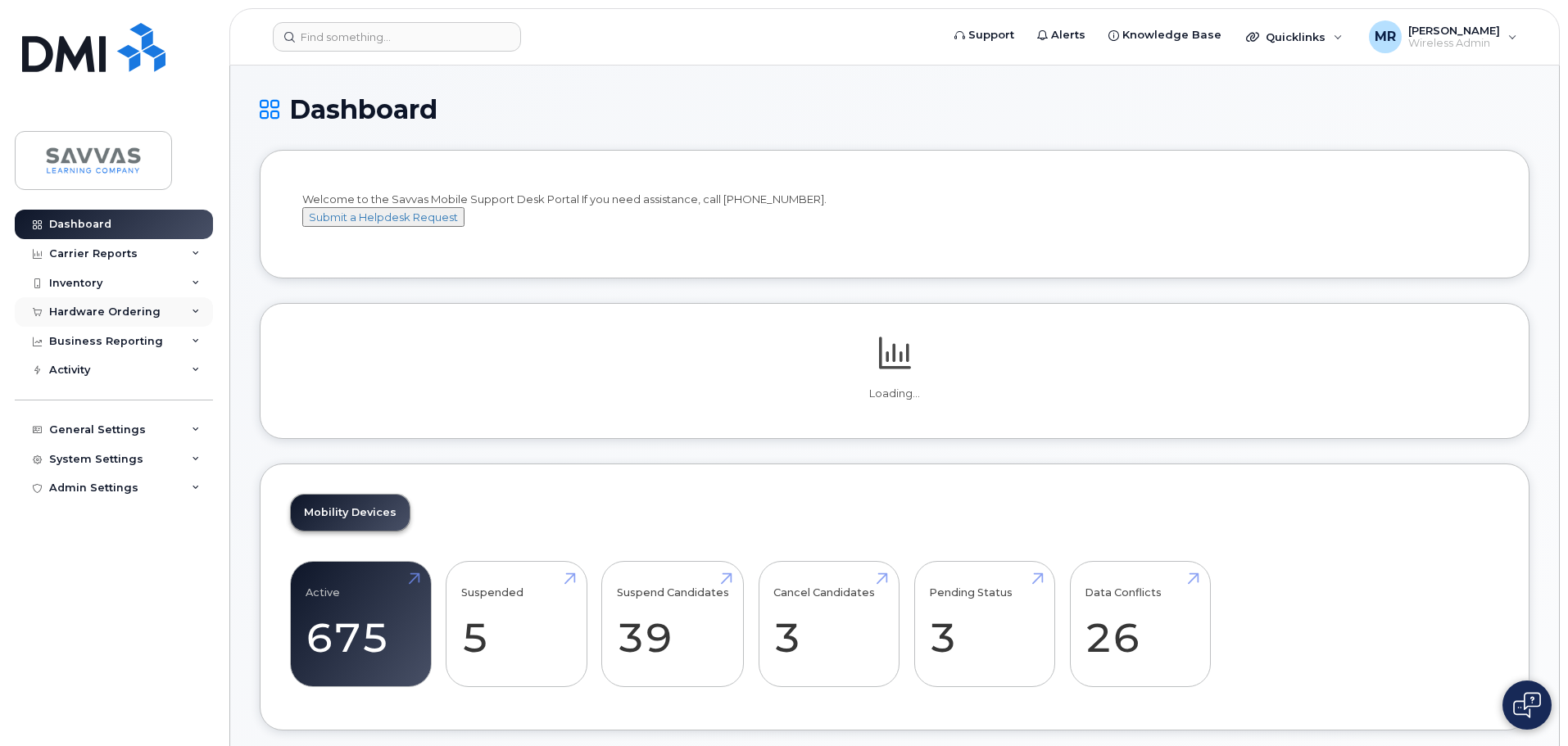 click on "Hardware Ordering" at bounding box center [105, 312] 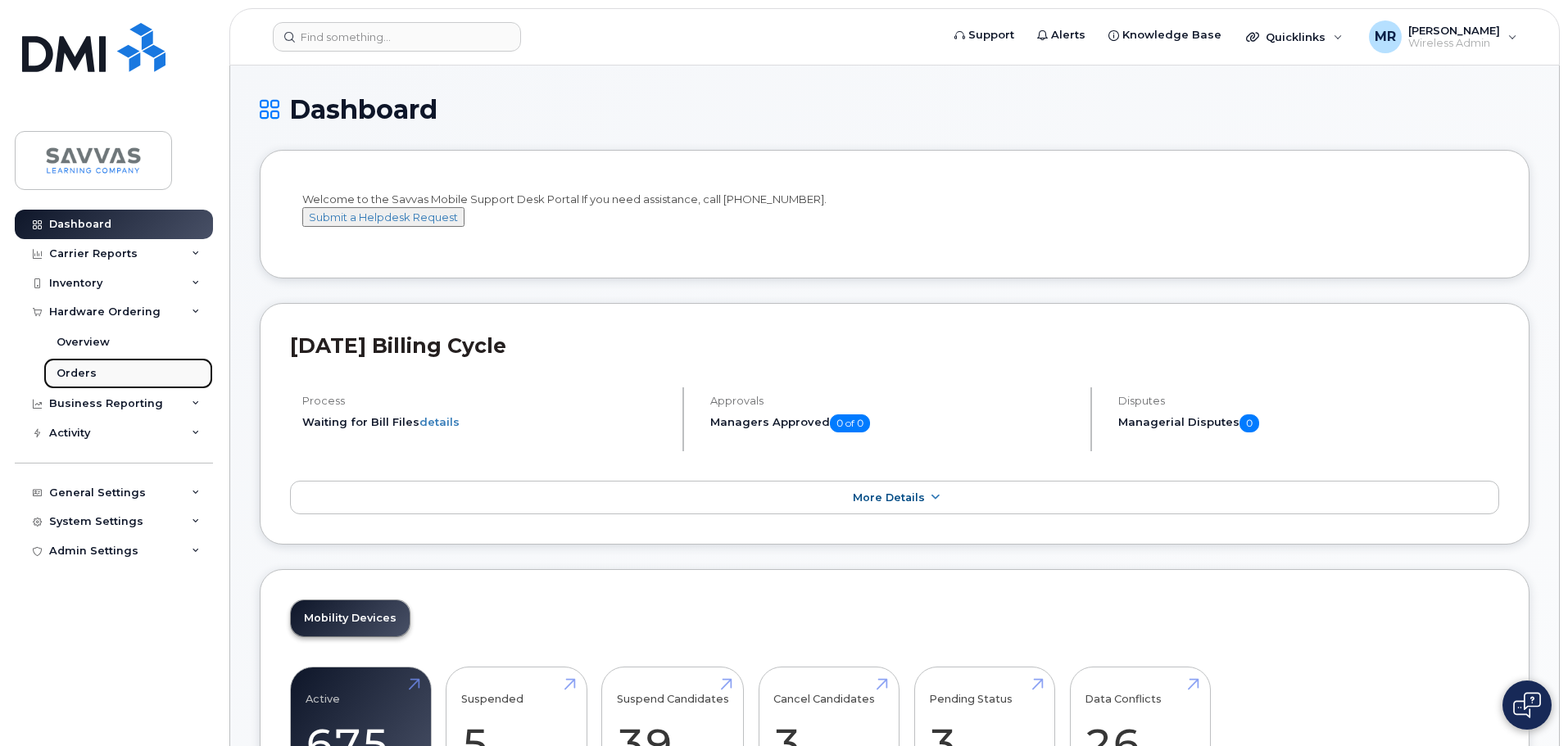 click on "Orders" at bounding box center (128, 373) 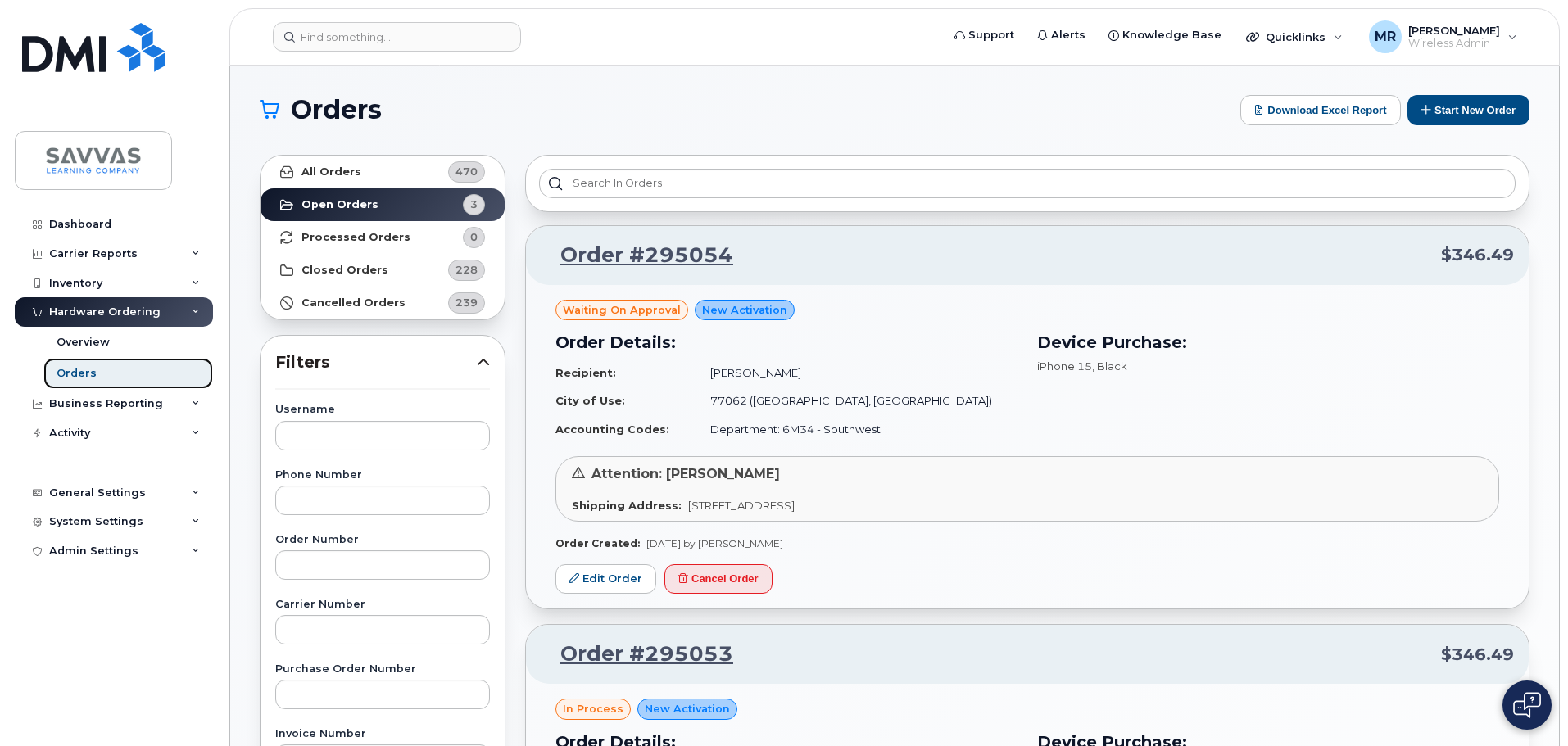 scroll, scrollTop: 246, scrollLeft: 0, axis: vertical 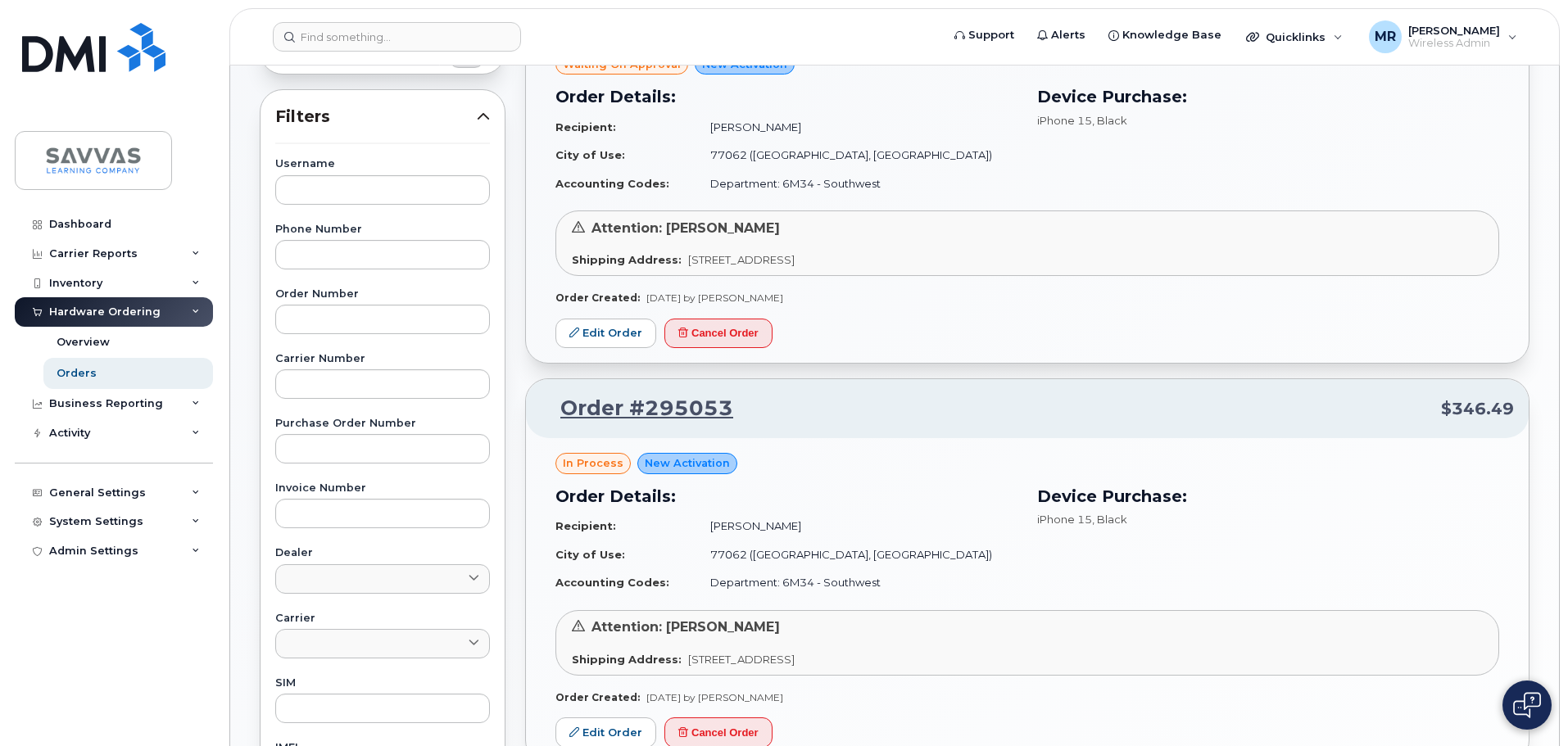 drag, startPoint x: 845, startPoint y: 529, endPoint x: 747, endPoint y: 515, distance: 98.99495 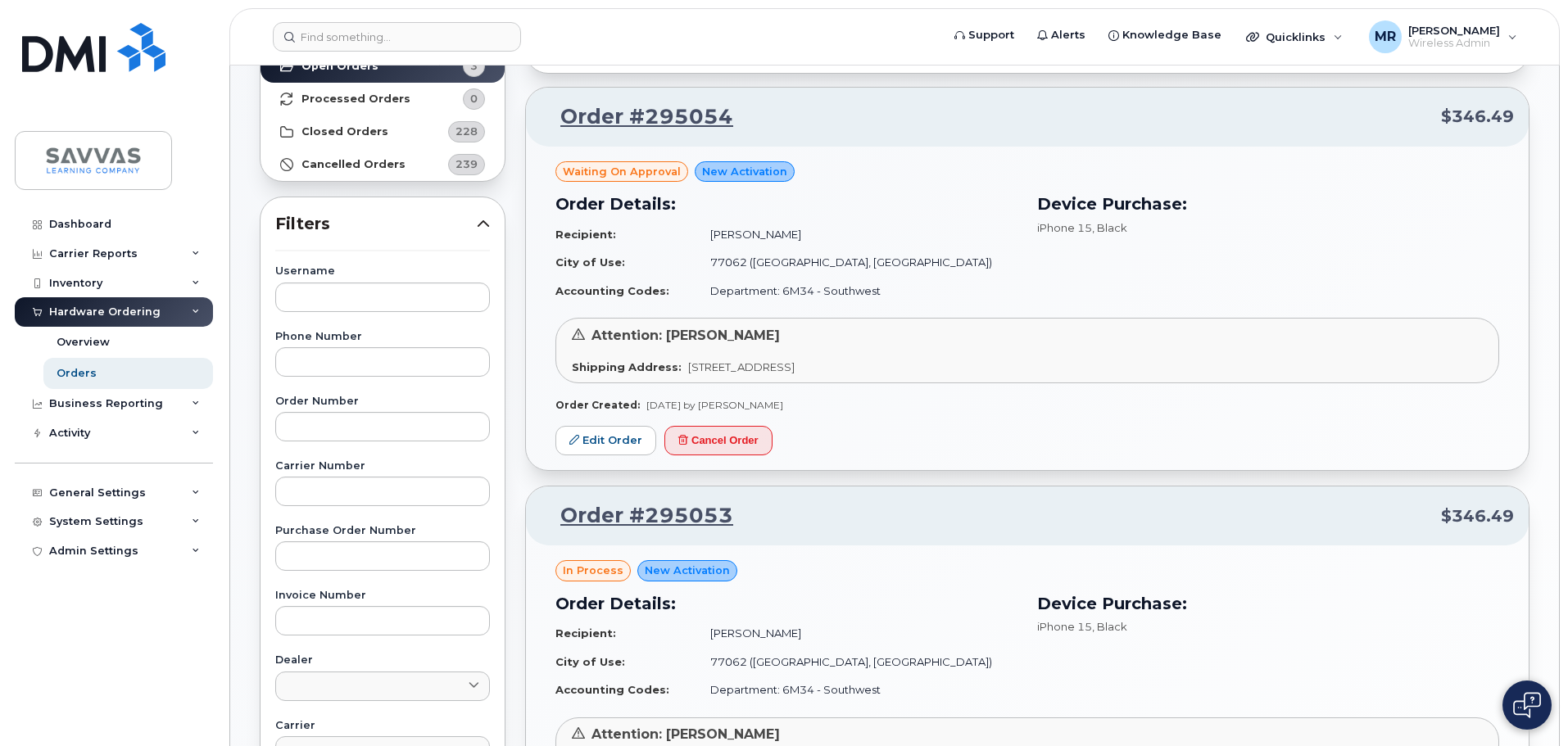 scroll, scrollTop: 0, scrollLeft: 0, axis: both 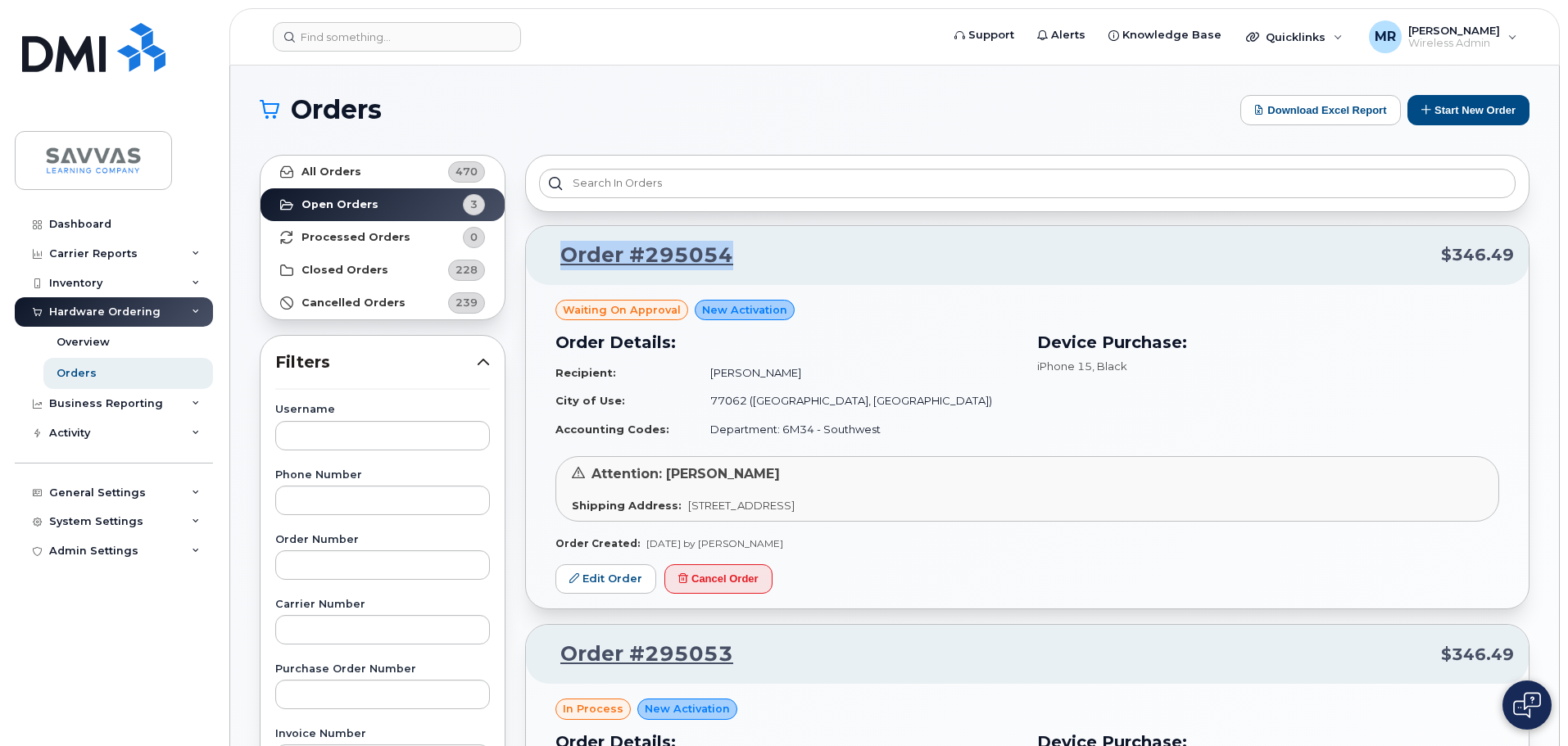drag, startPoint x: 754, startPoint y: 257, endPoint x: 567, endPoint y: 254, distance: 187.02406 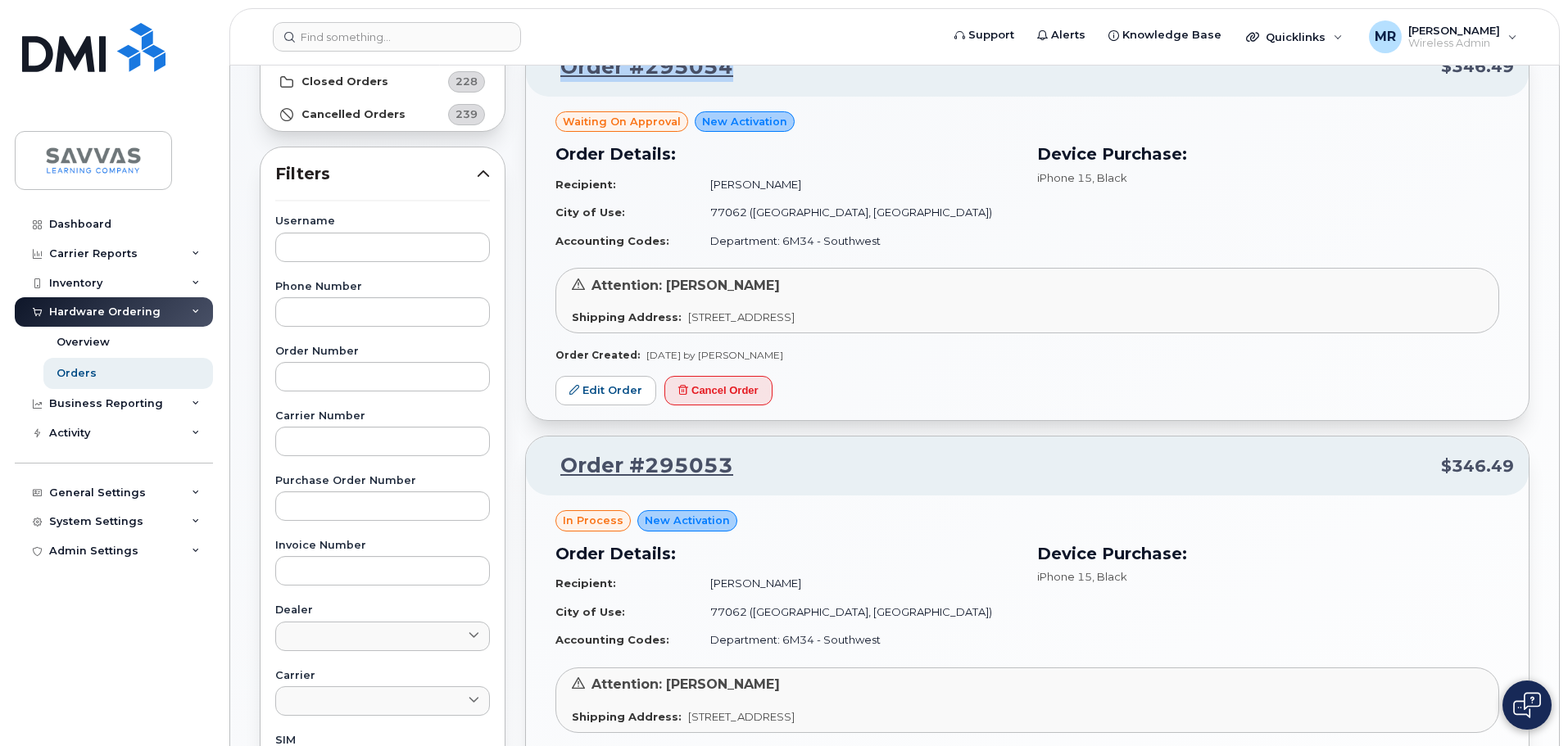 scroll, scrollTop: 246, scrollLeft: 0, axis: vertical 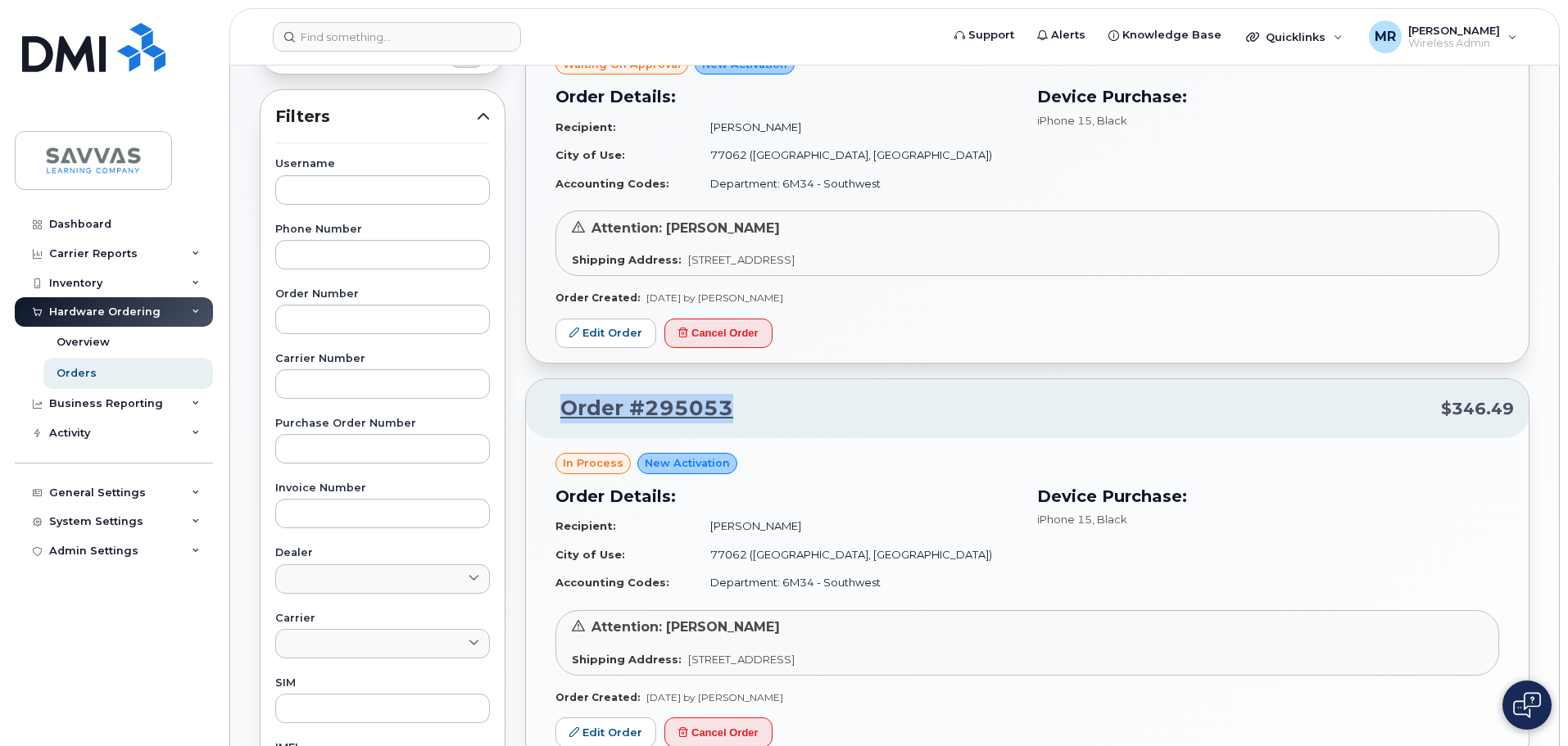 drag, startPoint x: 753, startPoint y: 417, endPoint x: 563, endPoint y: 409, distance: 190.16835 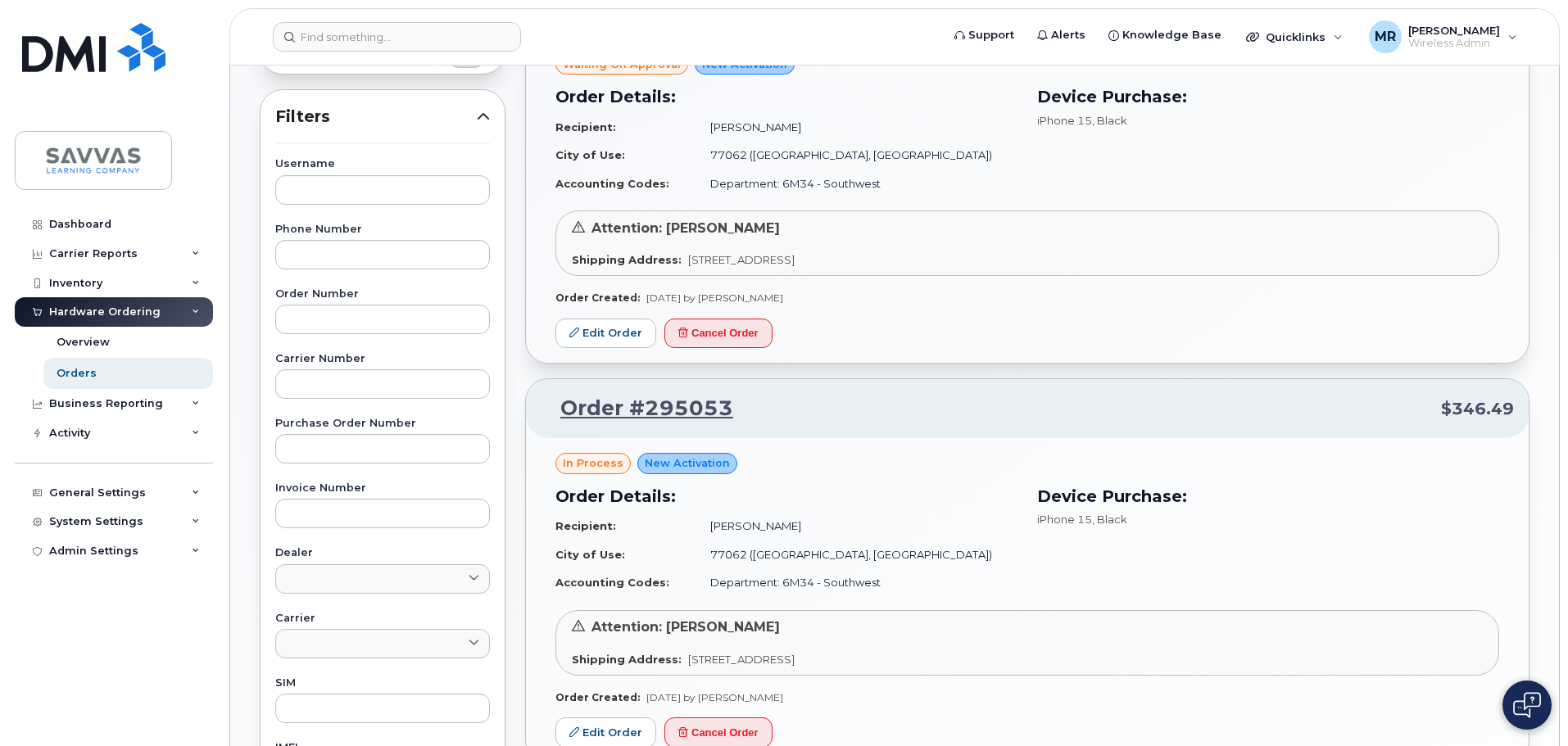 click on "Order Details: Recipient: Christine Davis City of Use: 77062 (Houston, TX) Accounting Codes: Department: 6M34 - Southwest" at bounding box center (786, 540) 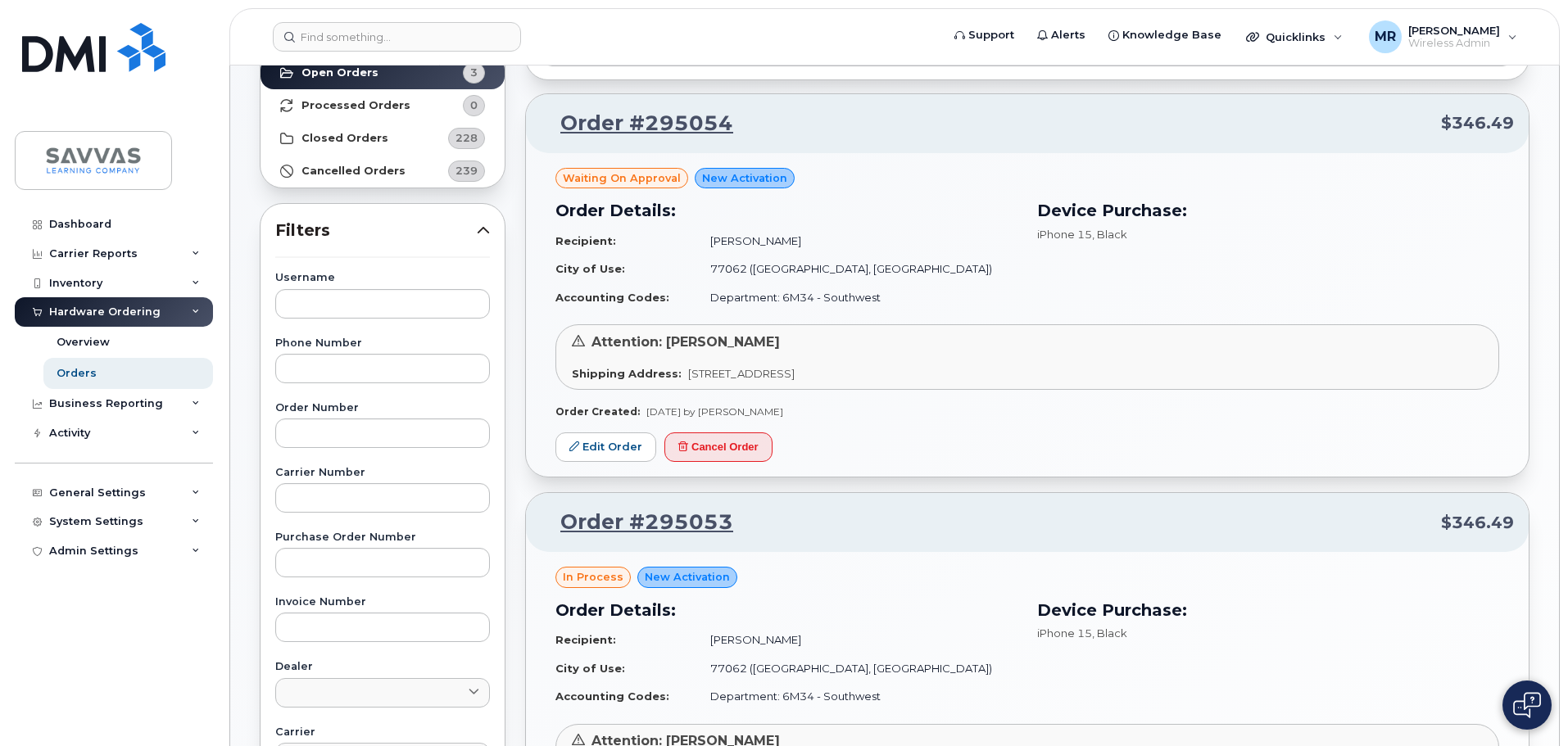scroll, scrollTop: 0, scrollLeft: 0, axis: both 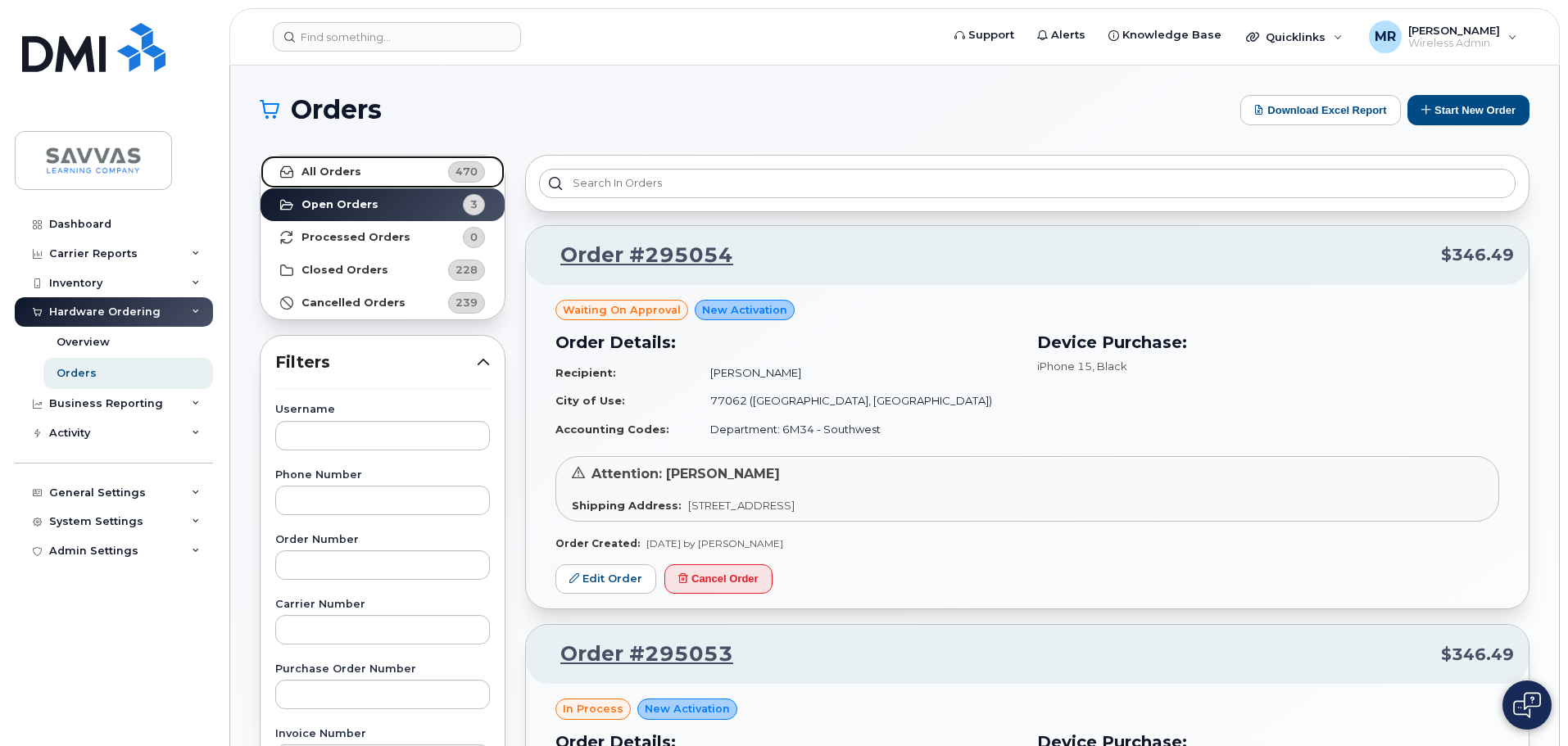 click on "All Orders 470" at bounding box center (383, 172) 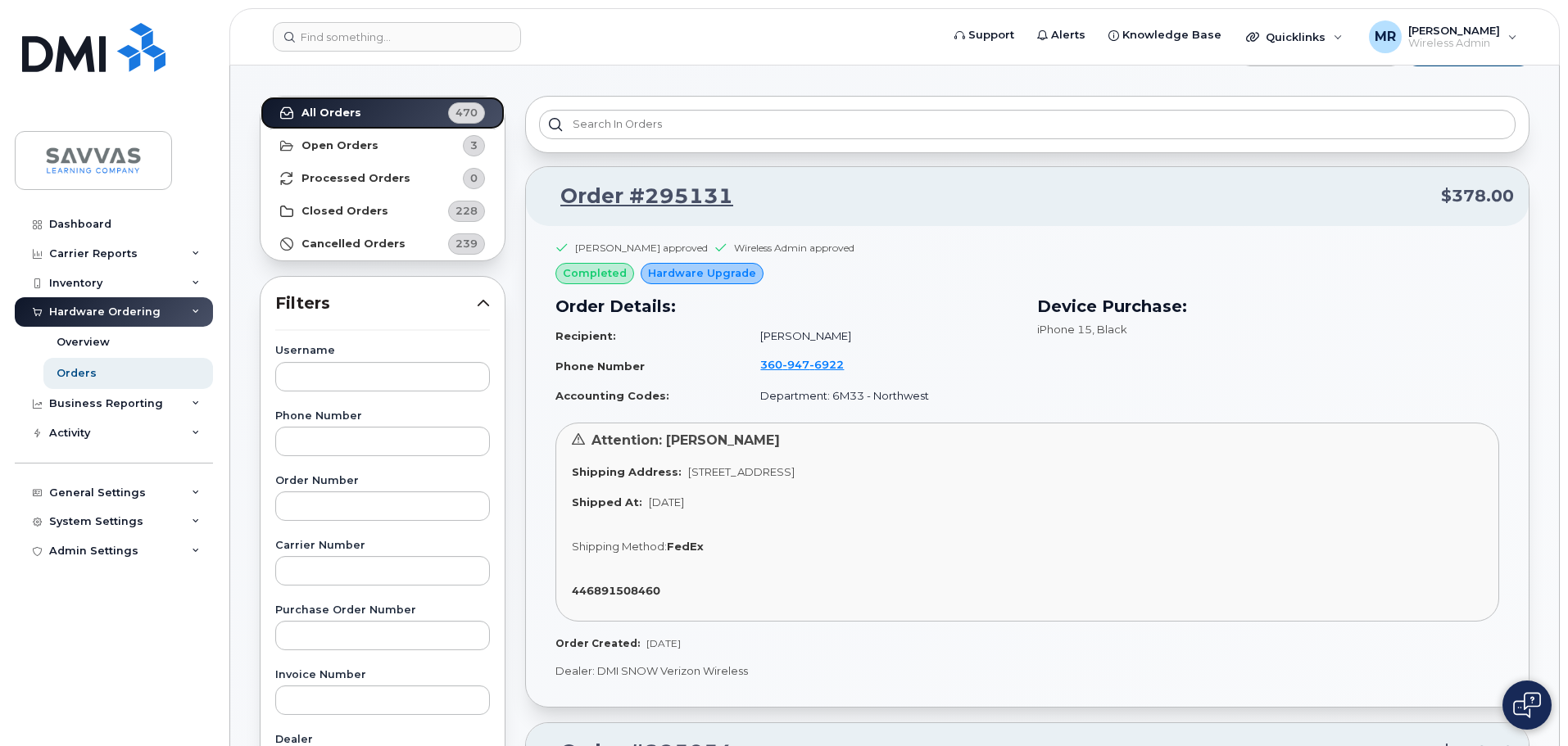 scroll, scrollTop: 0, scrollLeft: 0, axis: both 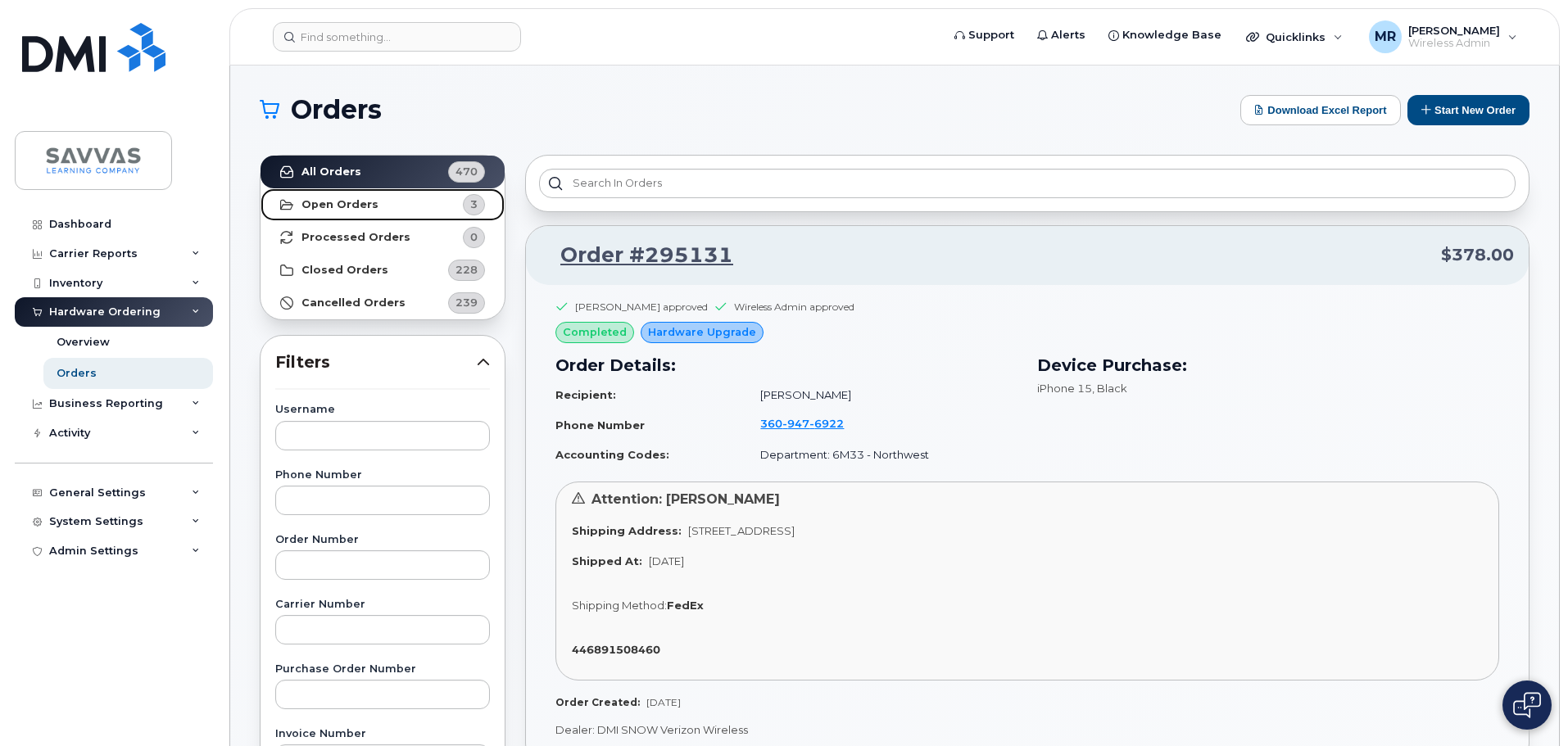 click on "Open Orders" at bounding box center [340, 205] 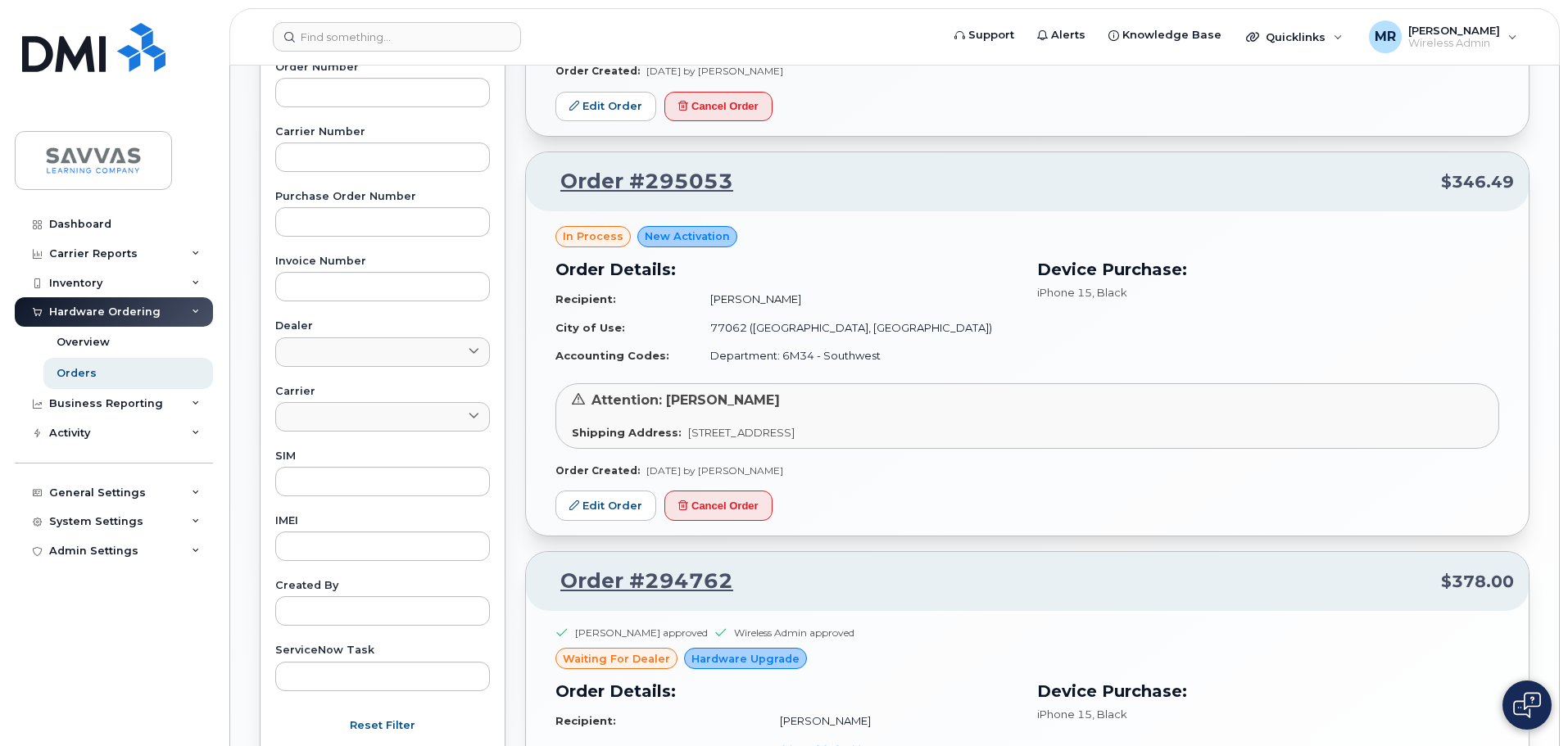 scroll, scrollTop: 737, scrollLeft: 0, axis: vertical 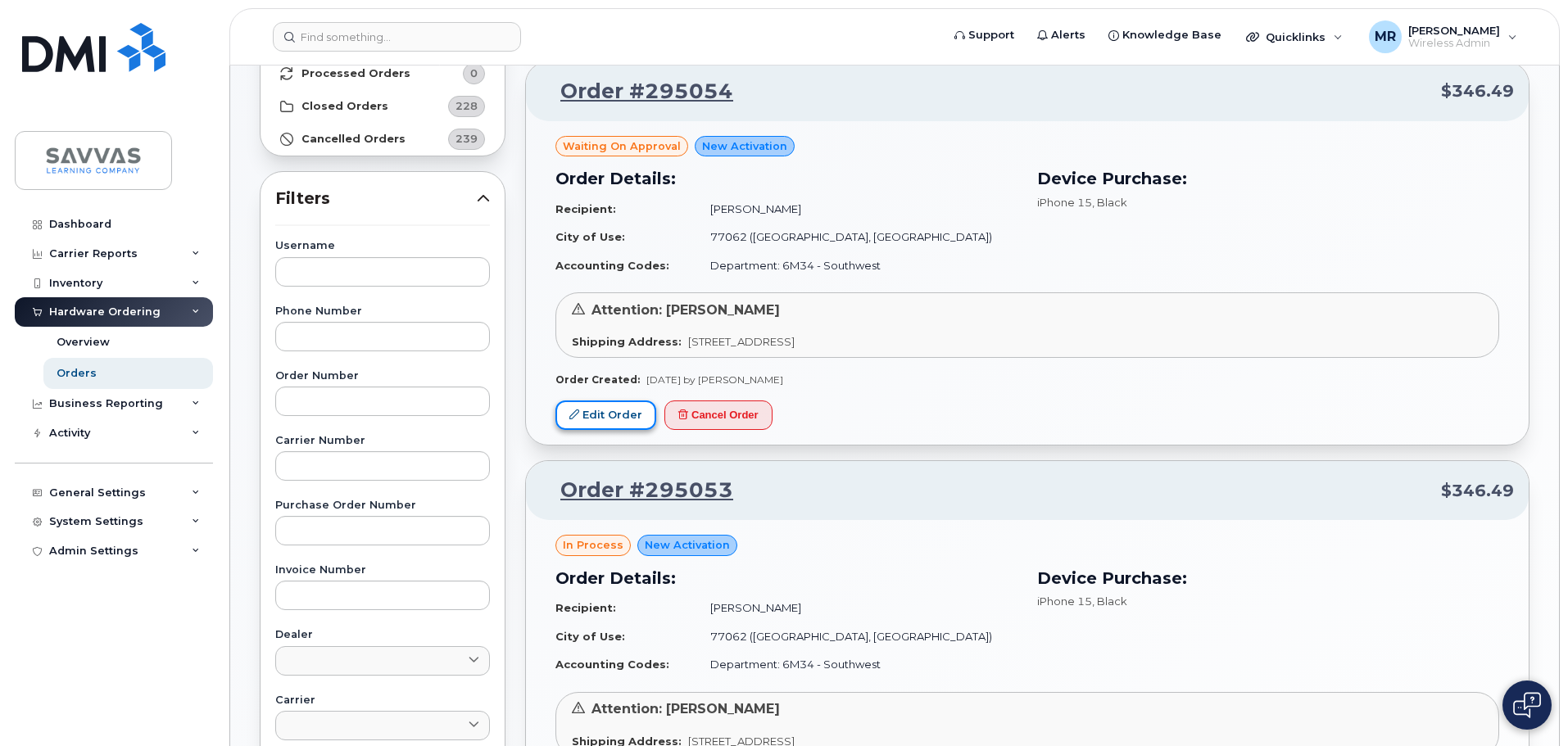 click on "Edit Order" at bounding box center [605, 415] 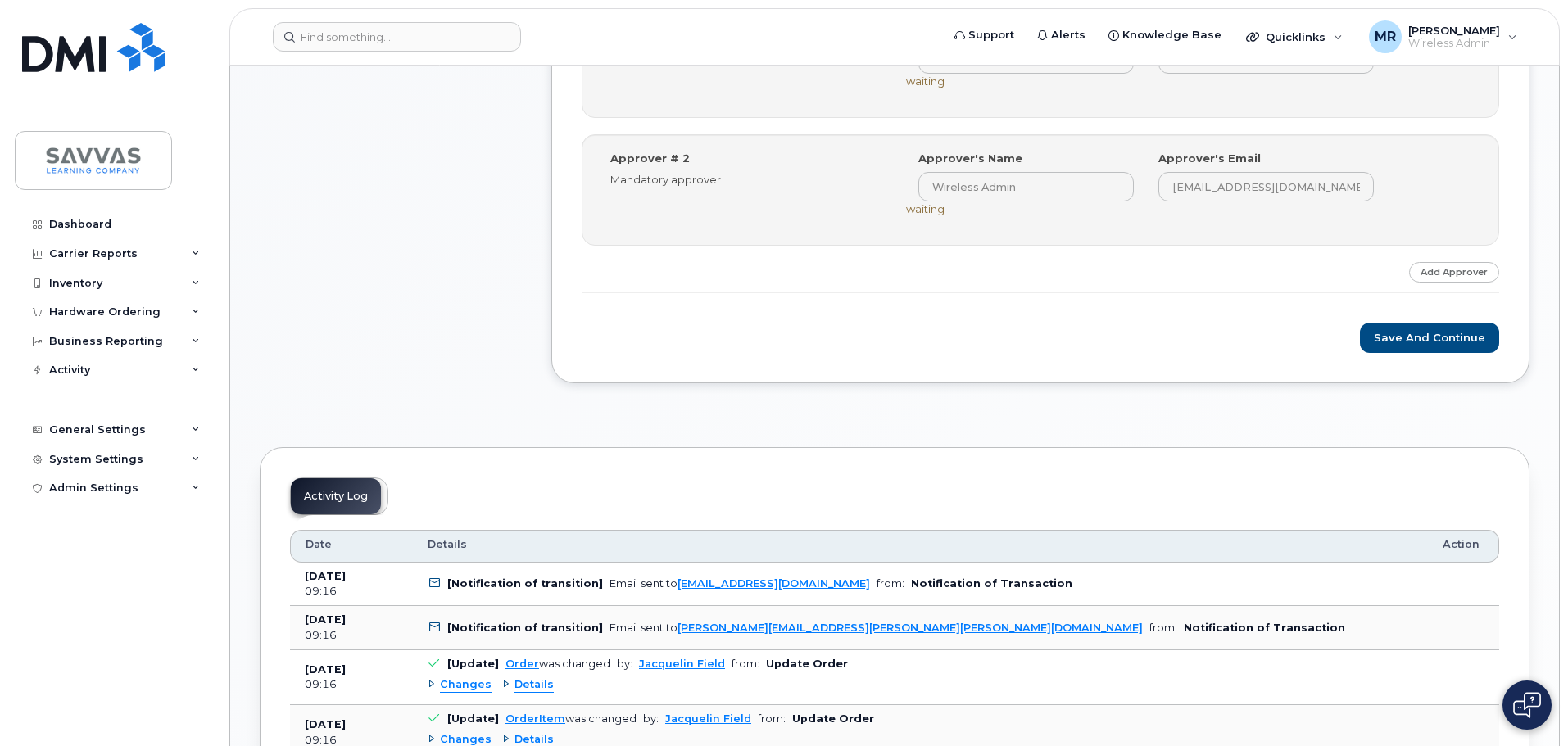 scroll, scrollTop: 737, scrollLeft: 0, axis: vertical 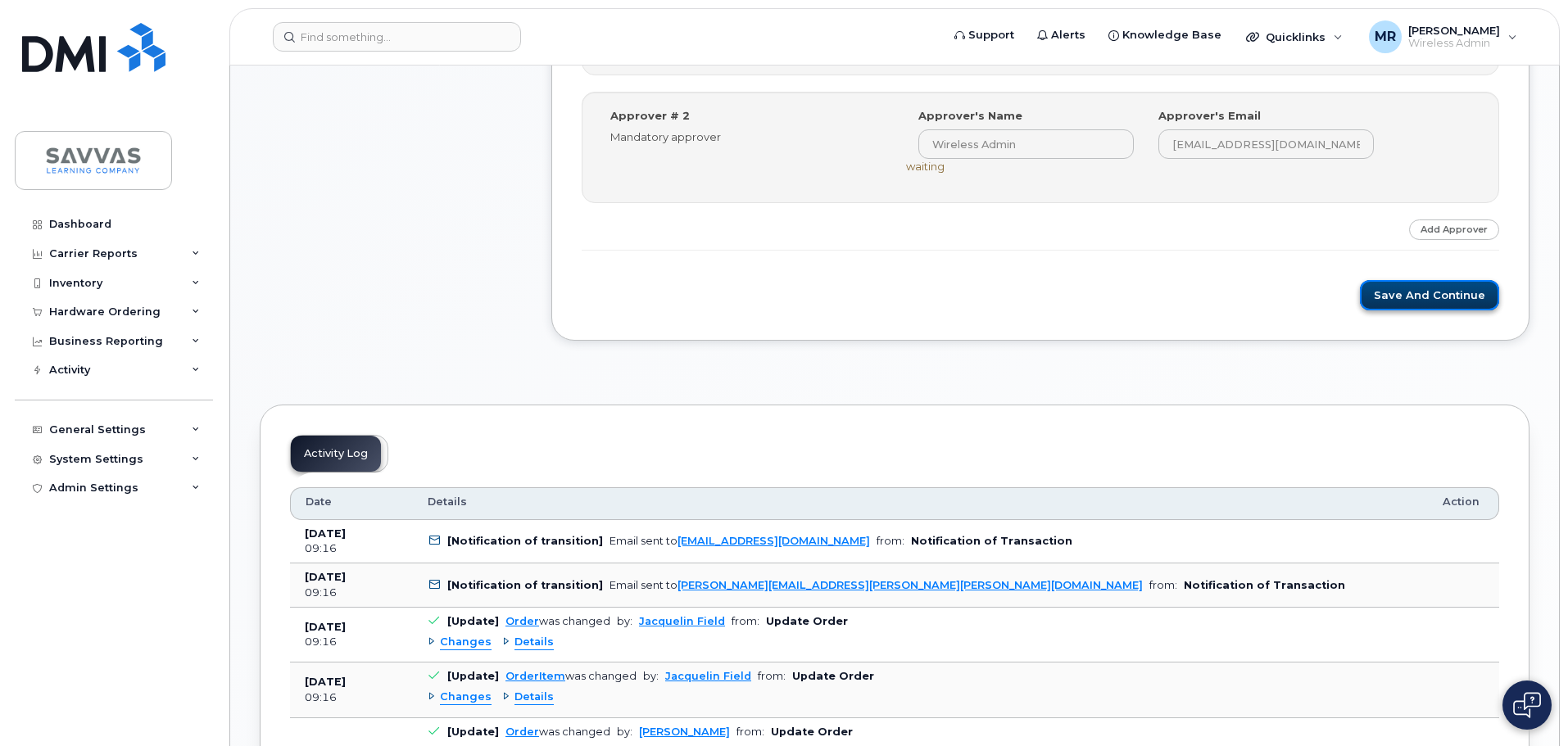 click on "Save and Continue" at bounding box center (1430, 295) 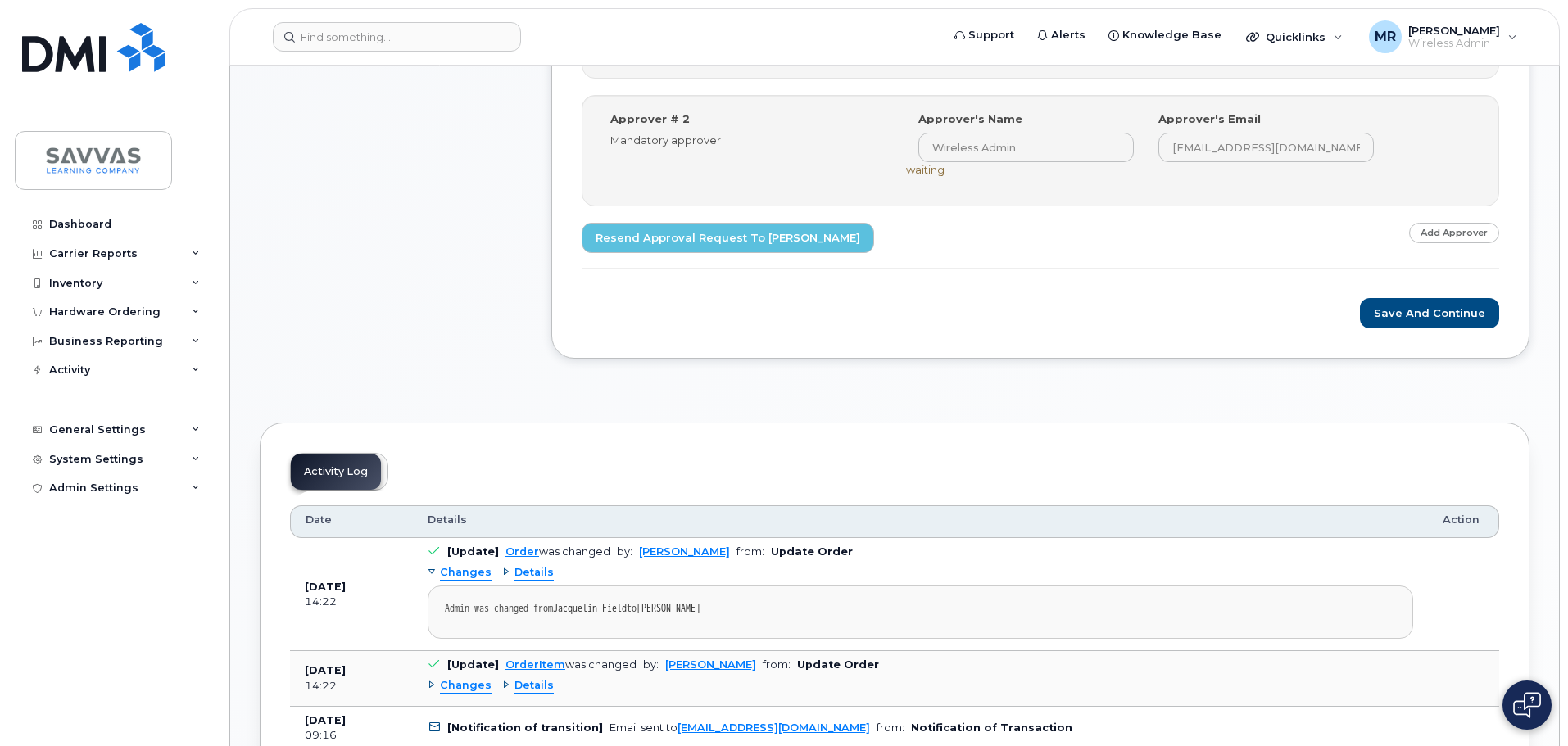 scroll, scrollTop: 737, scrollLeft: 0, axis: vertical 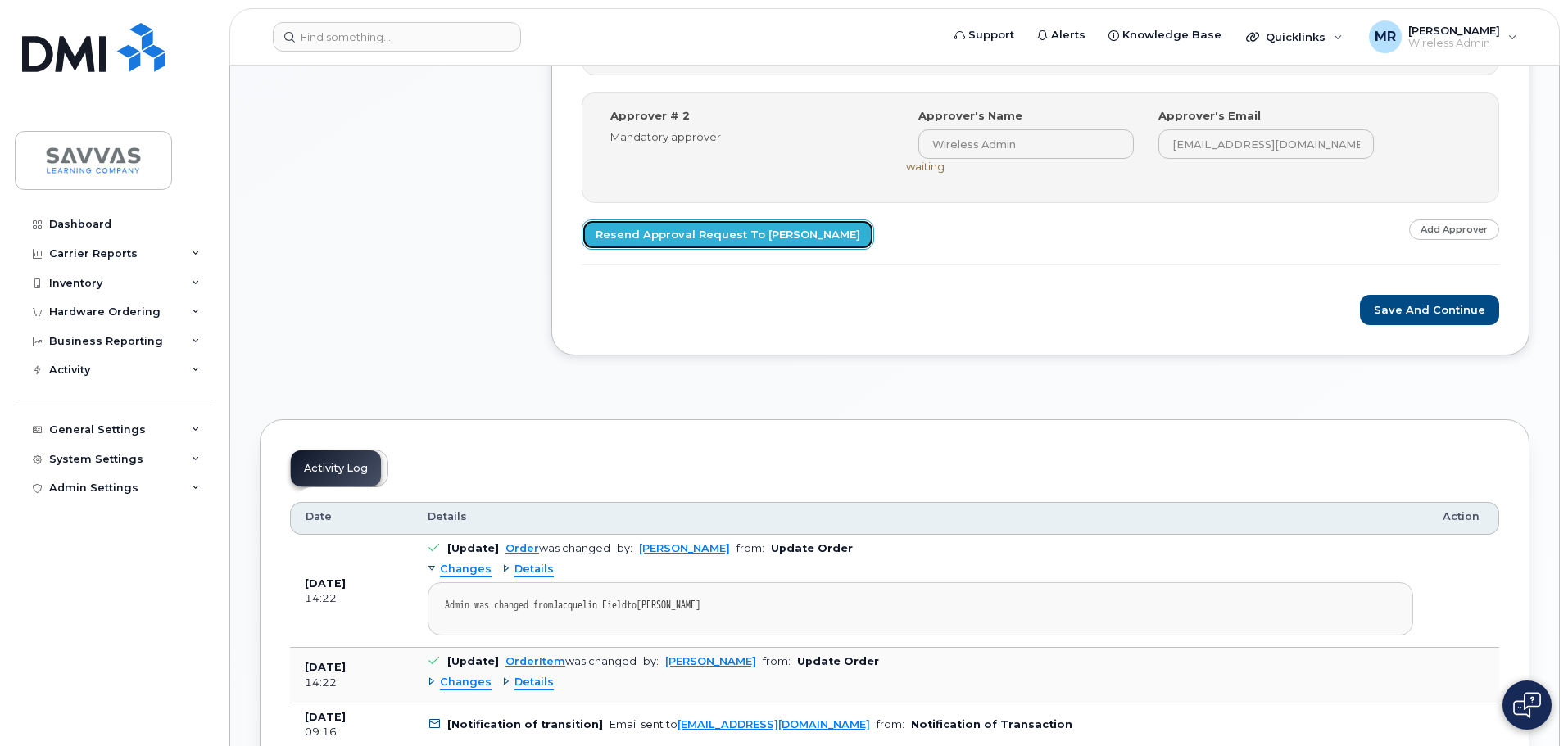 click on "Resend Approval Request to [PERSON_NAME]" at bounding box center [727, 234] 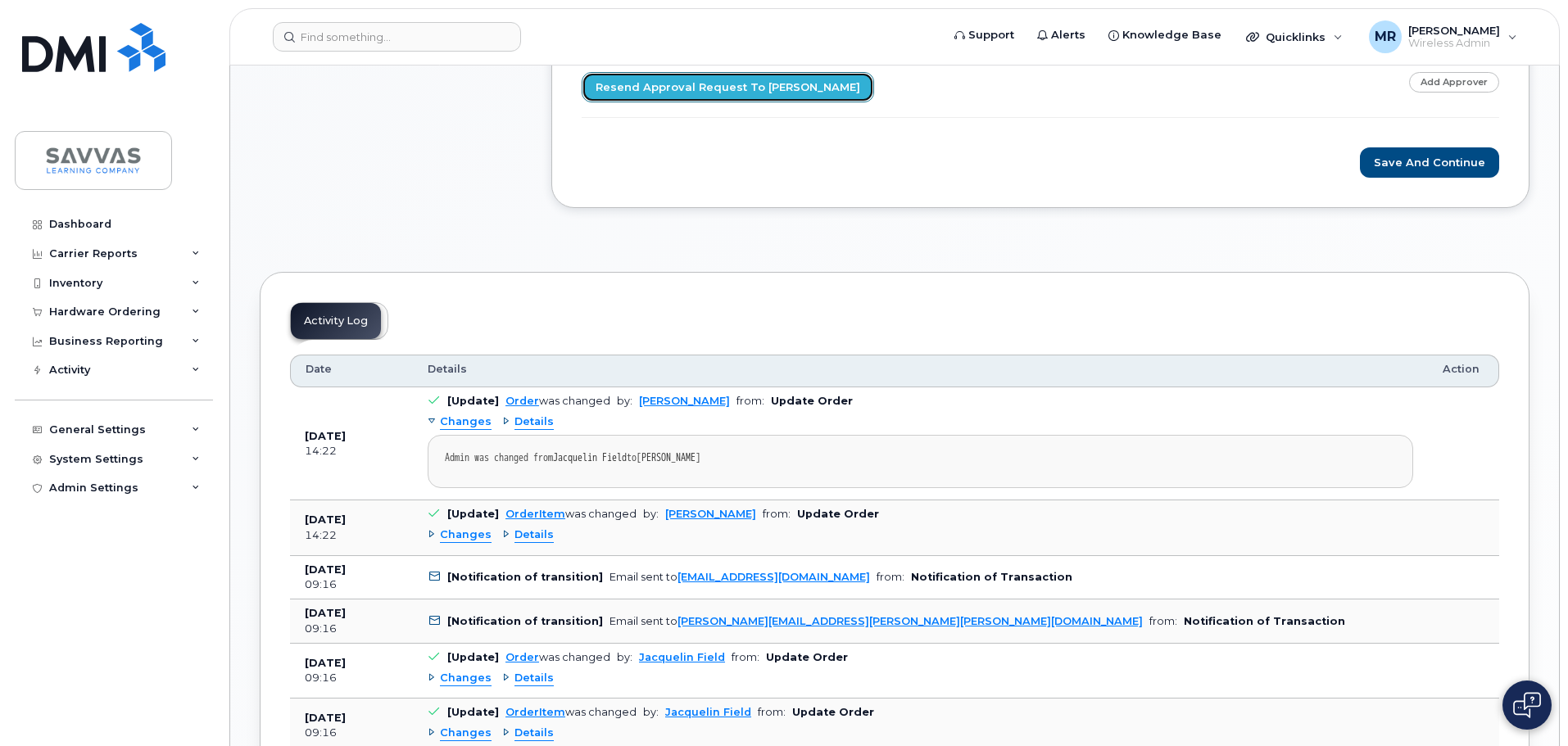 scroll, scrollTop: 901, scrollLeft: 0, axis: vertical 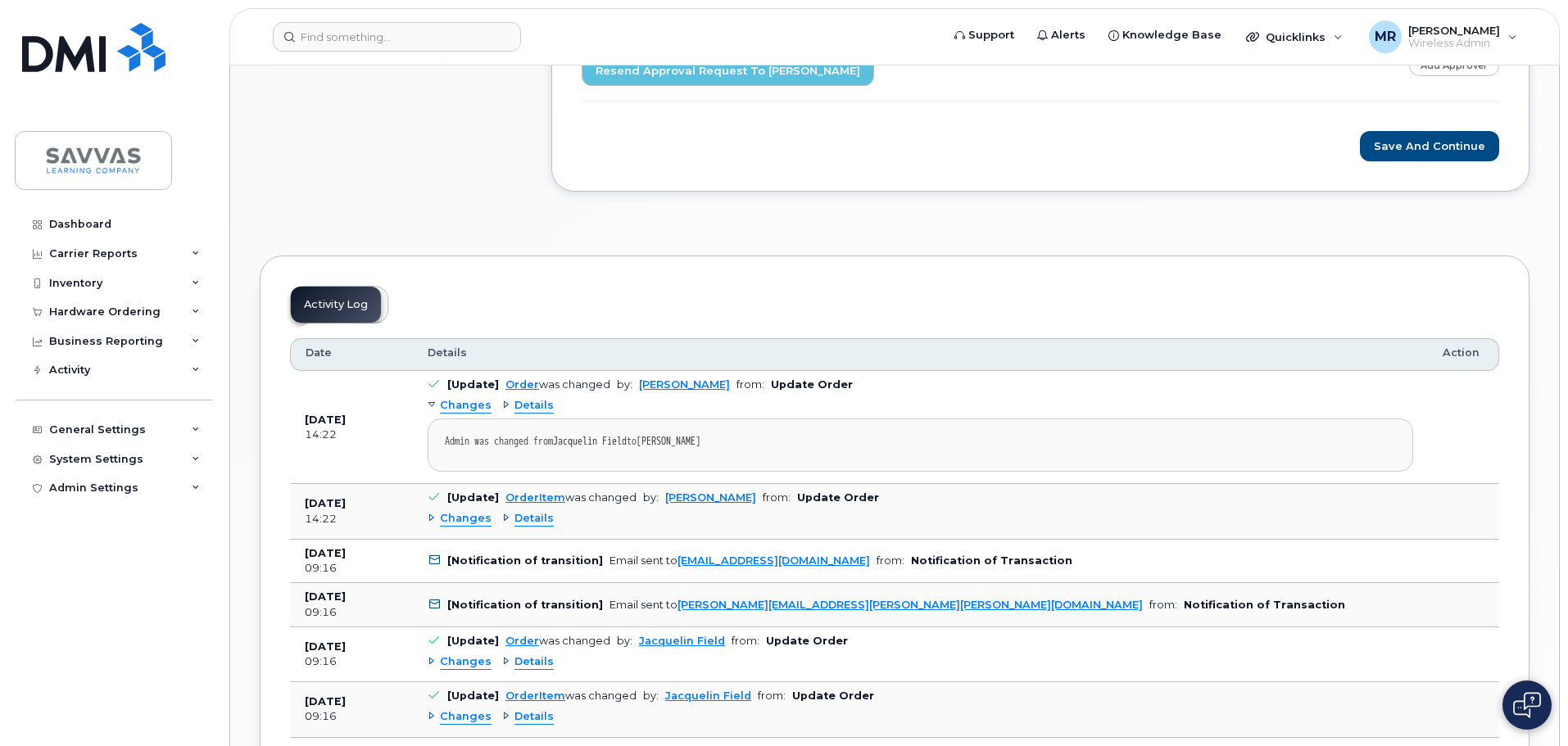 click on "Christine Davis, New Activation
Step-by-step approvals:
Gina Floyd
»
Wireless Admin
»
Approved
Approver # 1
Mandatory approver
Select Approver
Gina Floyd (gina.floyd@savvas.com)
Approver's Name
Gina Floyd
Approver's Email
gina.floyd@savvas.com
waiting
Approver # 2
Mandatory approver
Select Approver
Wireless Admin (indirect.procurement@savvas.com)
Approver's Name
Wireless Admin
Approver's Email
indirect.procurement@savvas.com
waiting
Resend Approval Request to Gina Floyd
Add Approver
Save and Continue" at bounding box center (1040, -70) 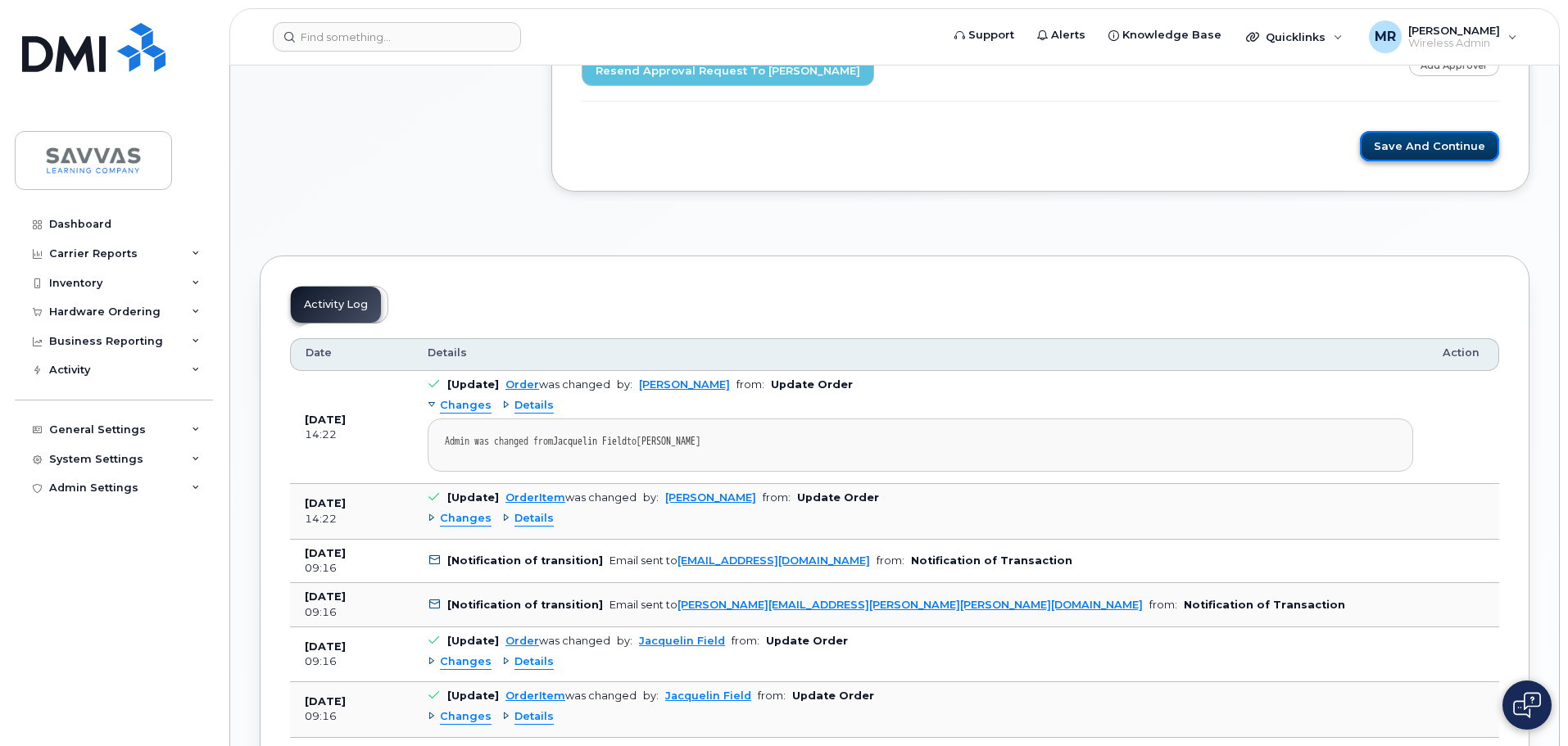click on "Save and Continue" at bounding box center [1430, 146] 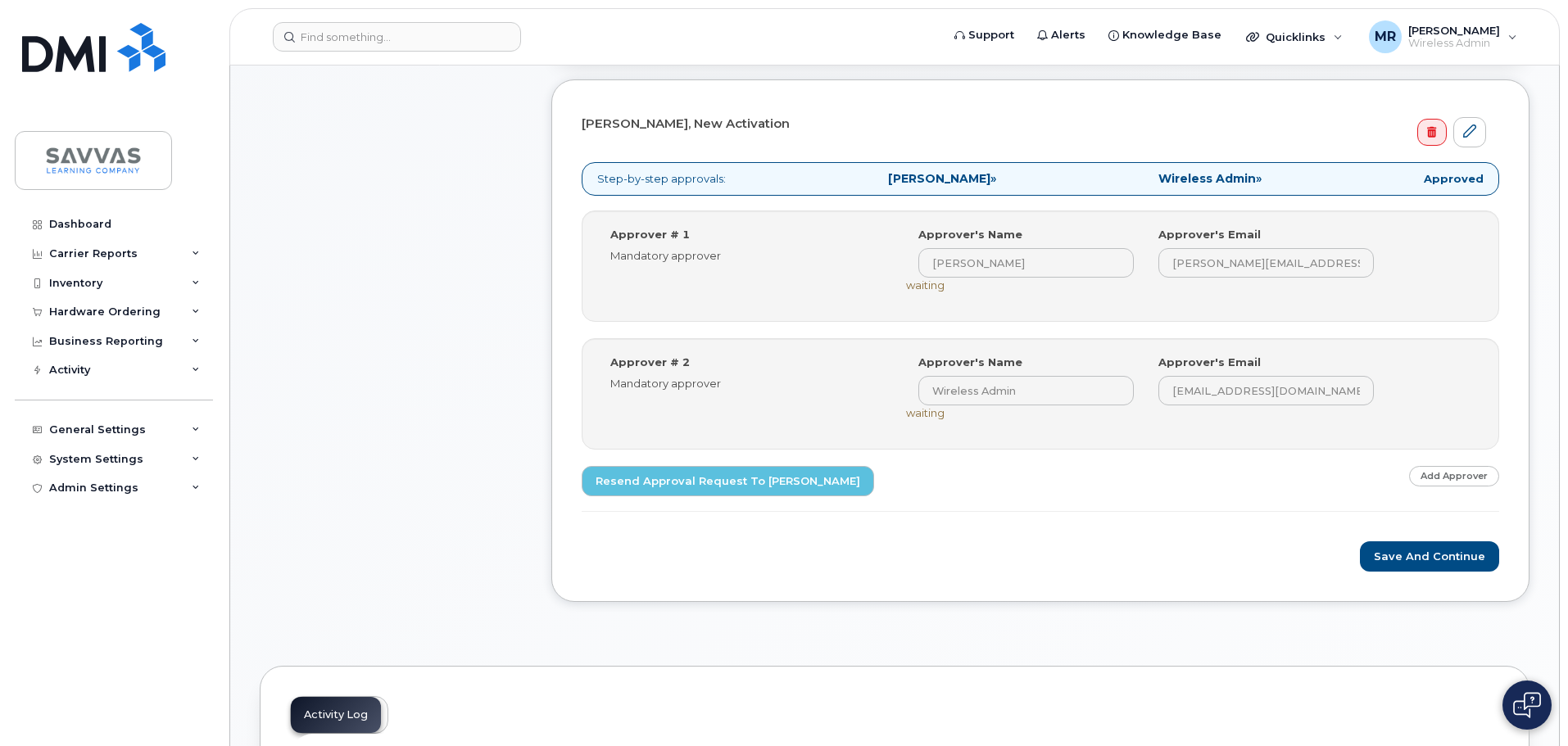 scroll, scrollTop: 328, scrollLeft: 0, axis: vertical 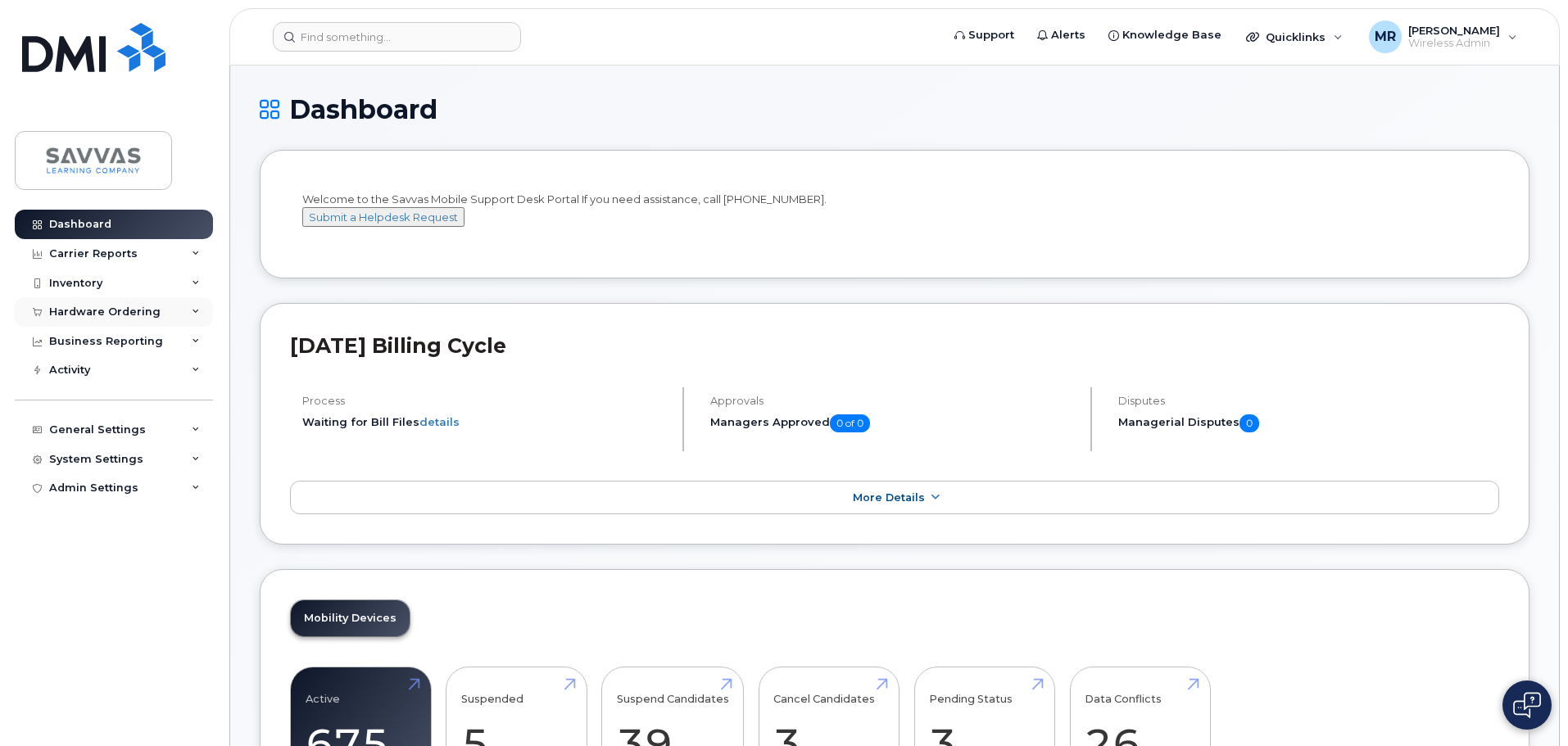 click on "Hardware Ordering" at bounding box center (105, 312) 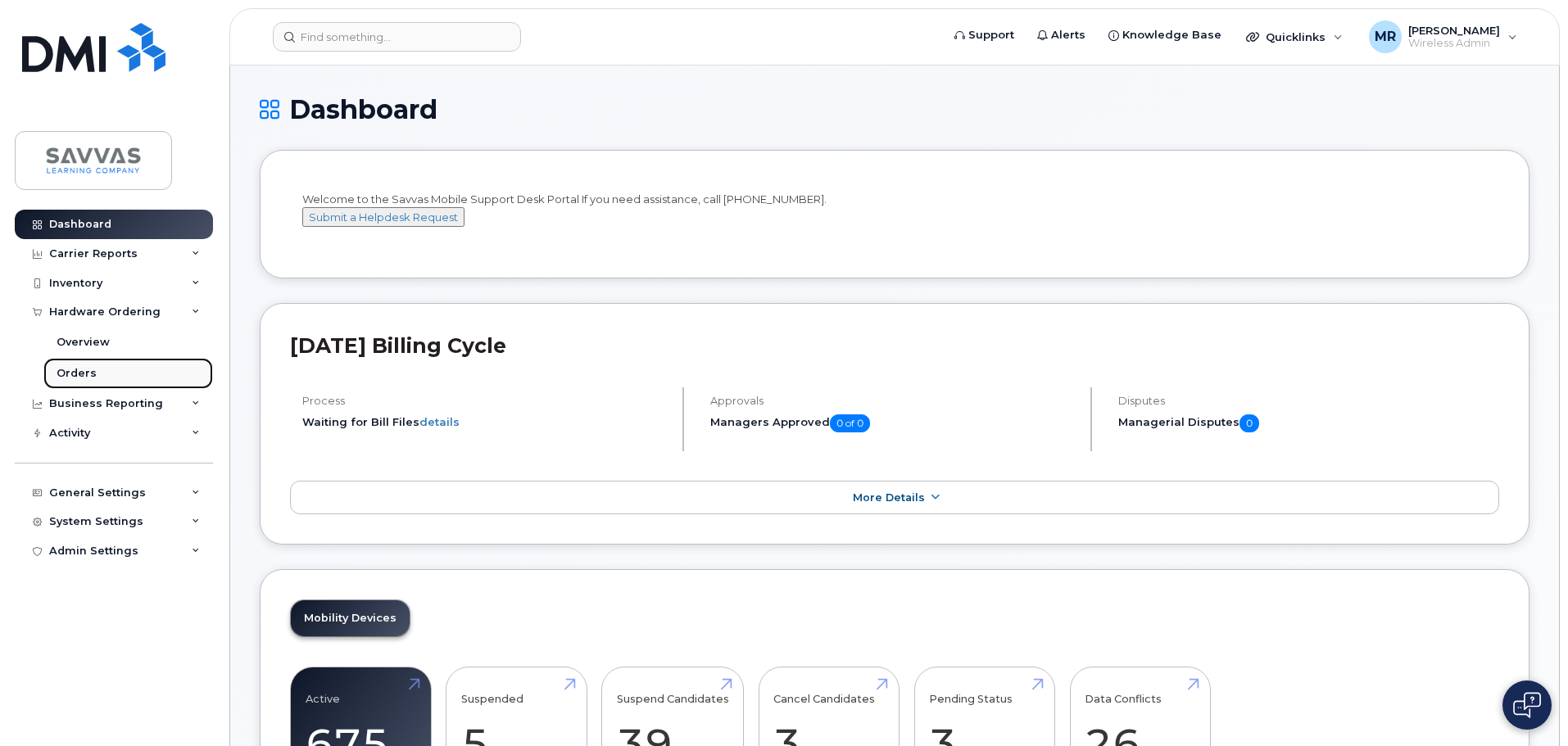 click on "Orders" at bounding box center (128, 373) 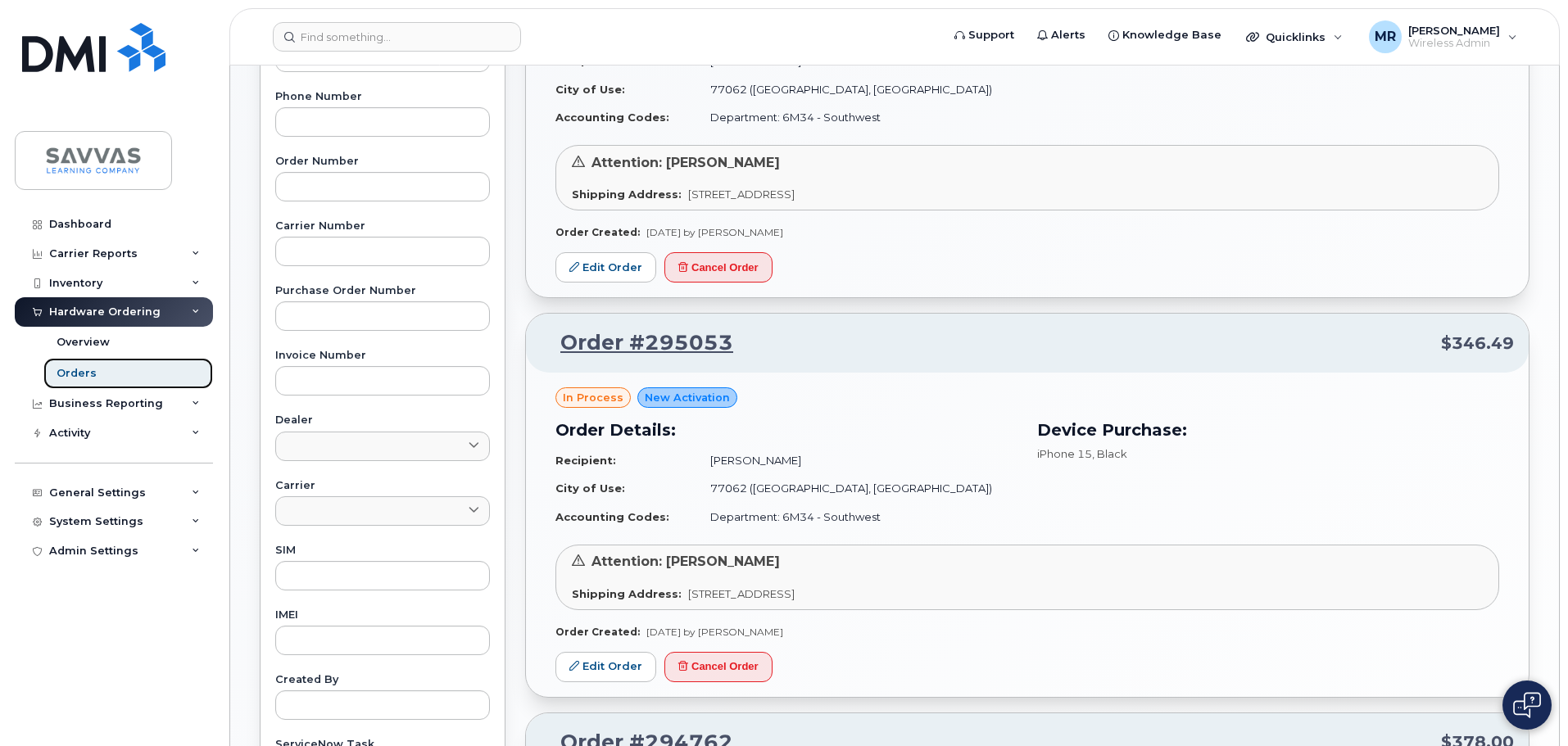 scroll, scrollTop: 573, scrollLeft: 0, axis: vertical 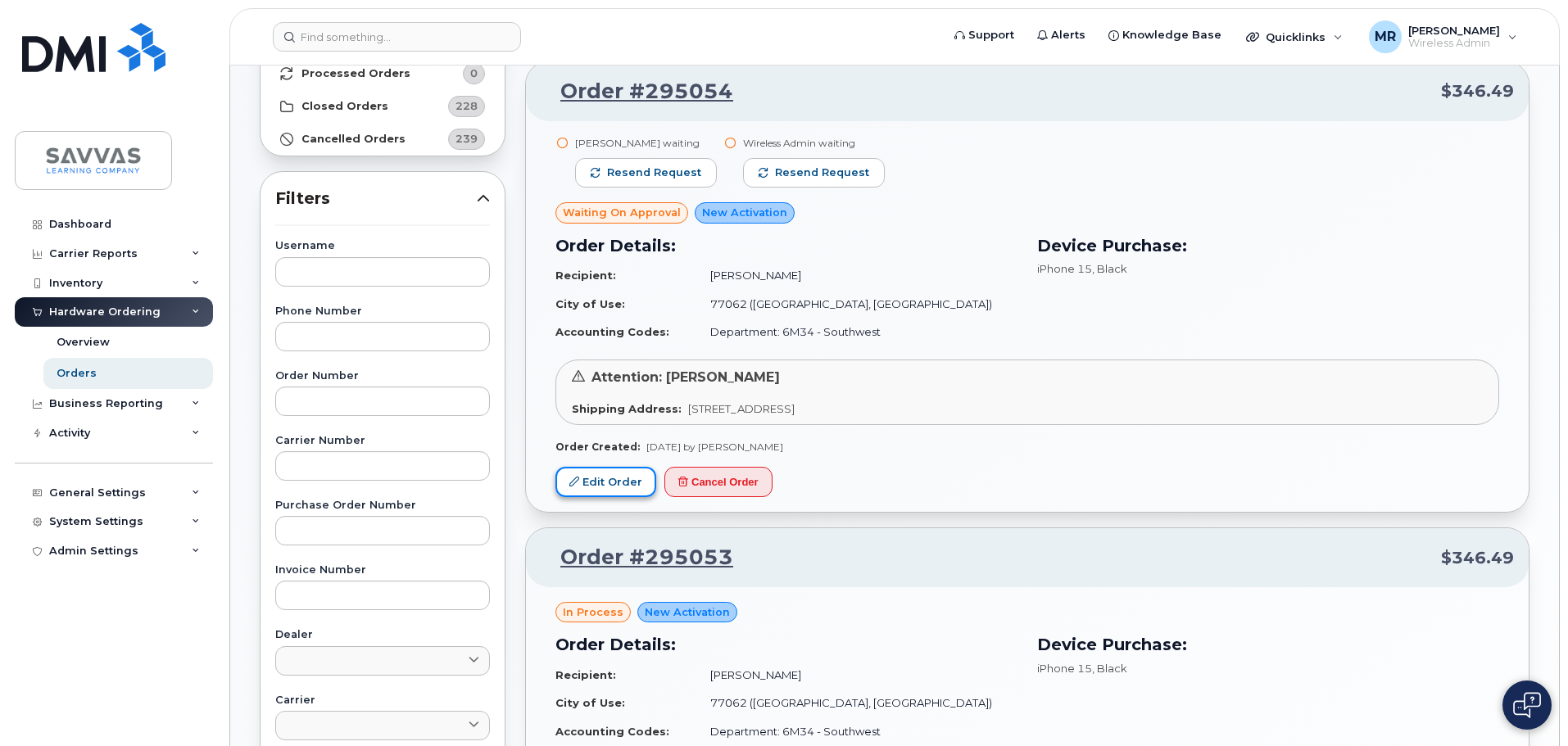click on "Edit Order" at bounding box center [605, 482] 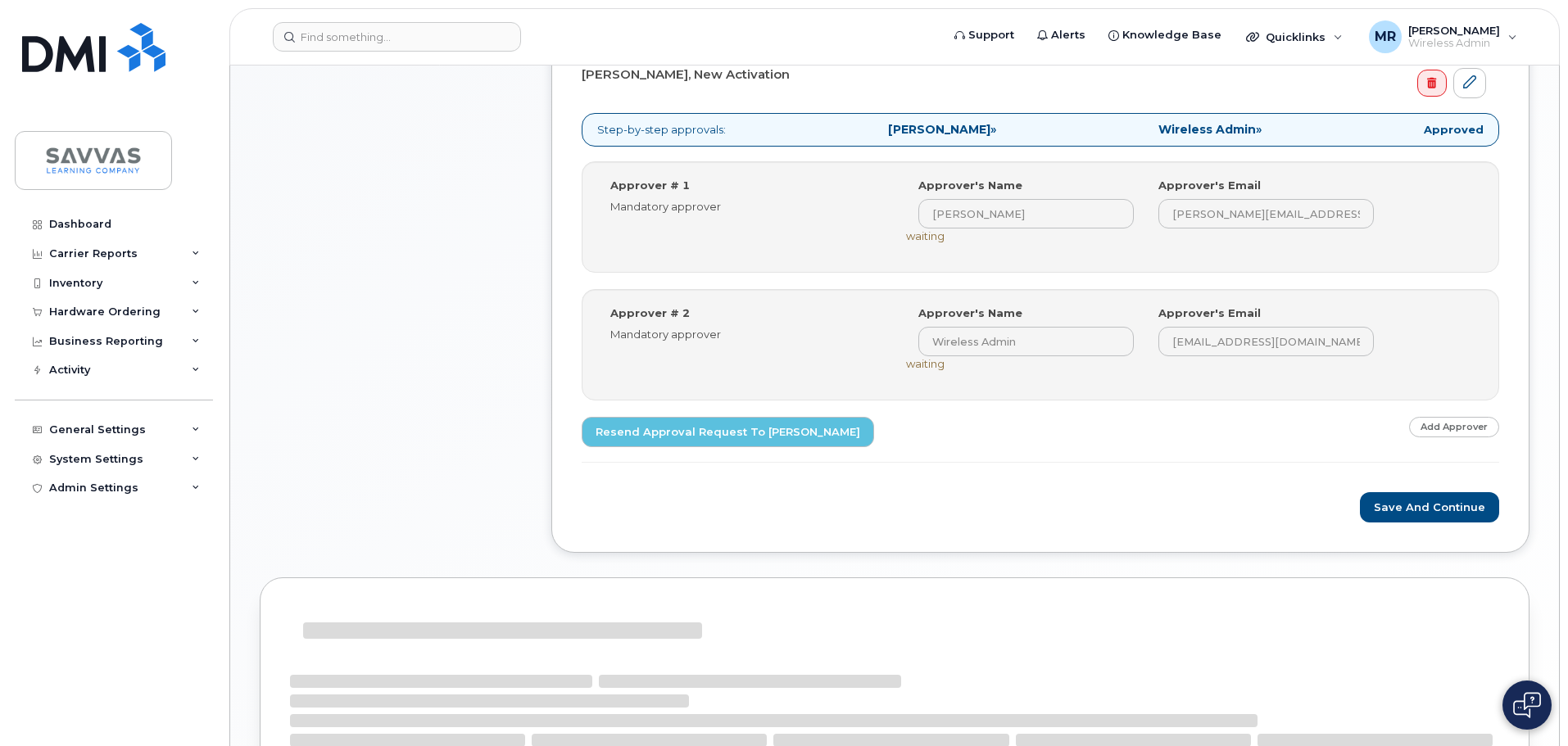 scroll, scrollTop: 712, scrollLeft: 0, axis: vertical 